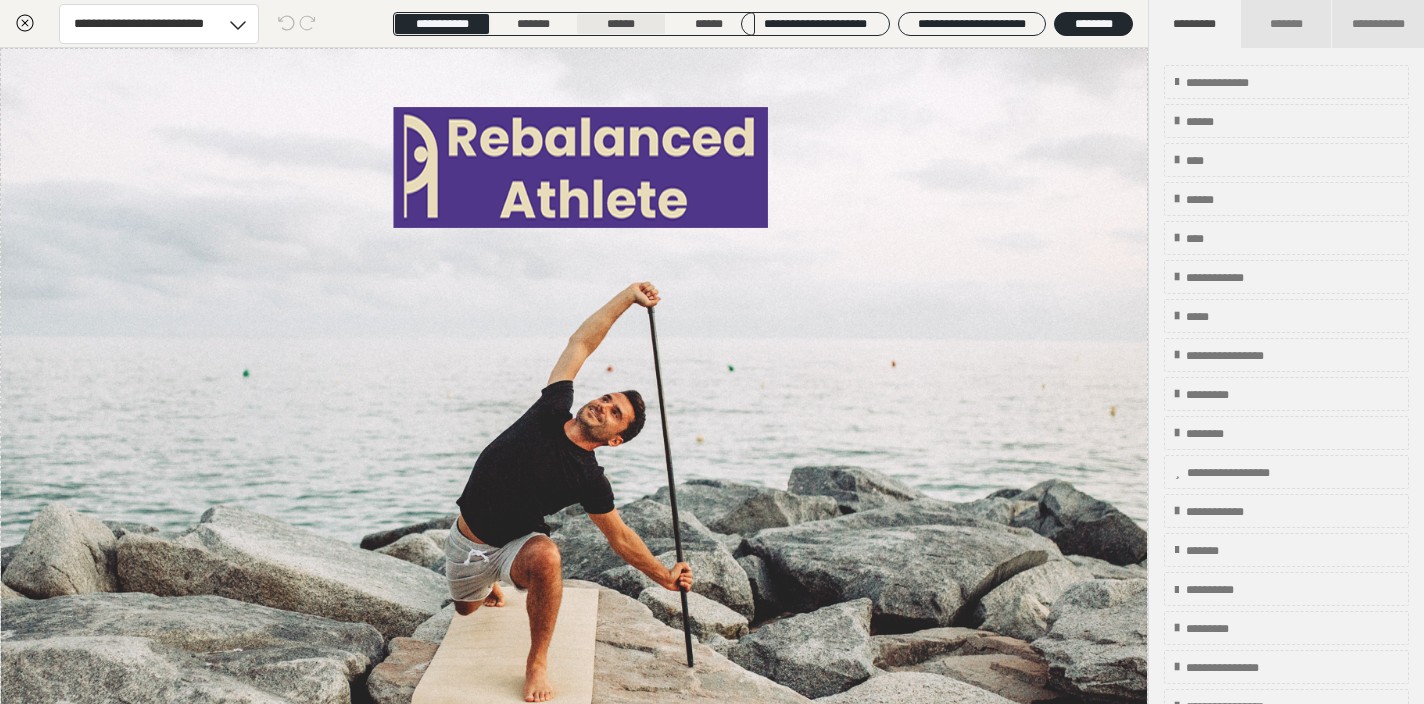 scroll, scrollTop: 0, scrollLeft: 0, axis: both 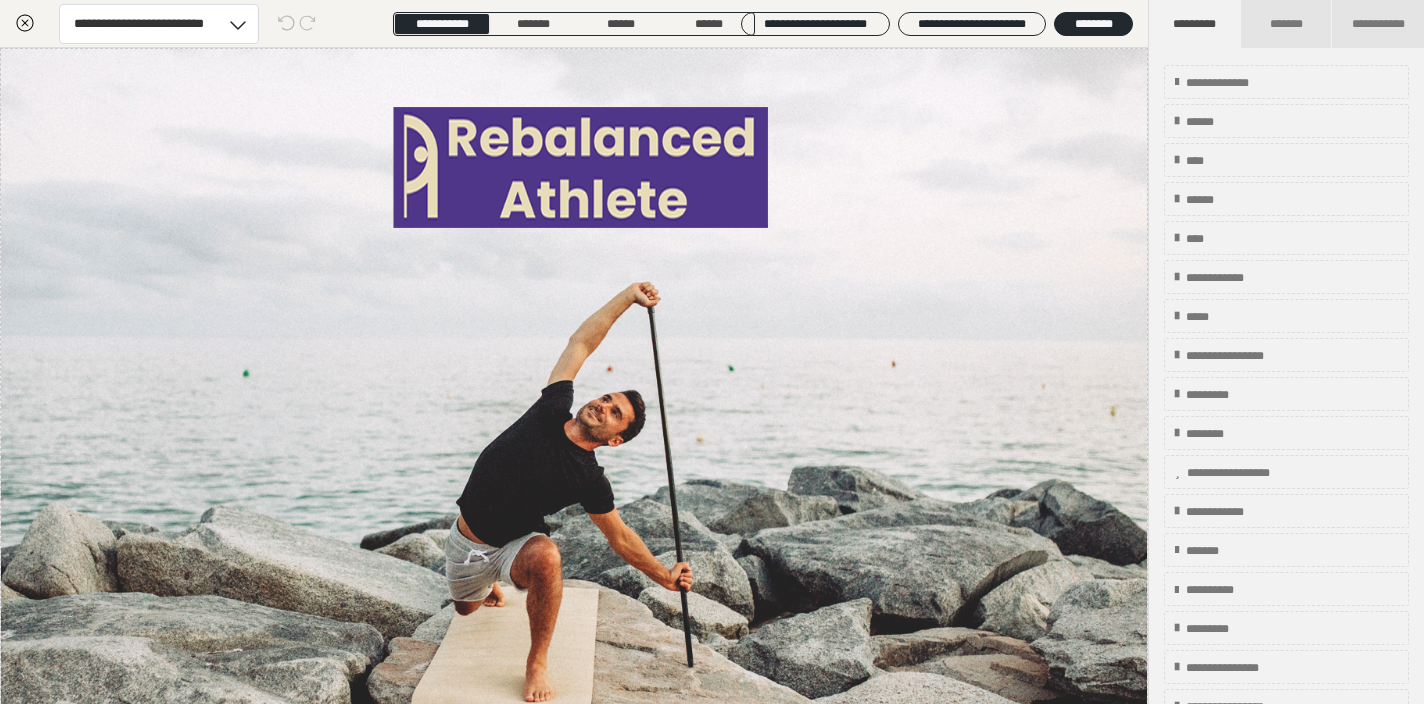 click 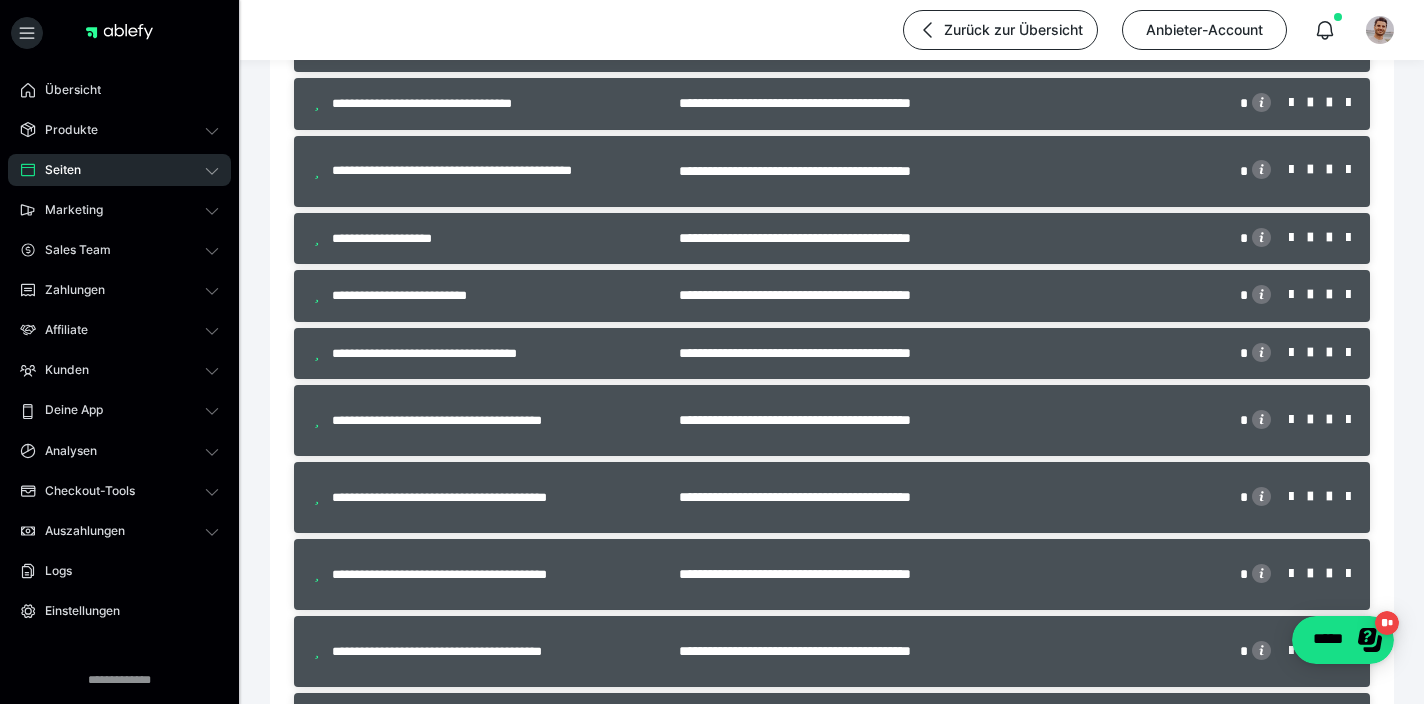 scroll, scrollTop: 1781, scrollLeft: 0, axis: vertical 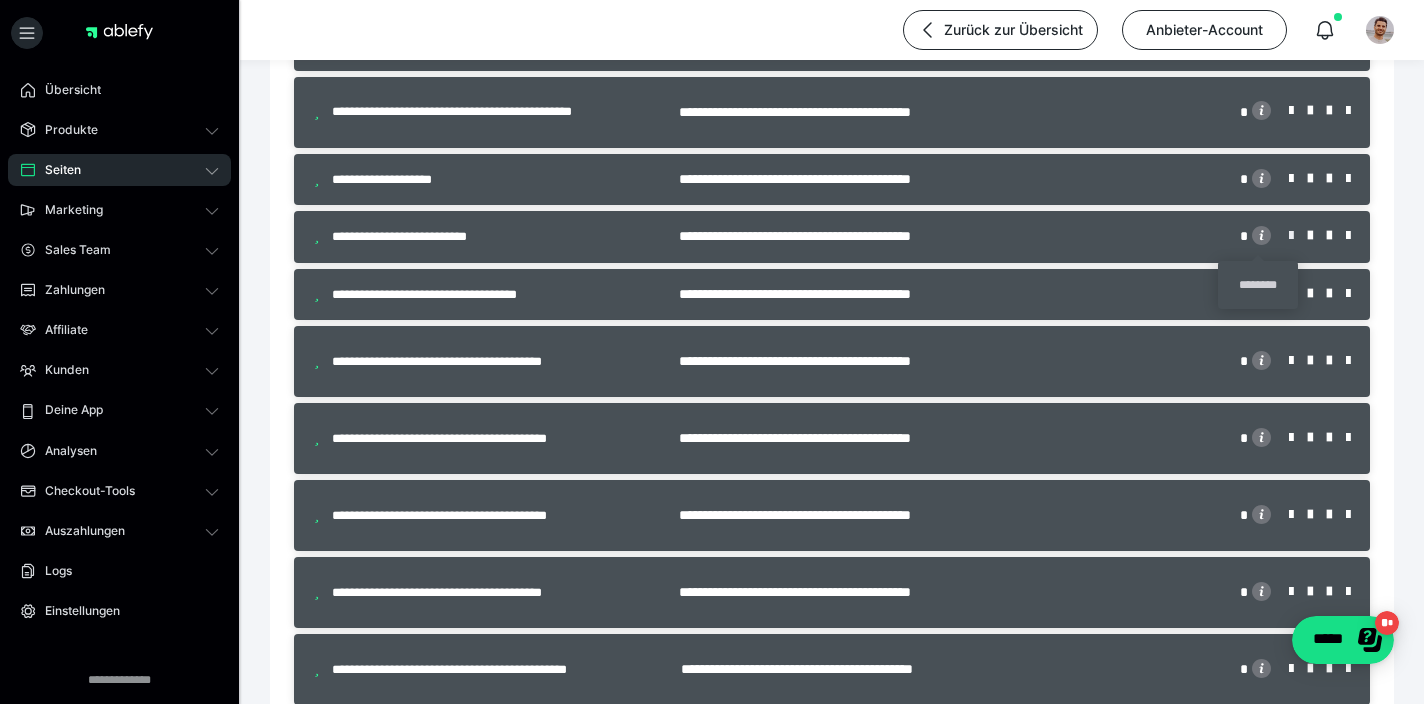 click at bounding box center [1298, 236] 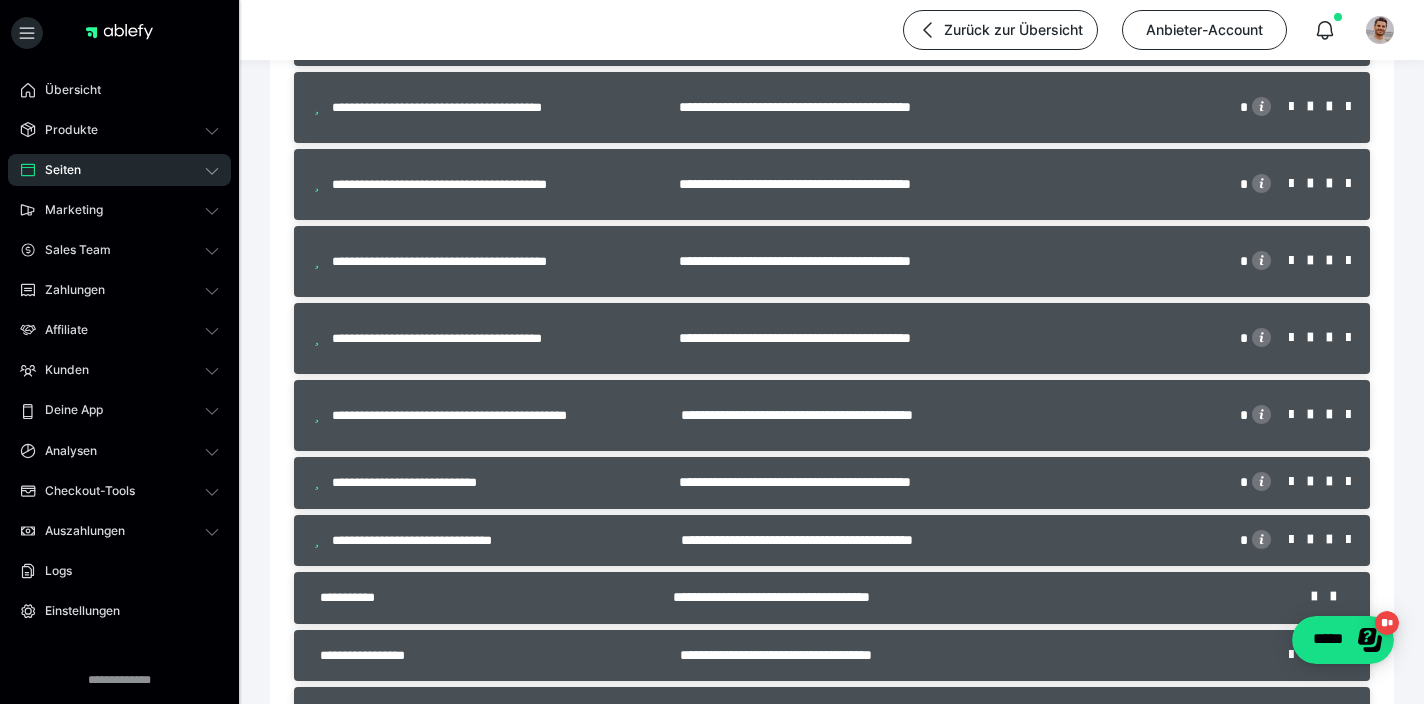 scroll, scrollTop: 2015, scrollLeft: 0, axis: vertical 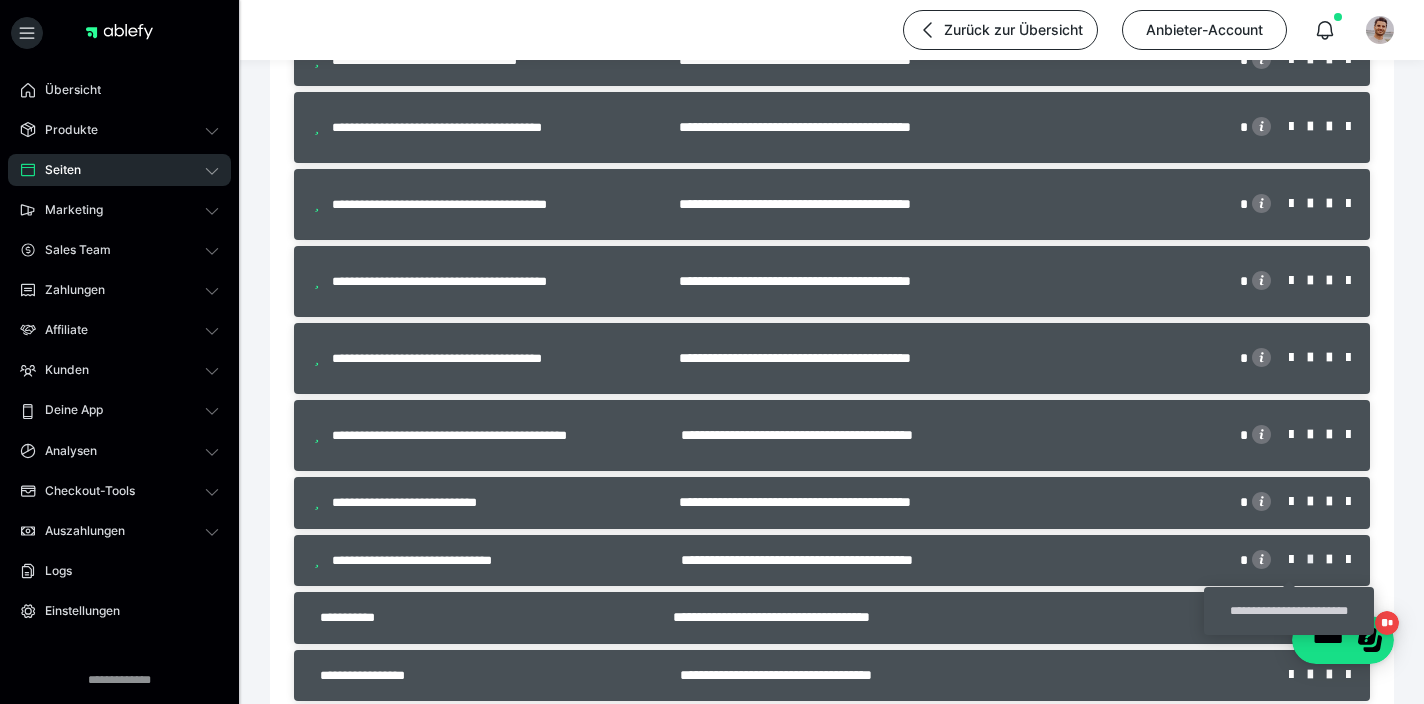 click at bounding box center [1317, 560] 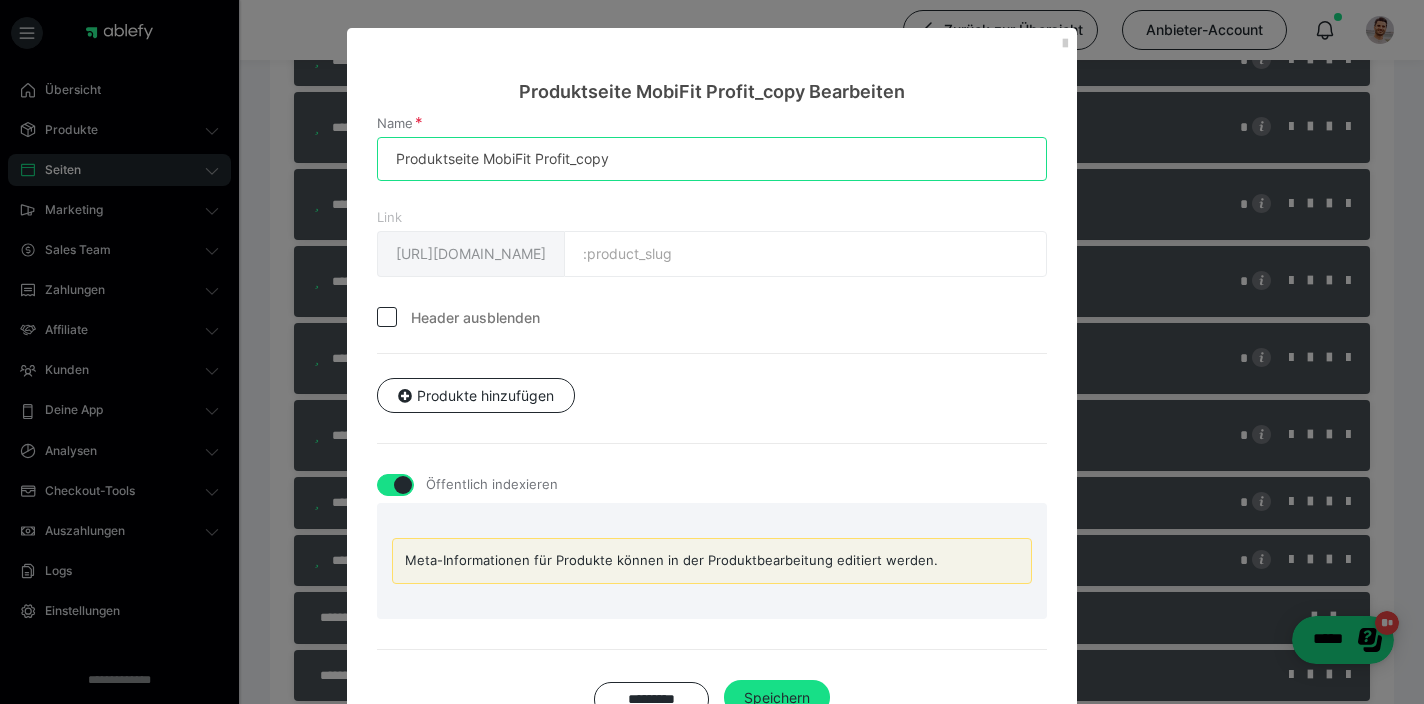 drag, startPoint x: 535, startPoint y: 157, endPoint x: 567, endPoint y: 204, distance: 56.859474 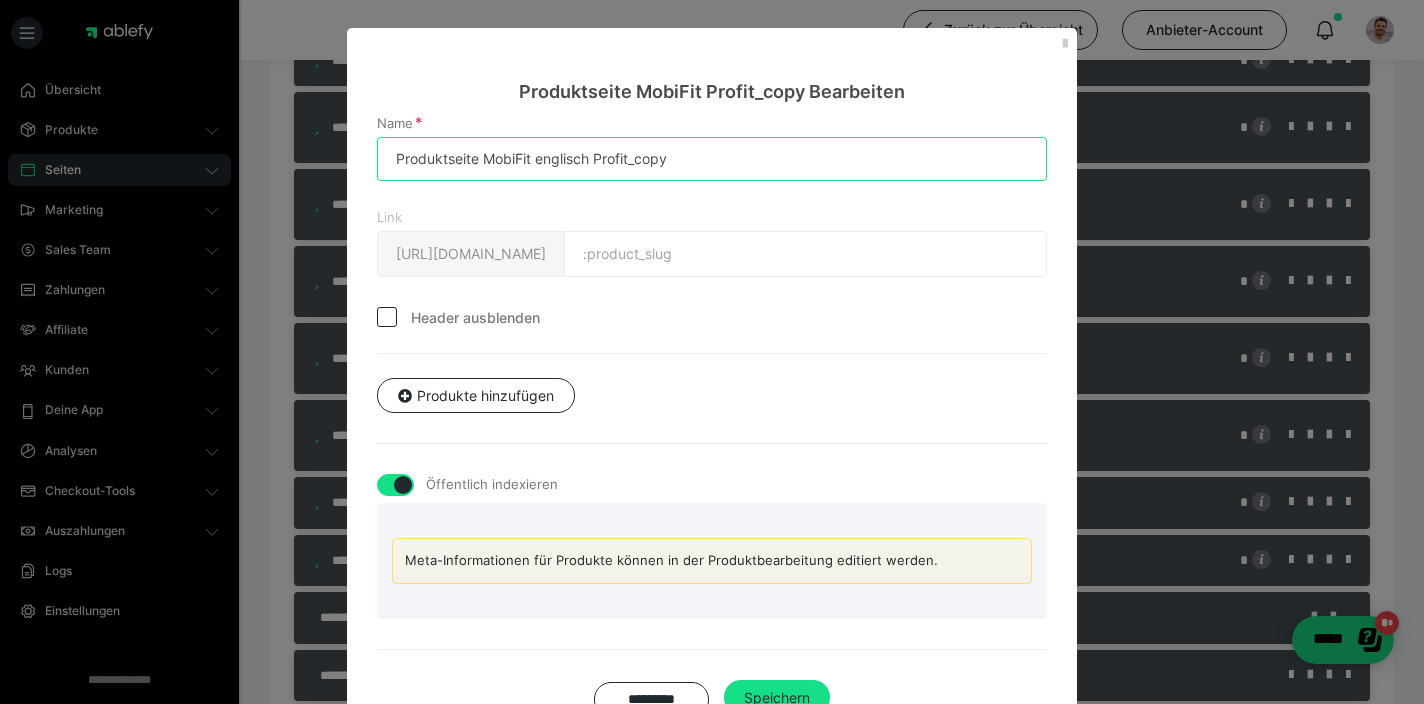 click on "Produktseite MobiFit englisch Profit_copy" at bounding box center (712, 159) 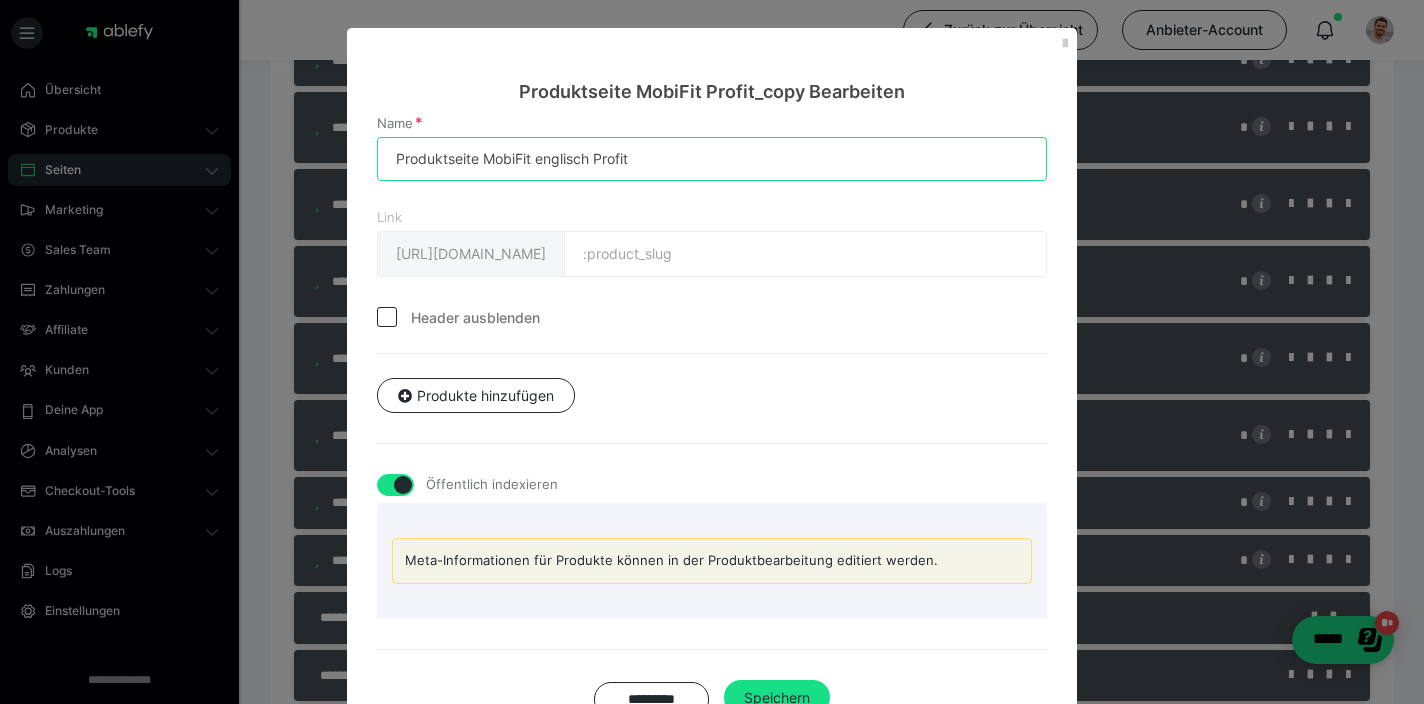 type on "Produktseite MobiFit englisch Profit" 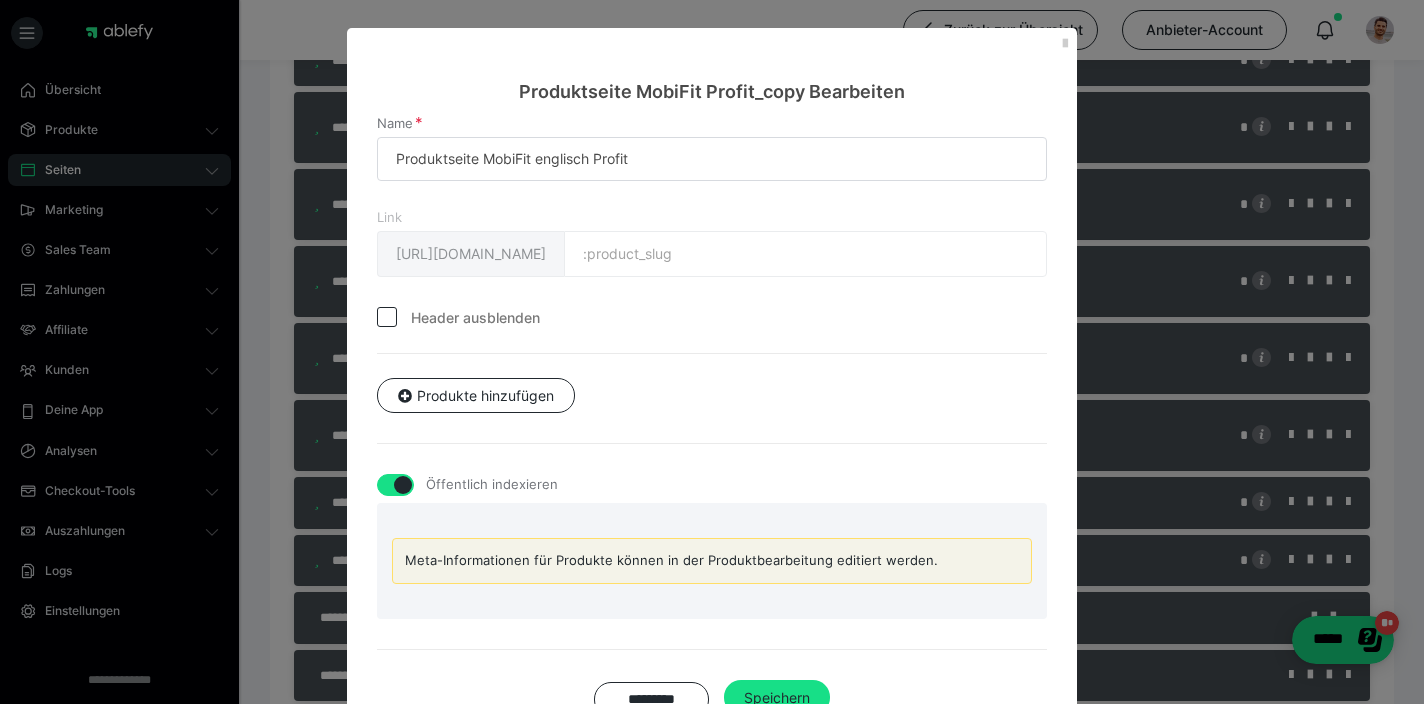 scroll, scrollTop: 0, scrollLeft: 0, axis: both 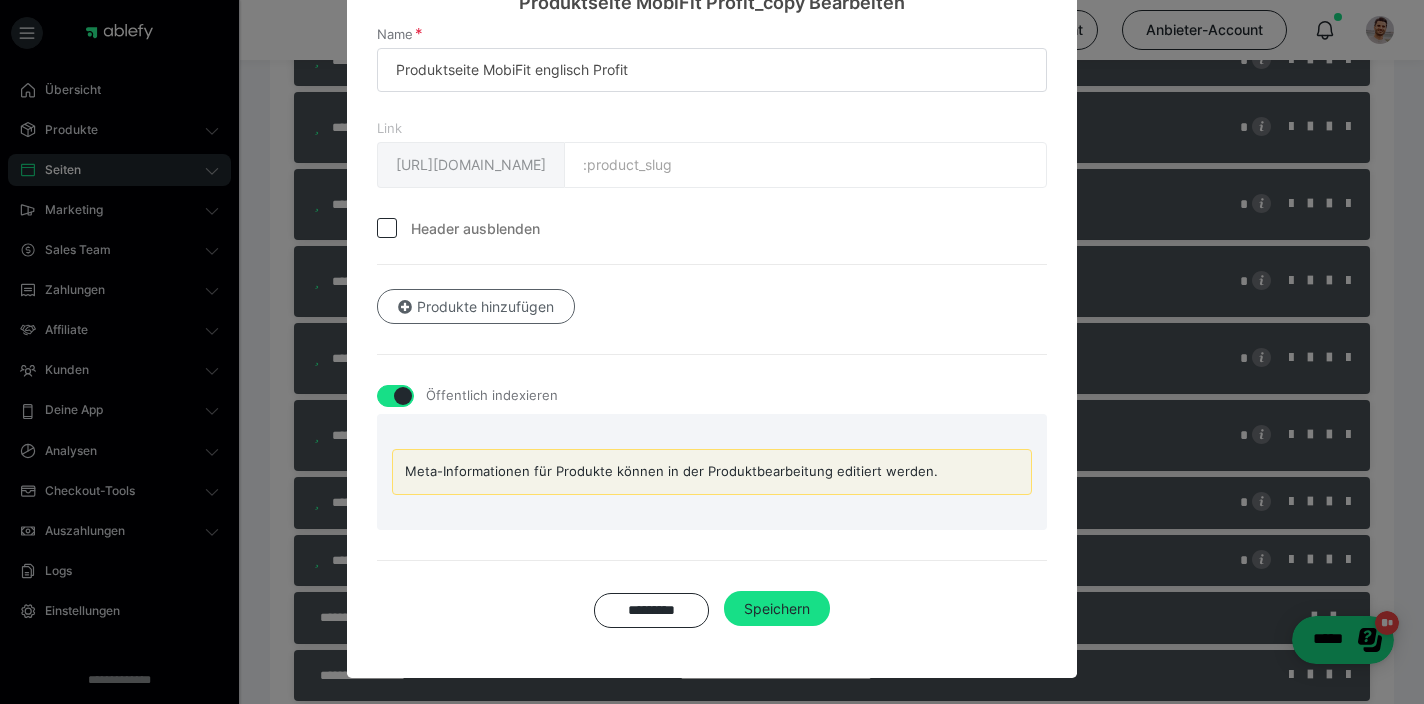 click on "Produkte hinzufügen" at bounding box center (476, 307) 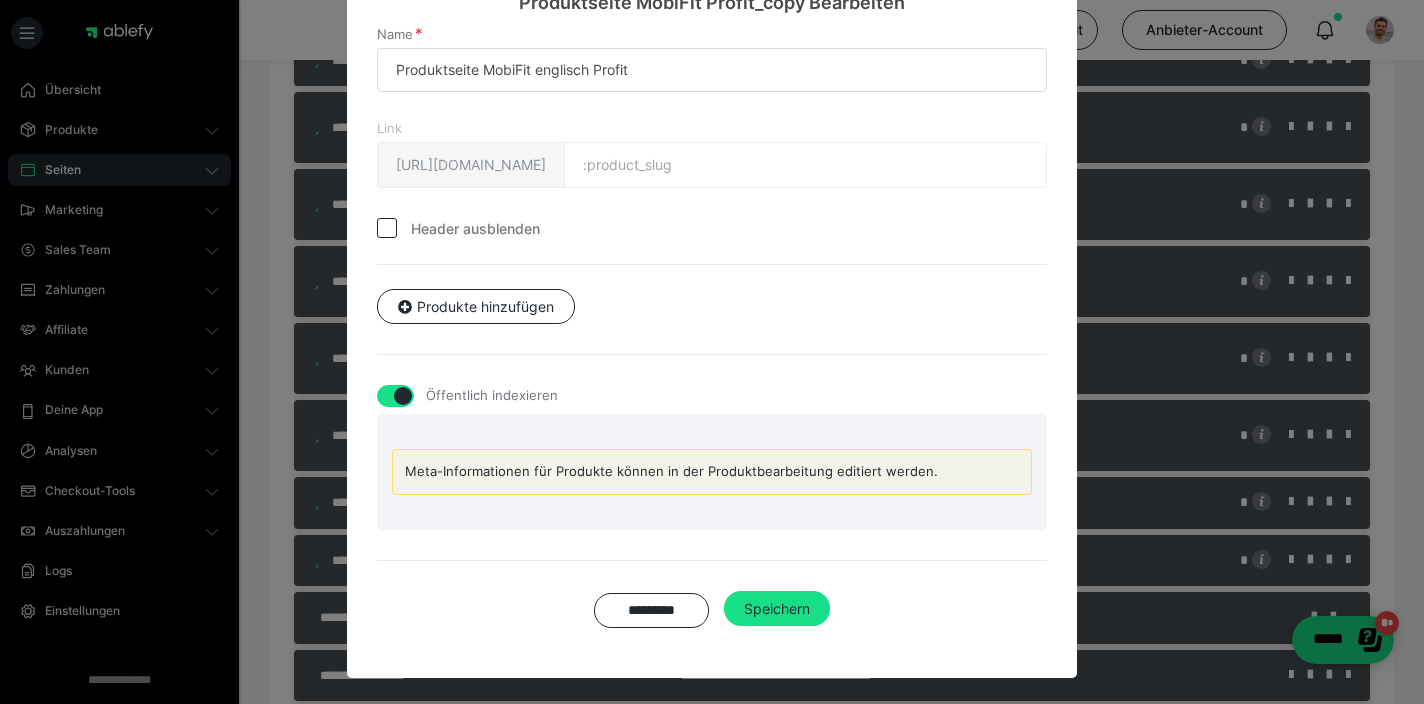 scroll, scrollTop: 0, scrollLeft: 0, axis: both 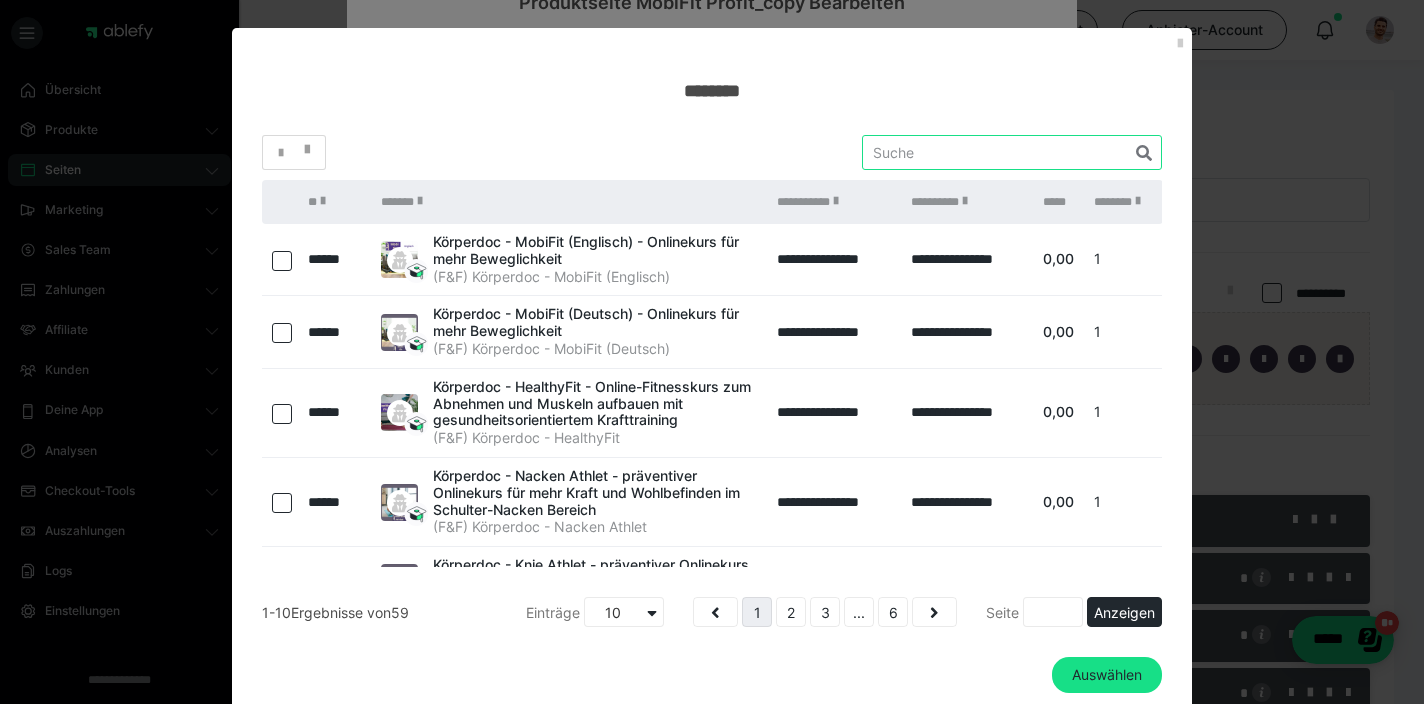 click at bounding box center [1012, 152] 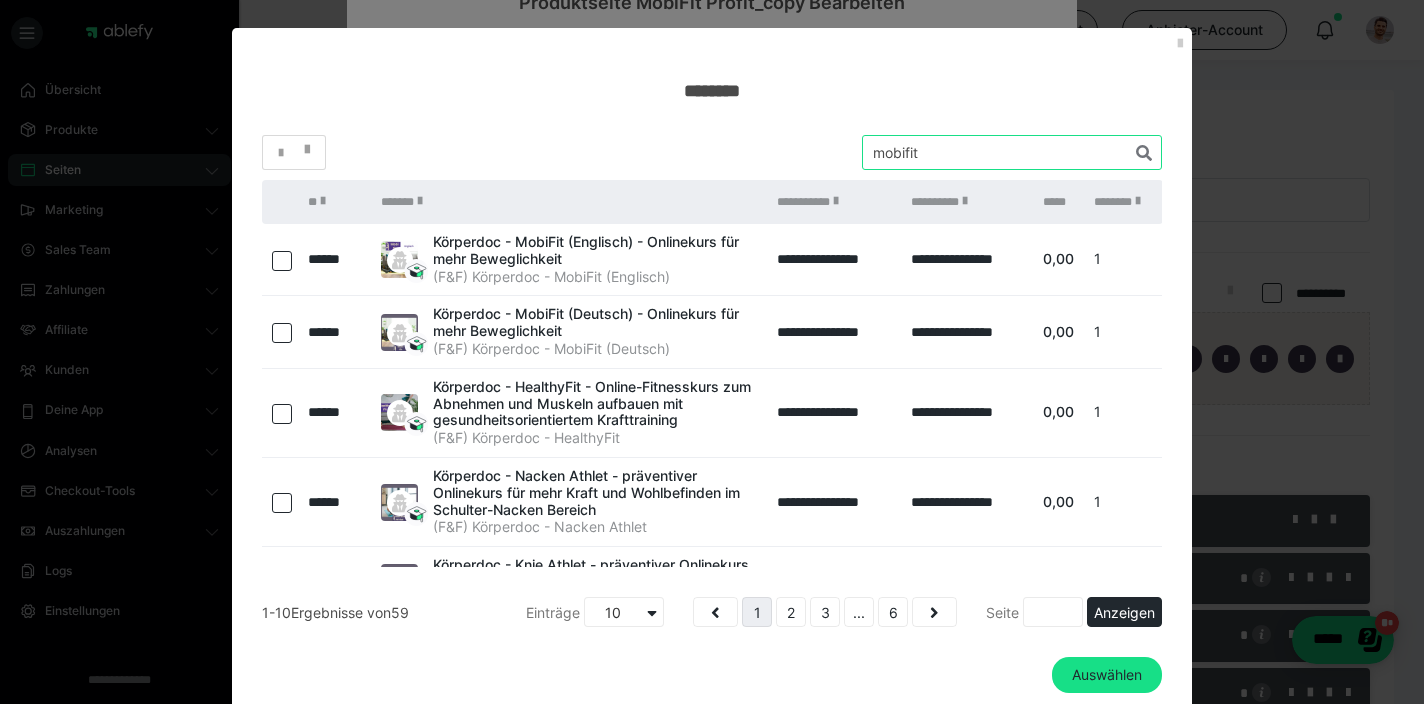 type on "mobifit" 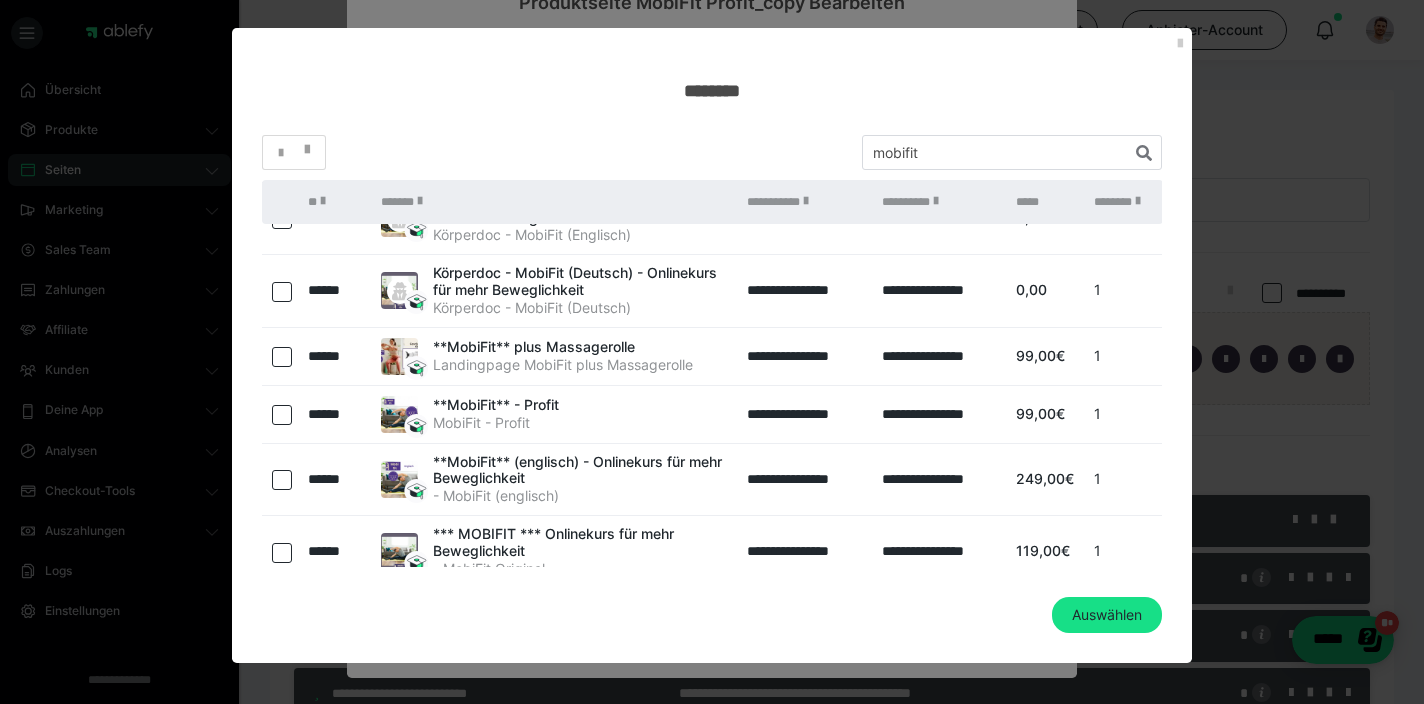 scroll, scrollTop: 207, scrollLeft: 0, axis: vertical 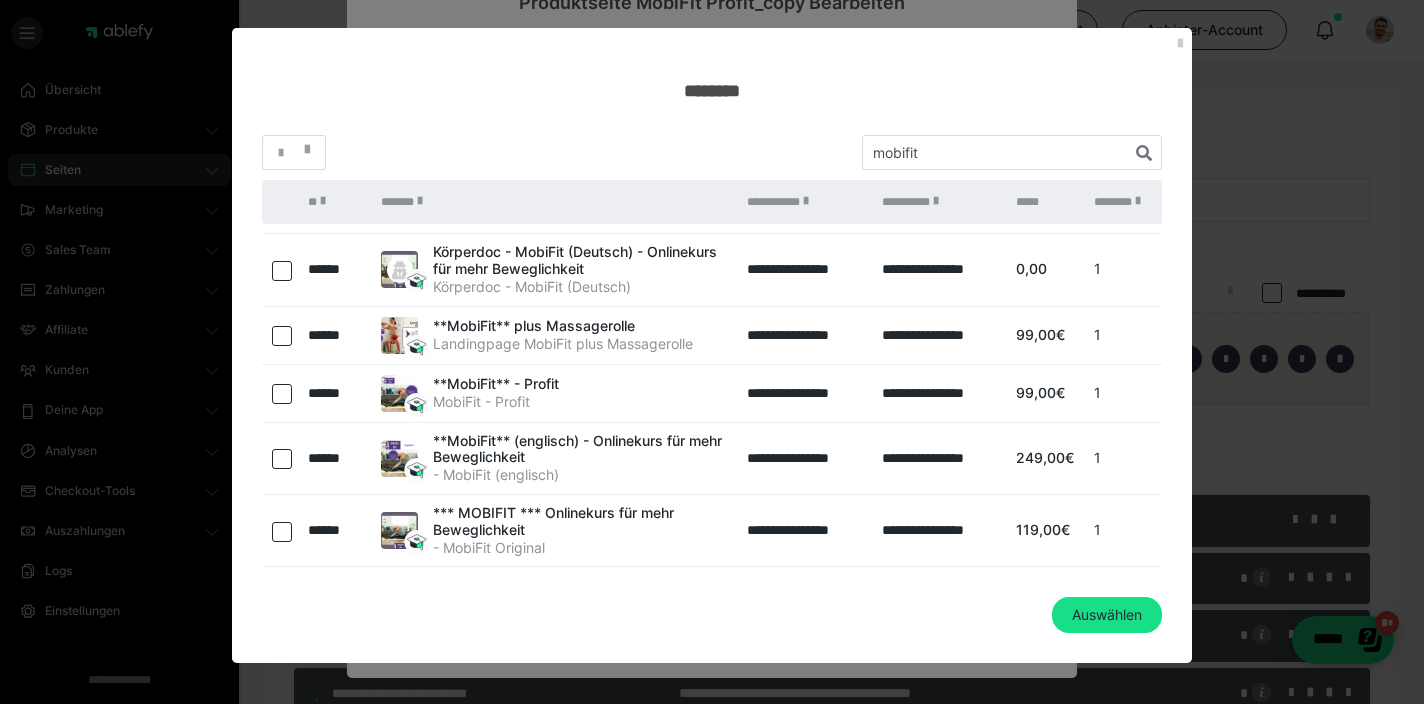 click at bounding box center (282, 459) 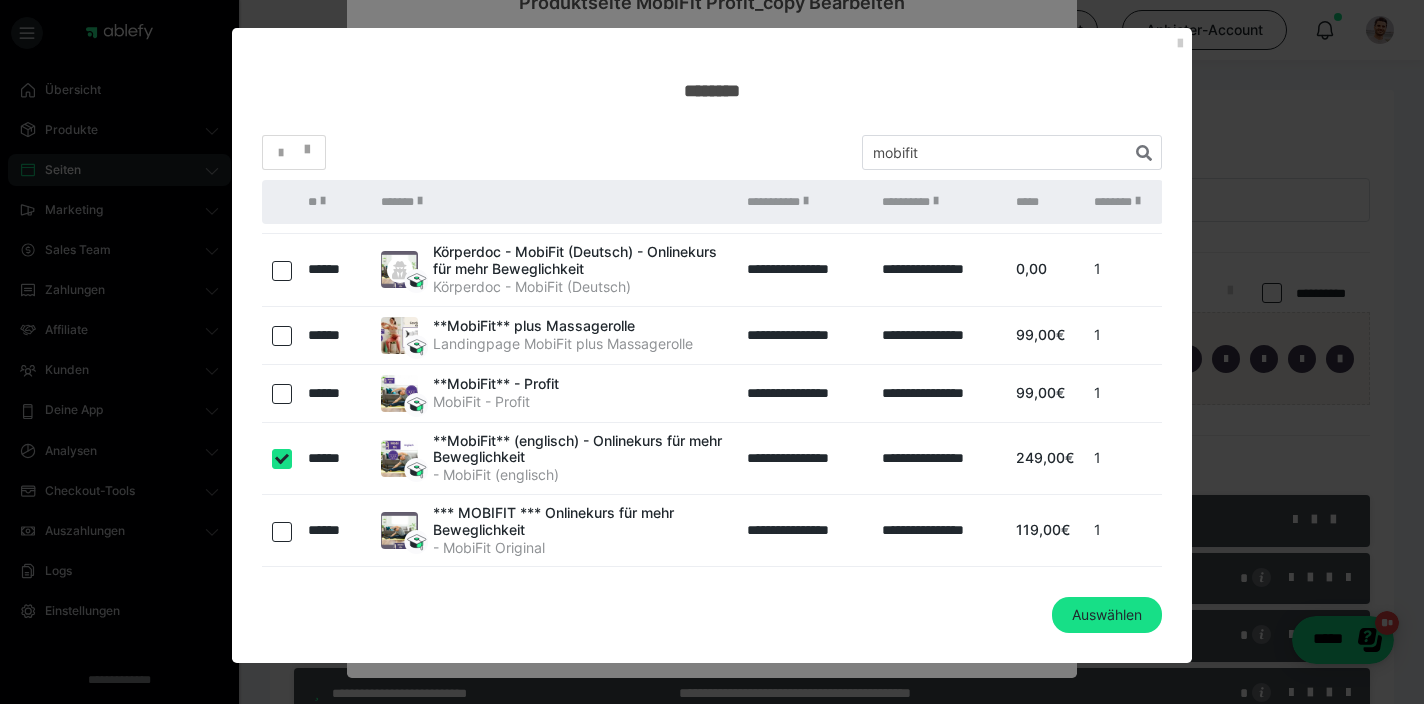 checkbox on "true" 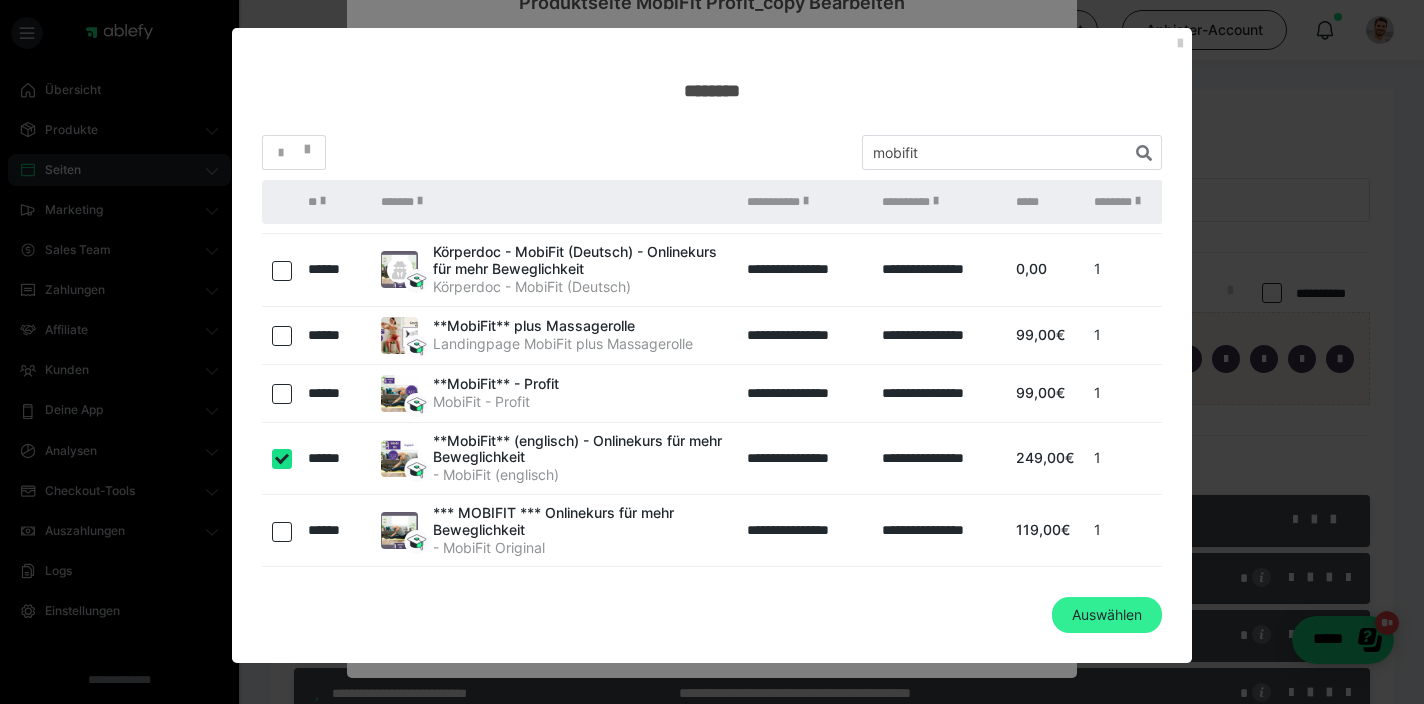 click on "Auswählen" at bounding box center (1107, 615) 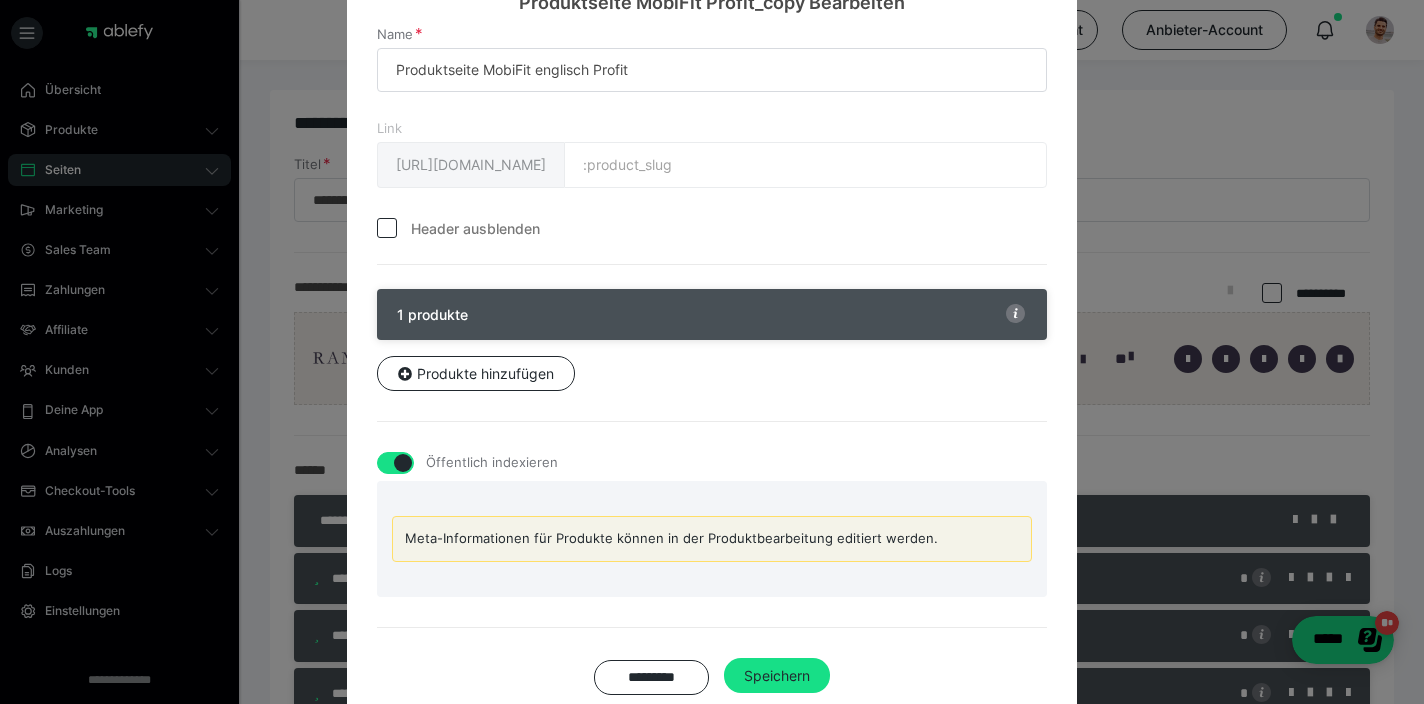 scroll, scrollTop: 156, scrollLeft: 0, axis: vertical 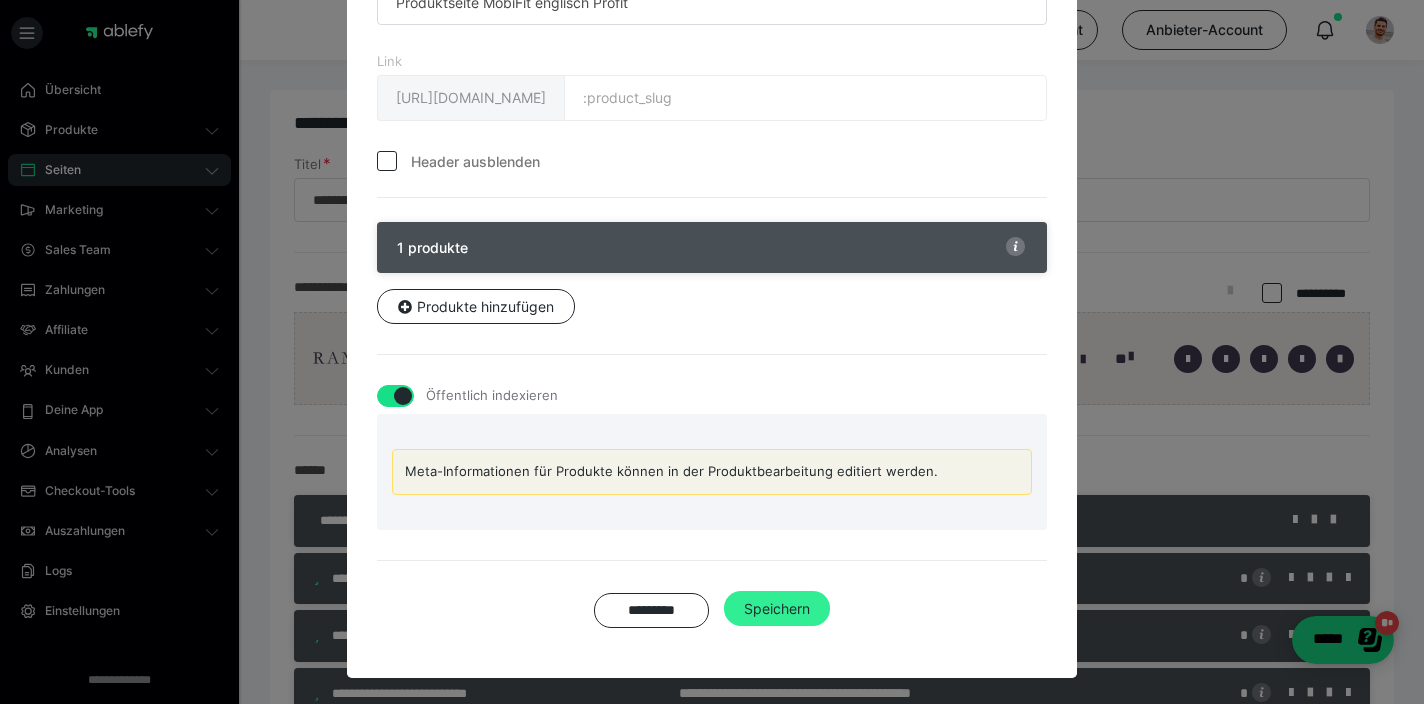click on "Speichern" at bounding box center [777, 609] 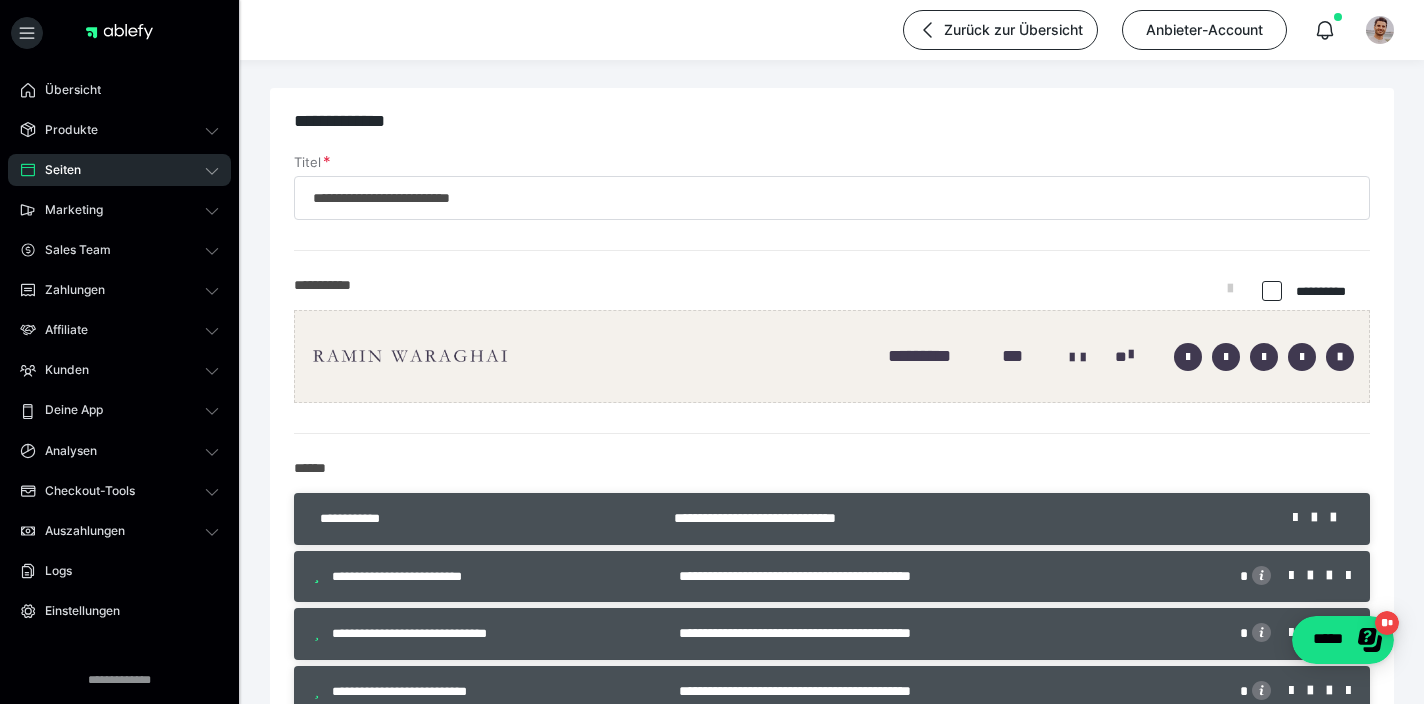 scroll, scrollTop: 0, scrollLeft: 0, axis: both 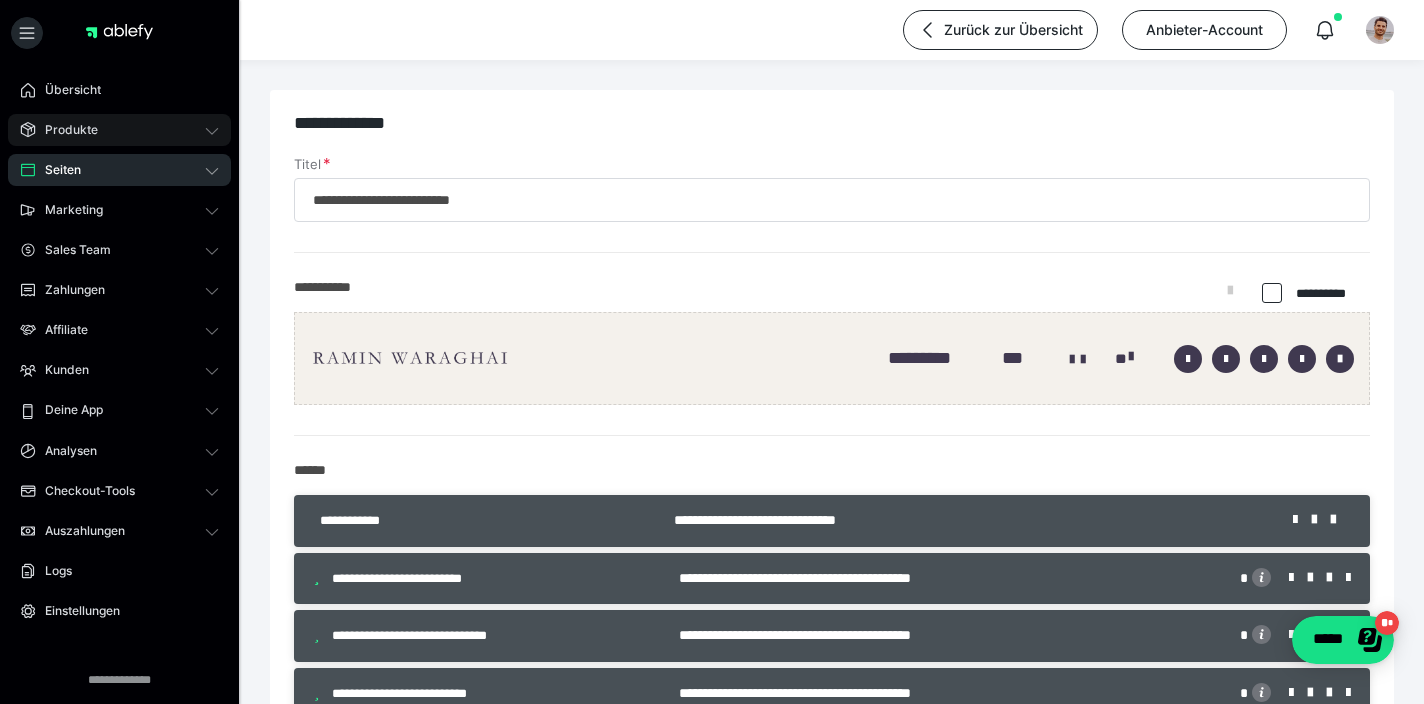 click on "Produkte" at bounding box center [119, 130] 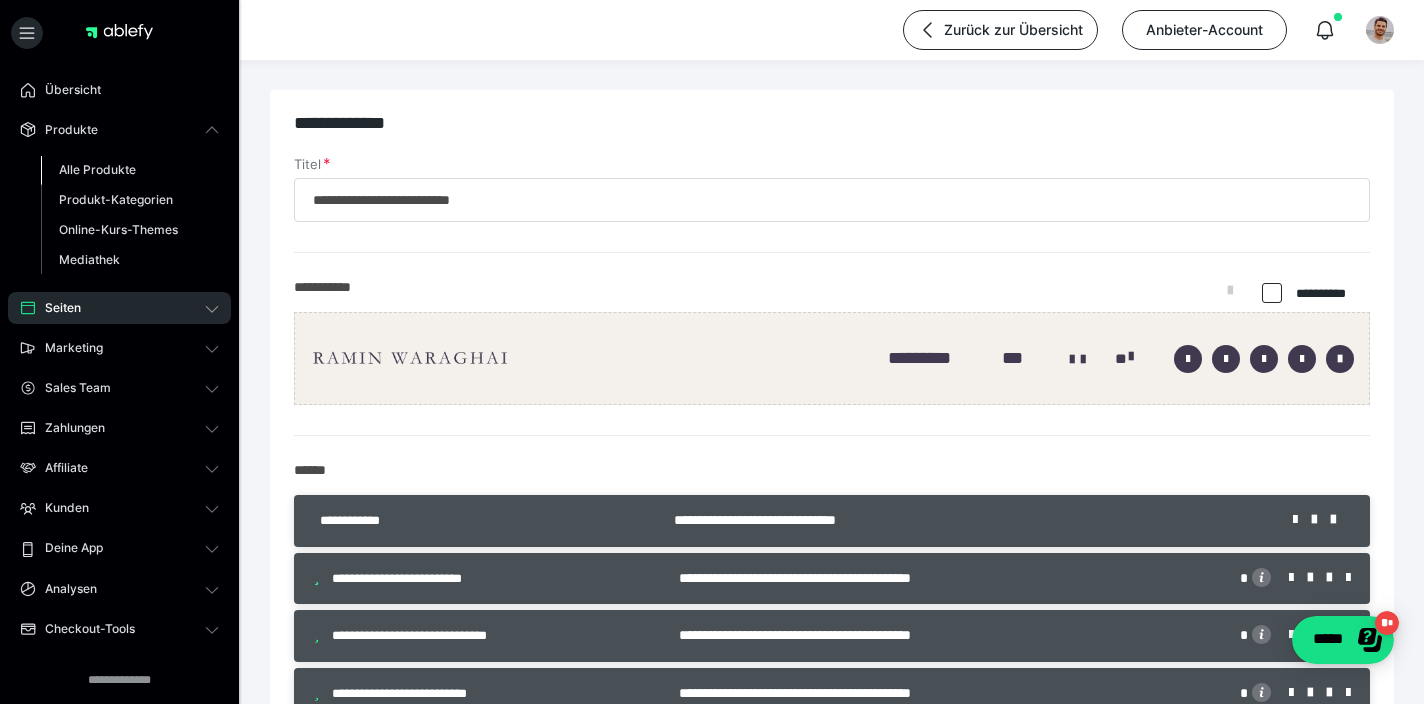 click on "Alle Produkte" at bounding box center (97, 169) 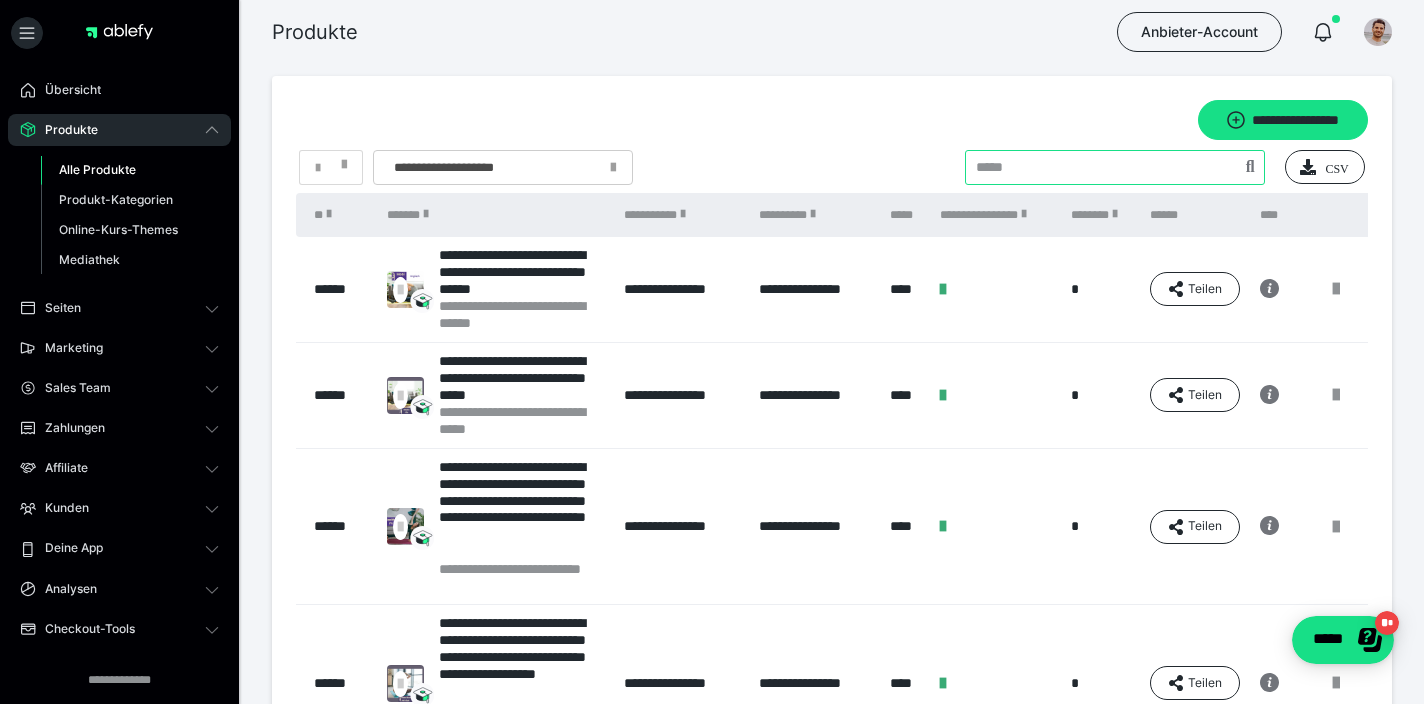 click at bounding box center (1115, 167) 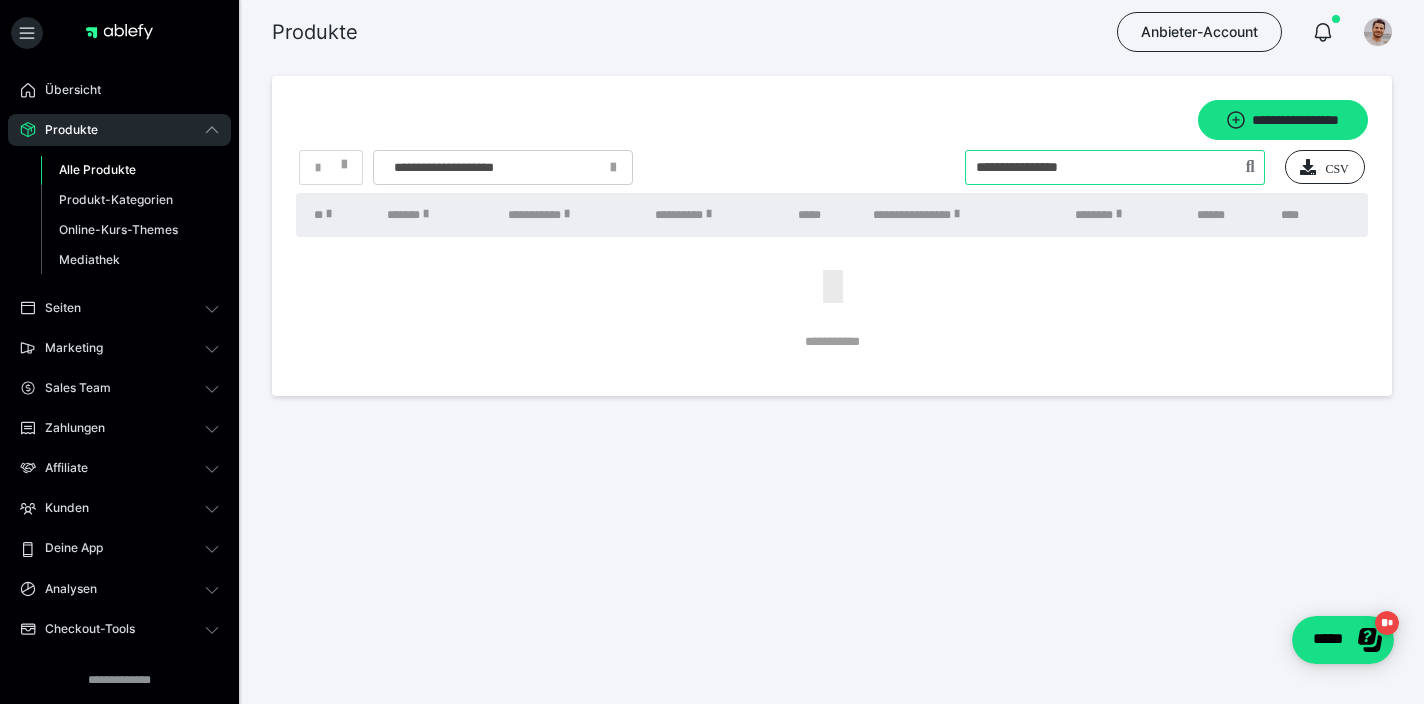 click at bounding box center [1115, 167] 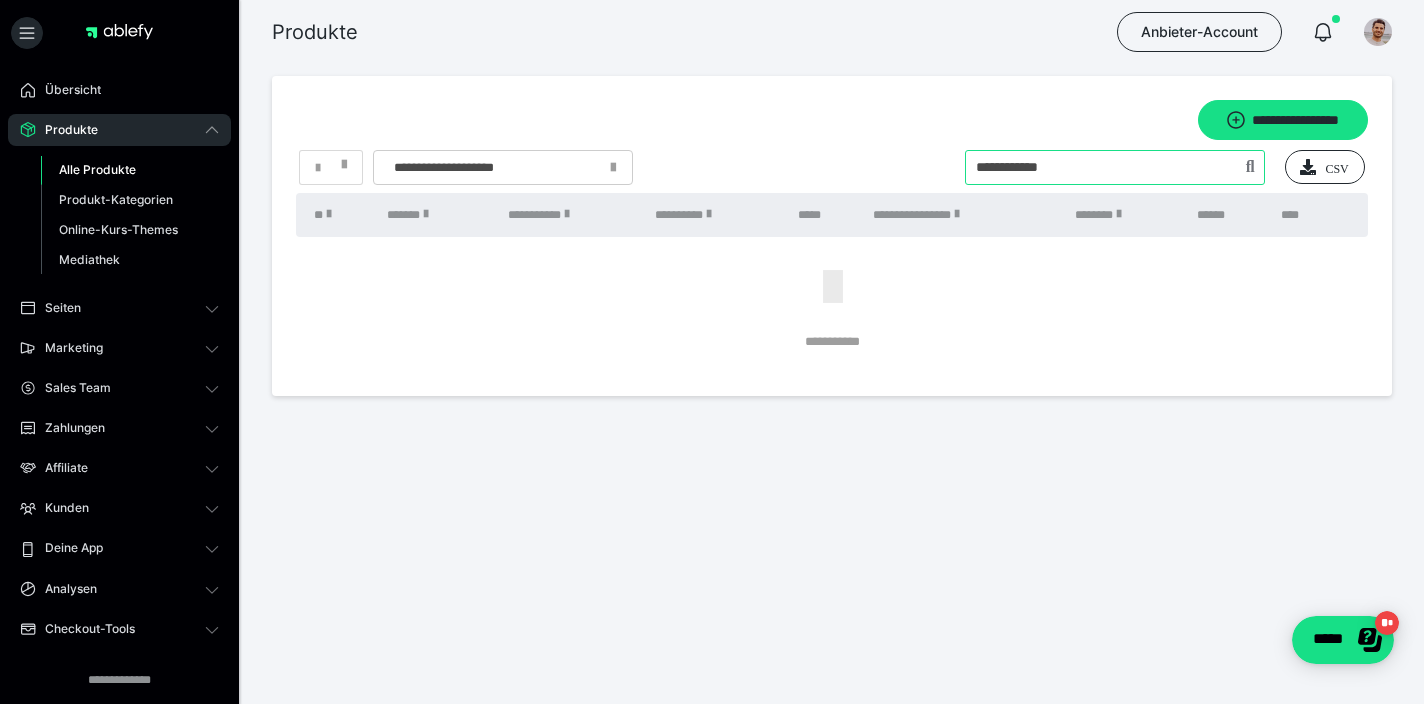 click at bounding box center (1115, 167) 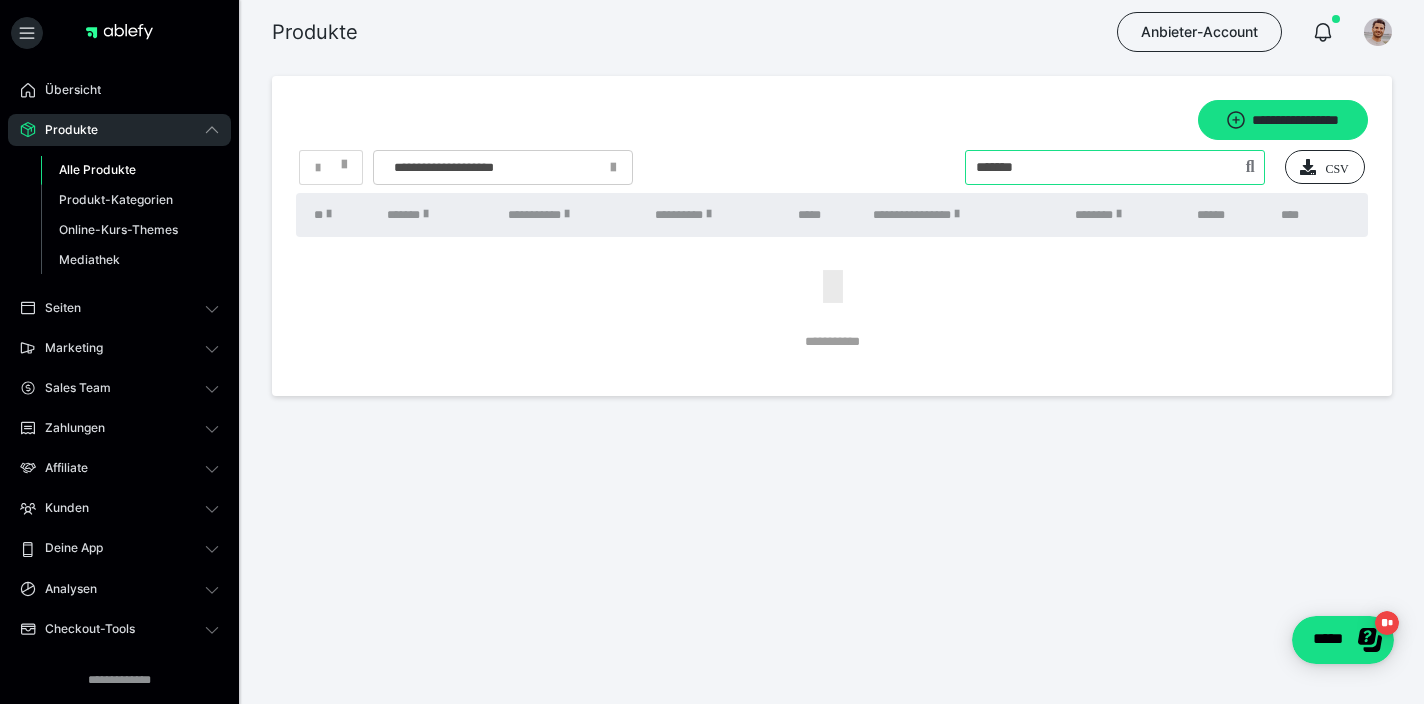 type on "*******" 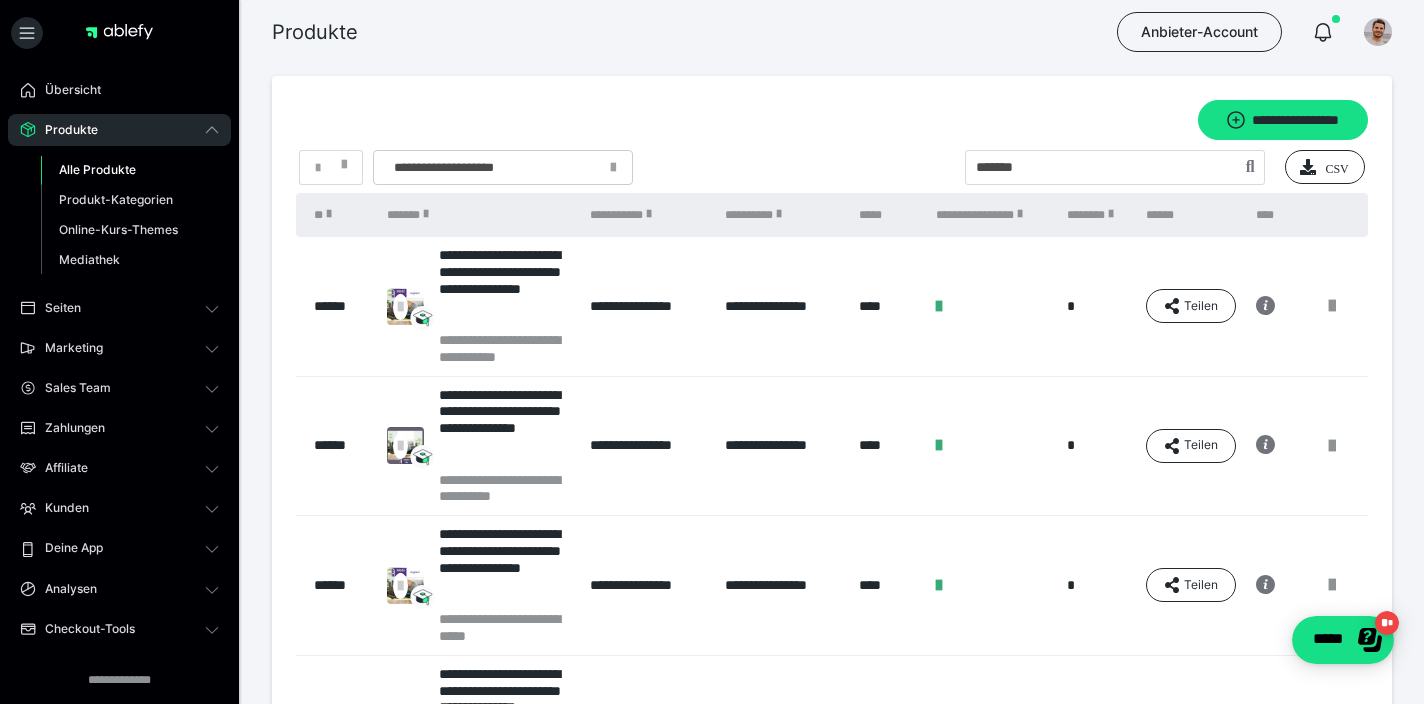 scroll, scrollTop: 632, scrollLeft: 0, axis: vertical 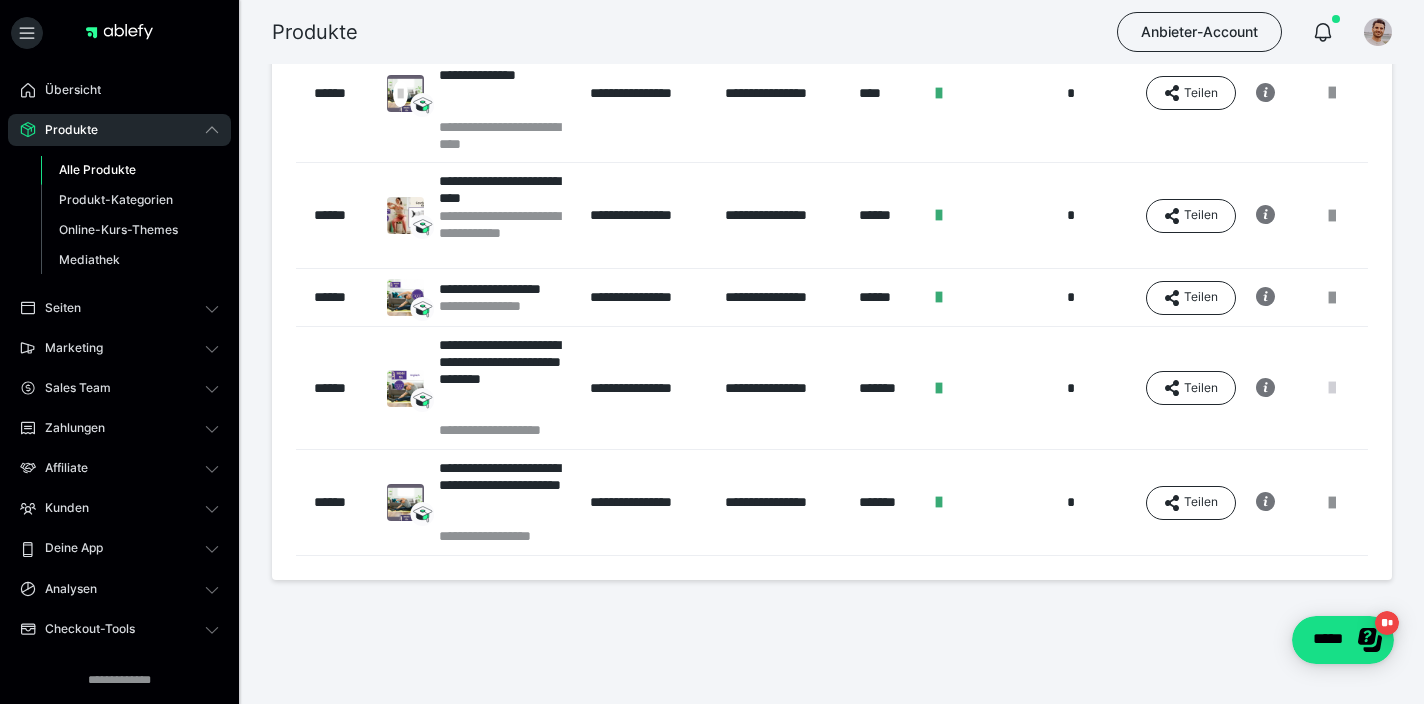 click at bounding box center (1332, 388) 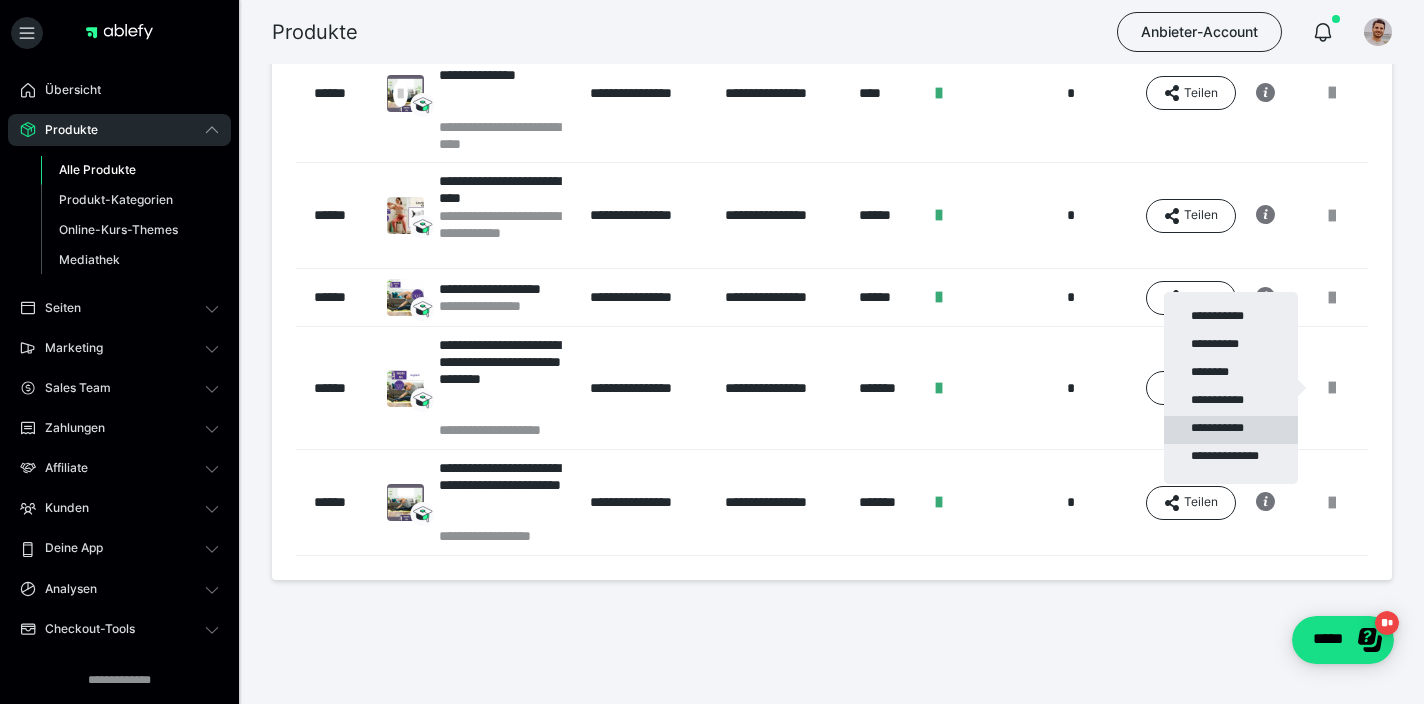 click on "**********" at bounding box center [1231, 430] 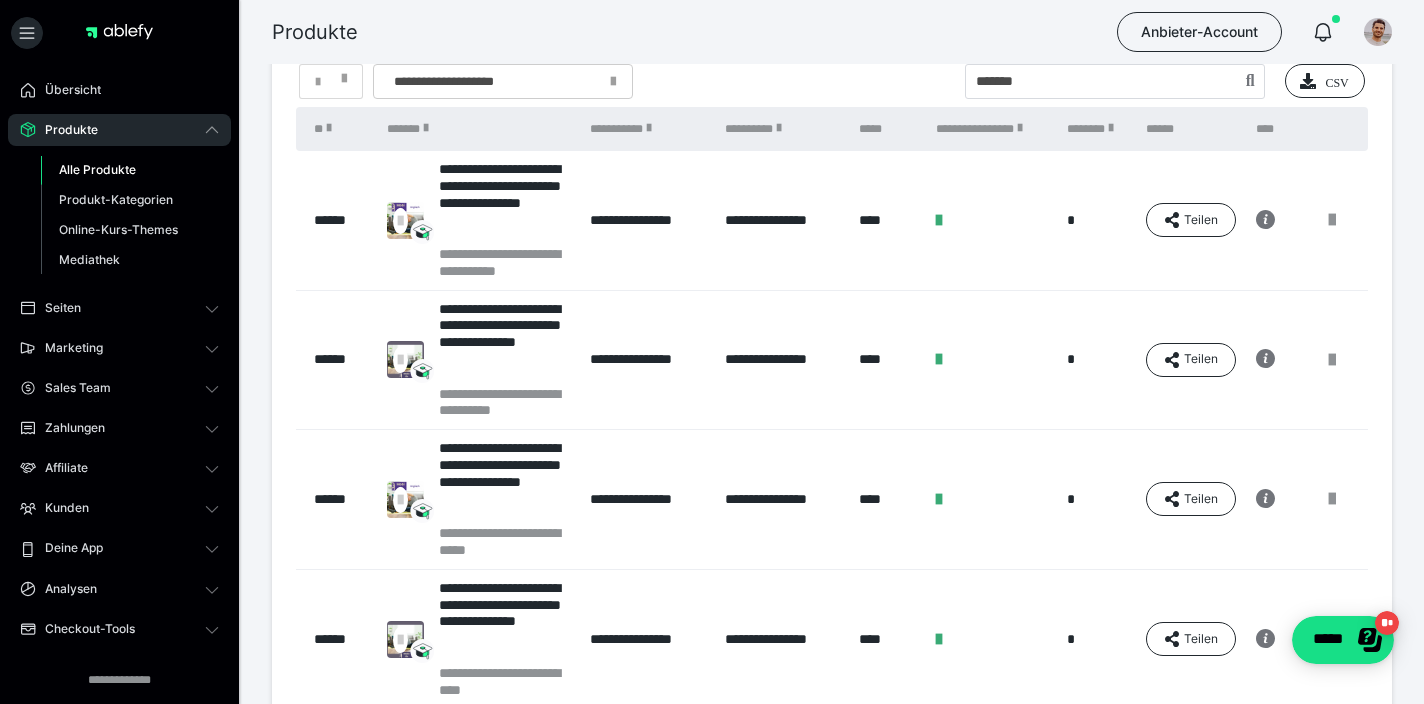 scroll, scrollTop: 0, scrollLeft: 0, axis: both 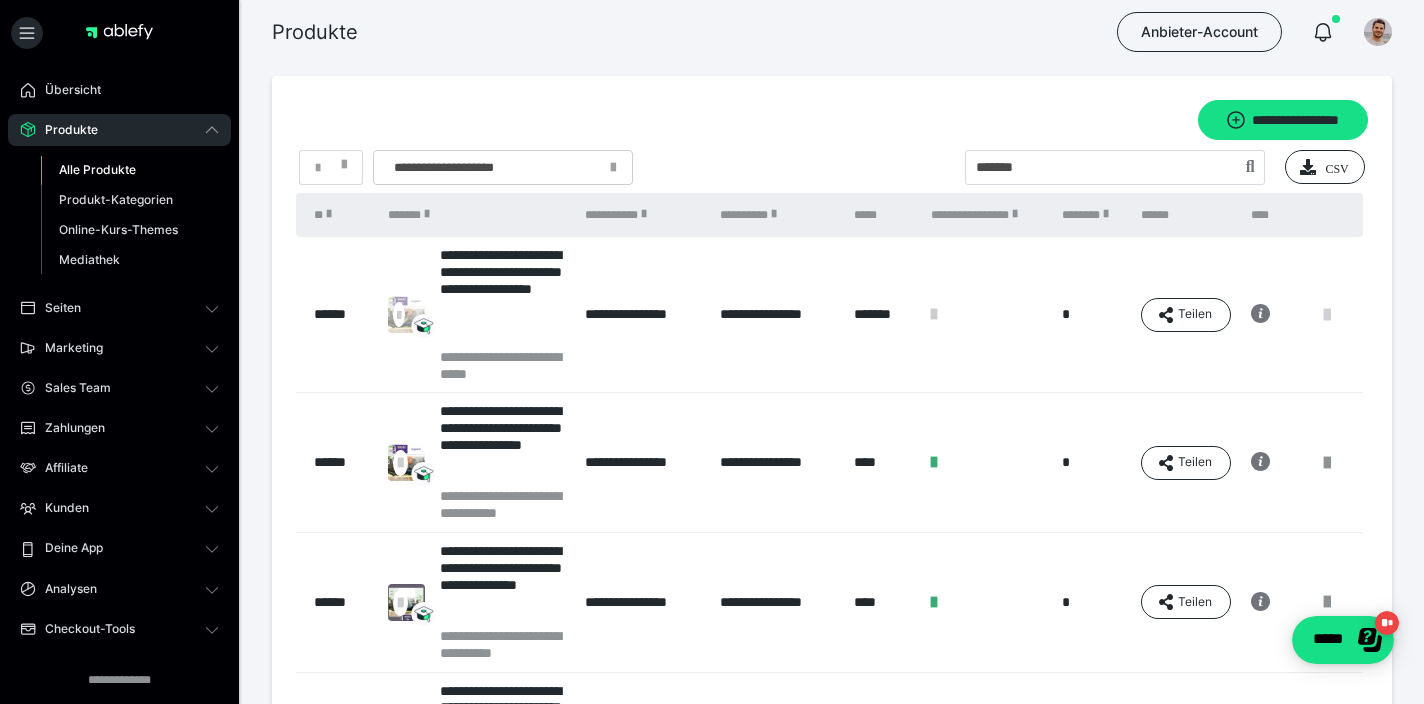 click at bounding box center (1327, 315) 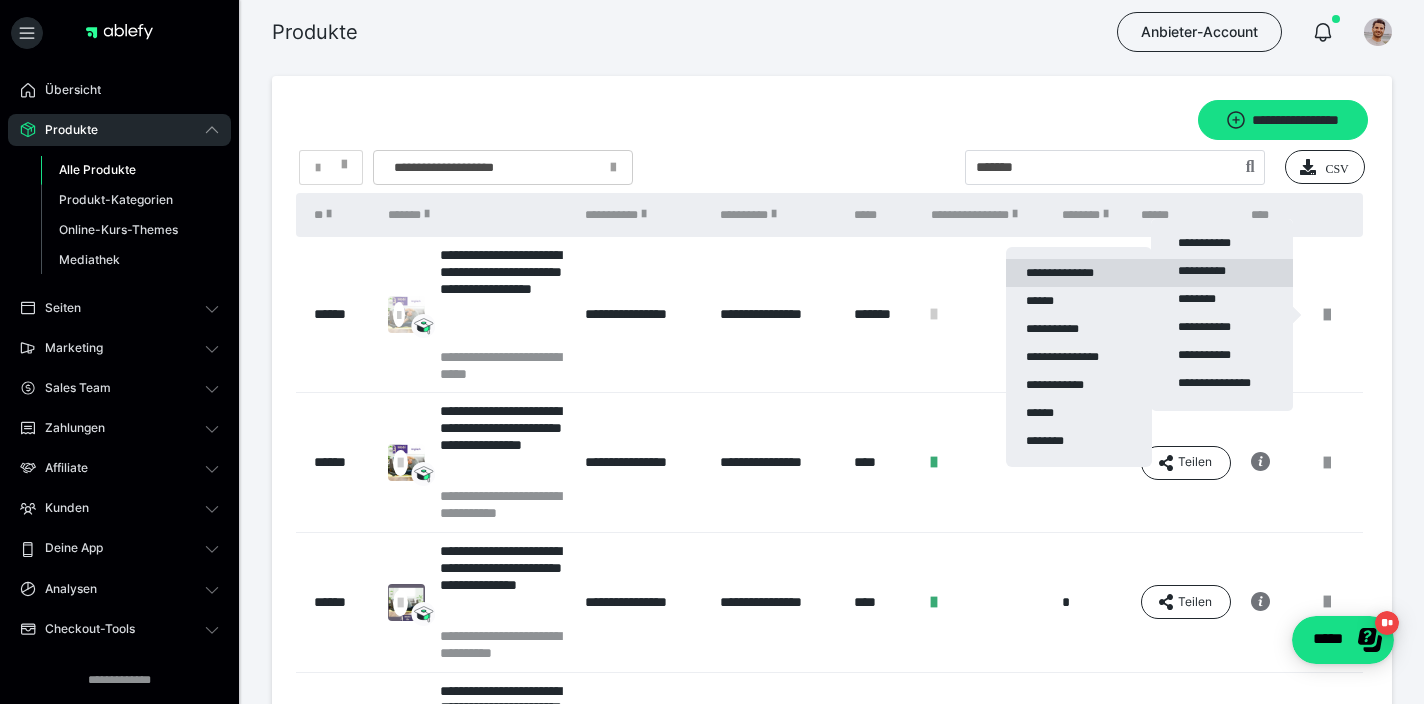 click on "**********" at bounding box center (1079, 273) 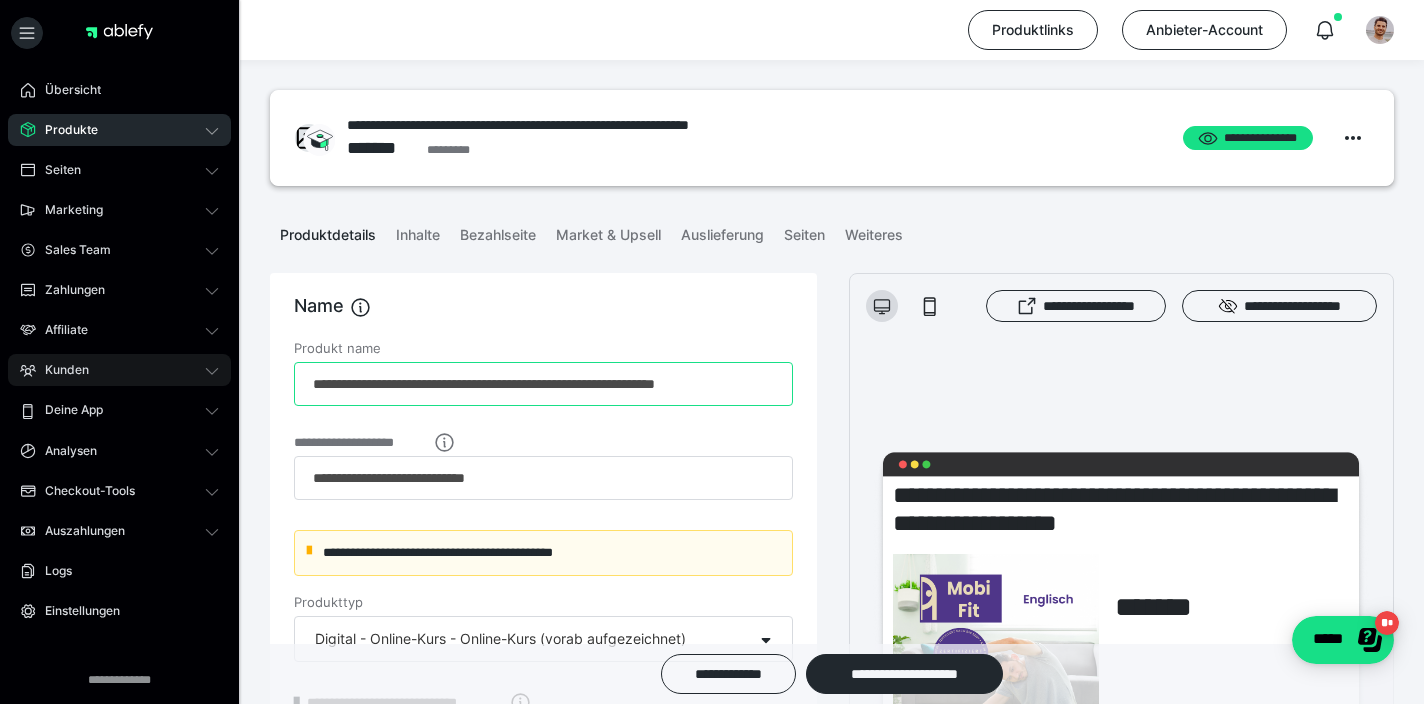 scroll, scrollTop: 0, scrollLeft: 0, axis: both 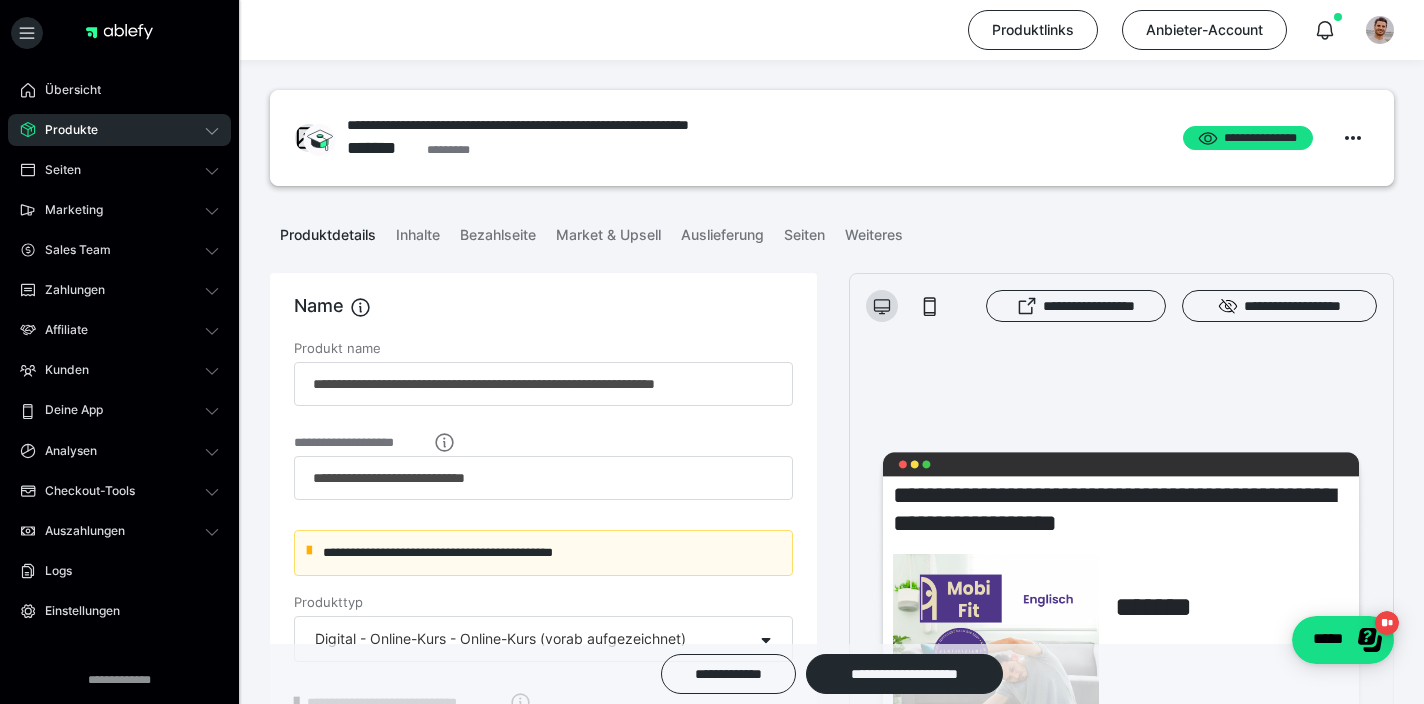 click on "Name" at bounding box center [543, 319] 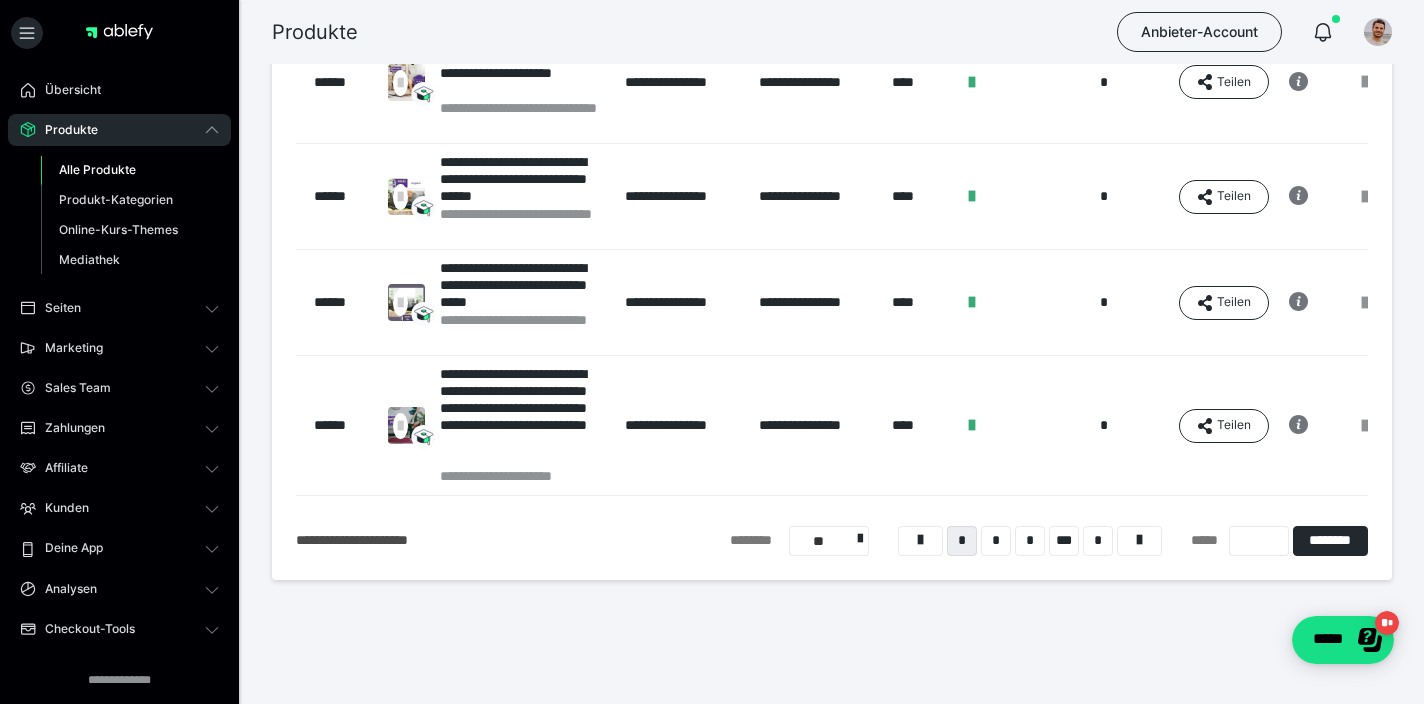scroll, scrollTop: 0, scrollLeft: 0, axis: both 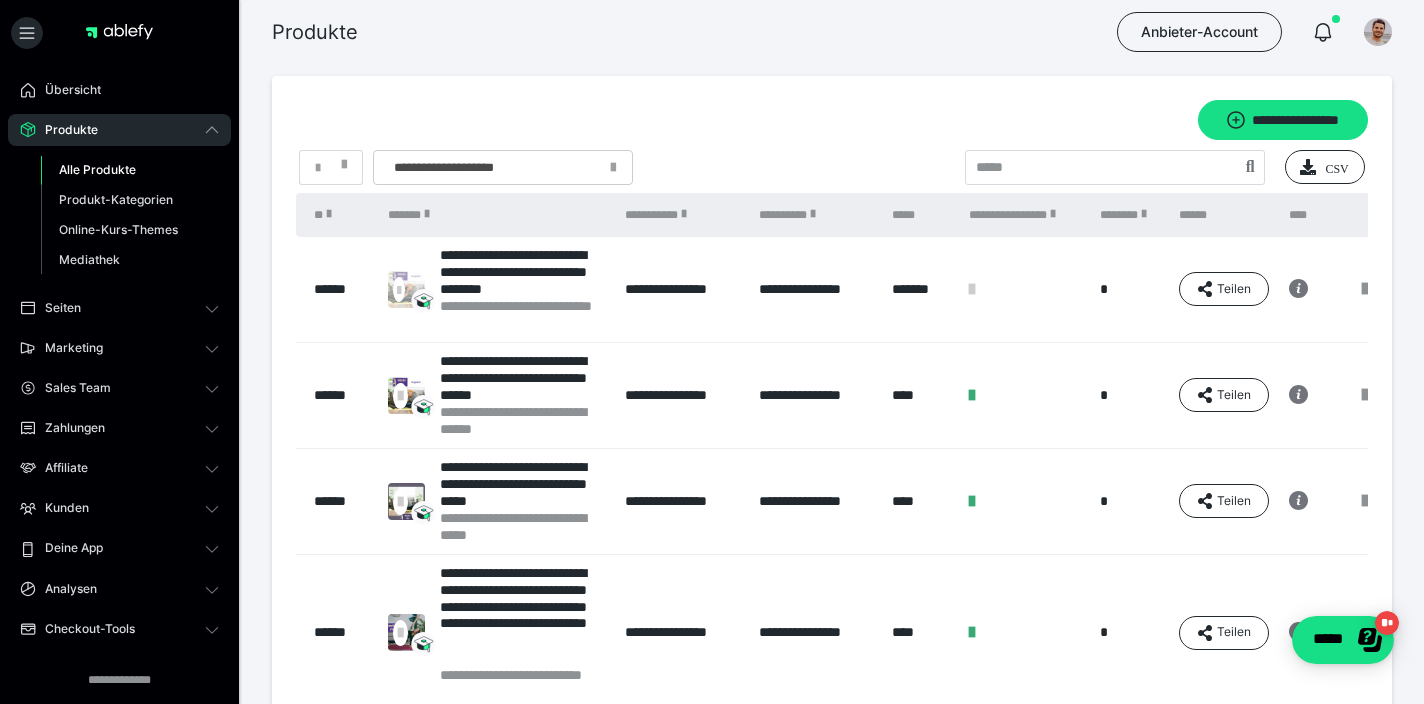 click on "********" at bounding box center (1129, 215) 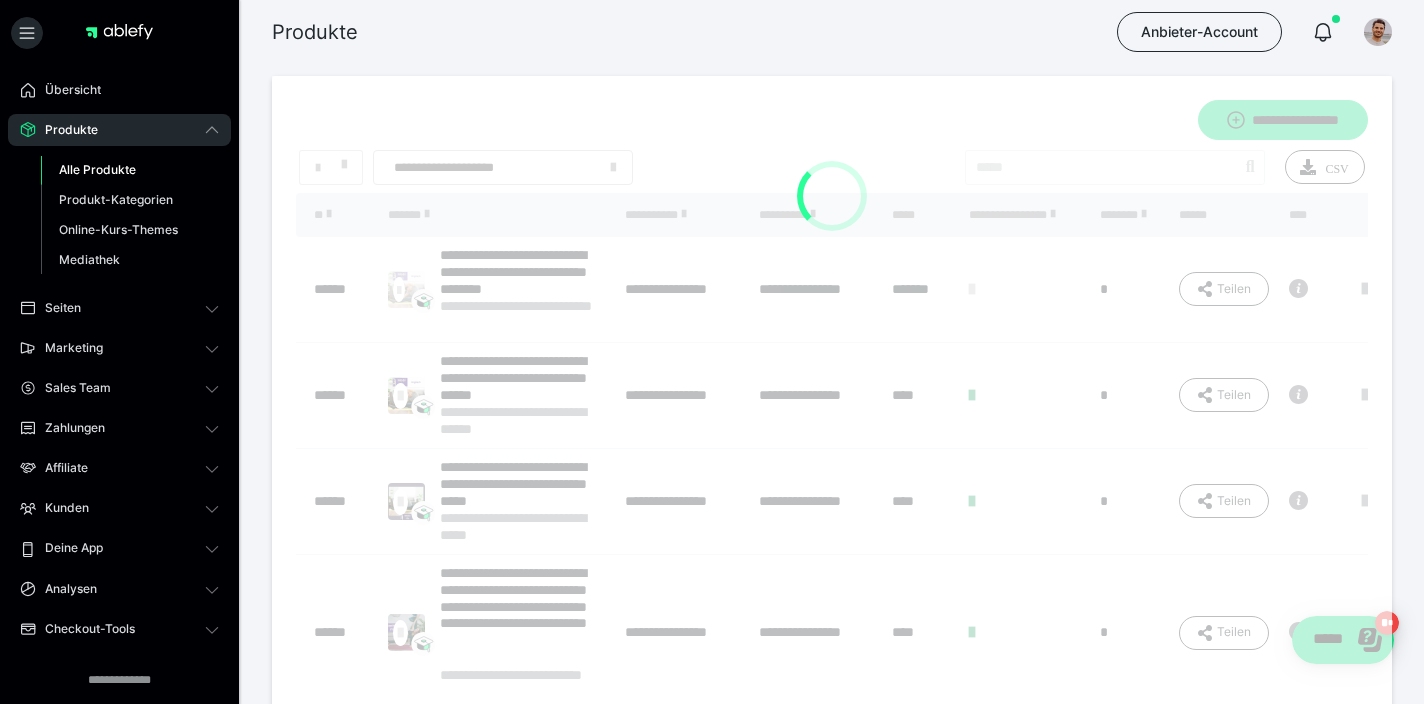 click at bounding box center [832, 812] 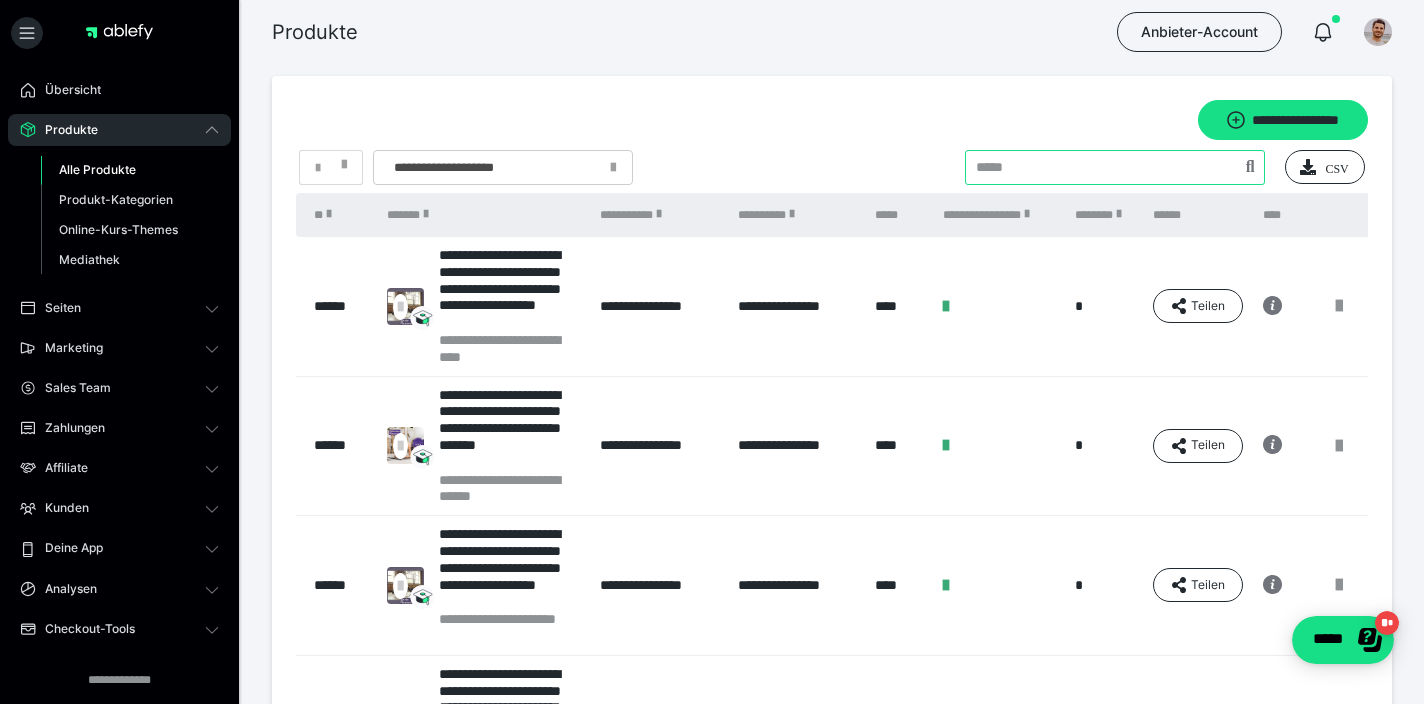 click at bounding box center (1115, 167) 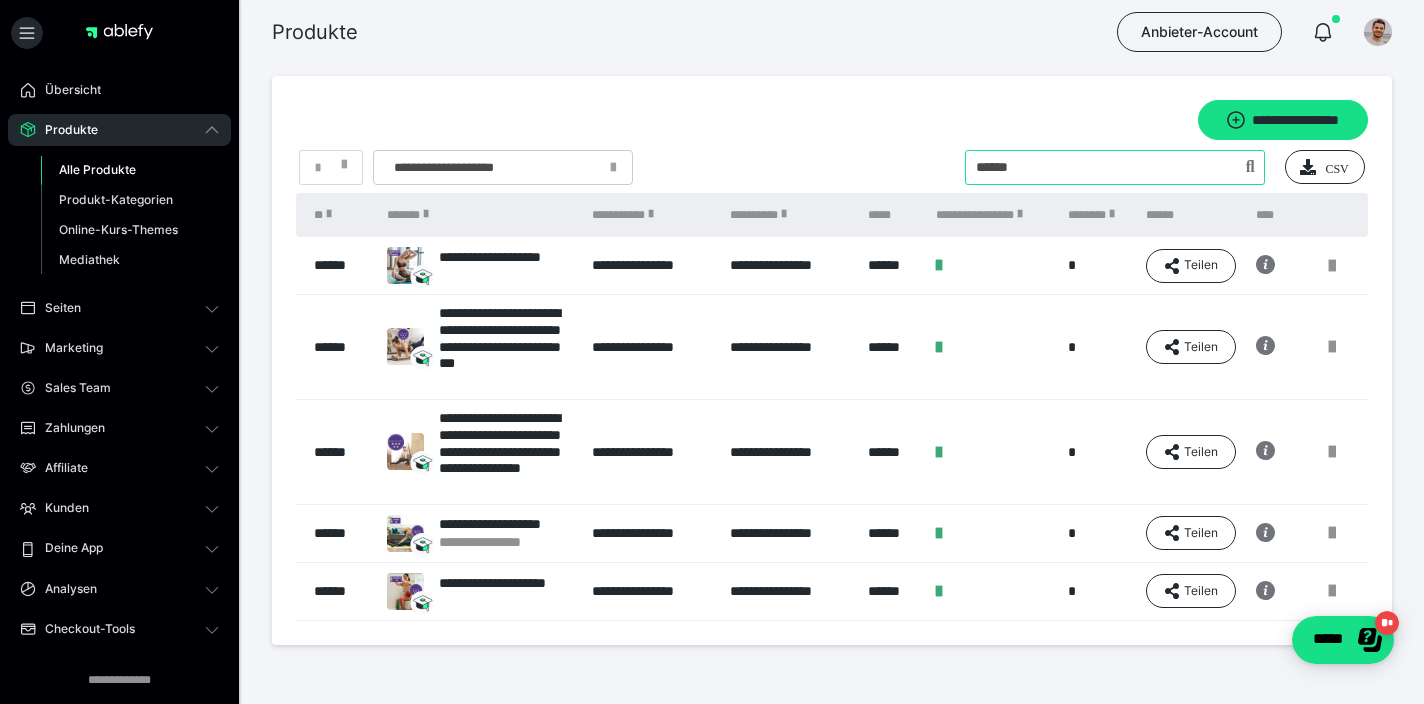 click at bounding box center [1115, 167] 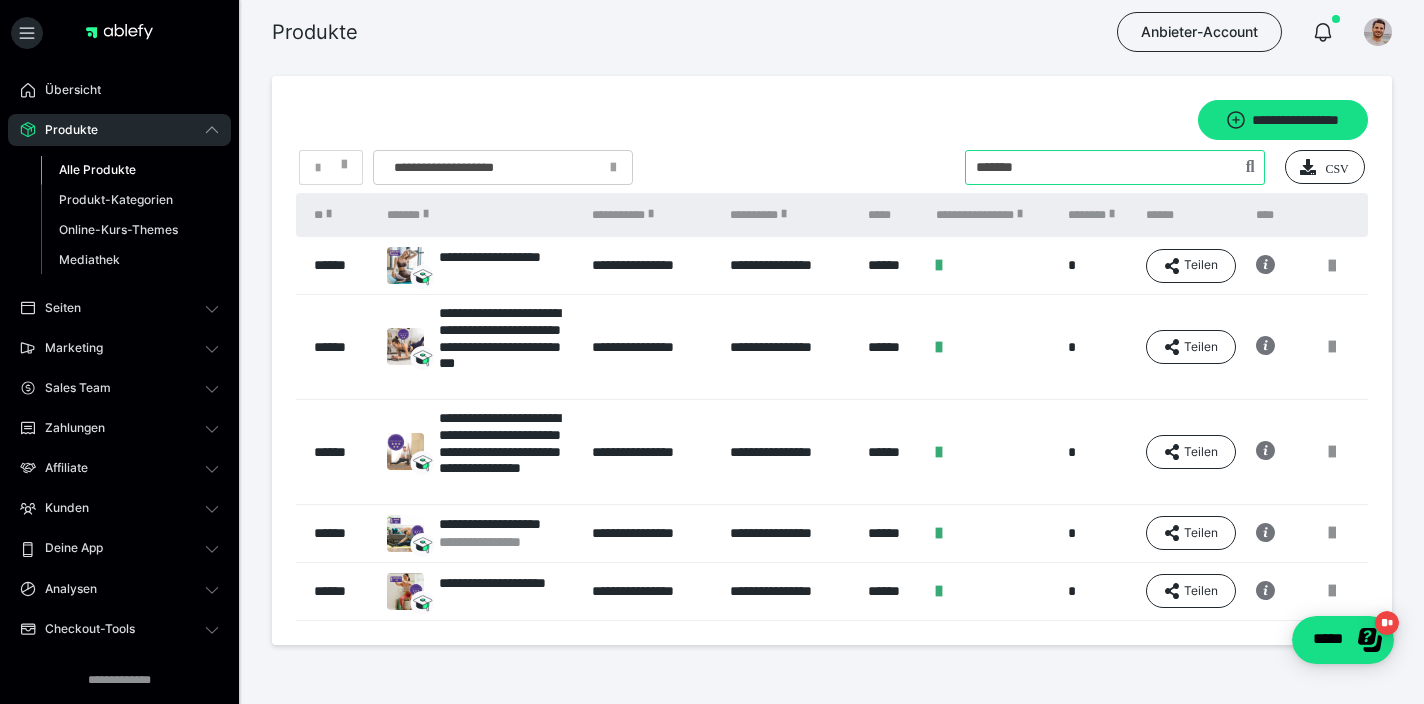 type on "*******" 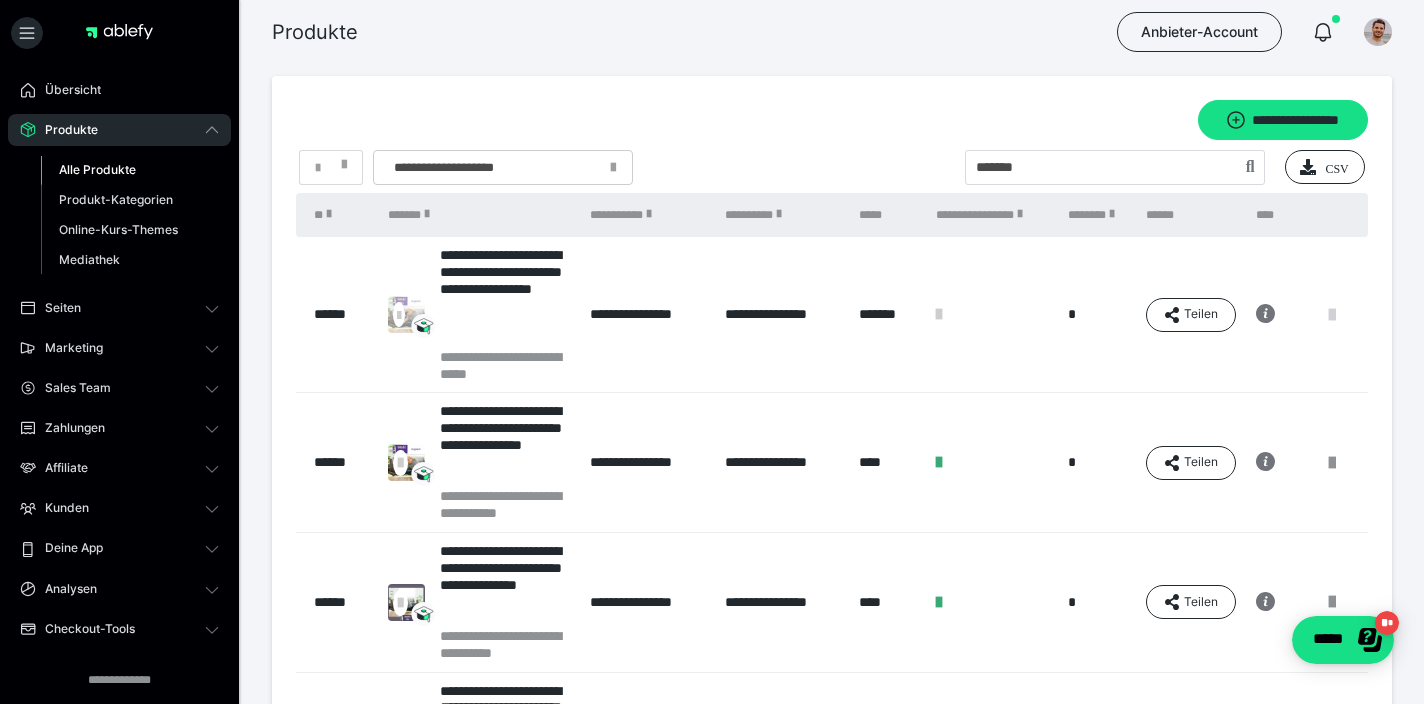 click at bounding box center (1332, 315) 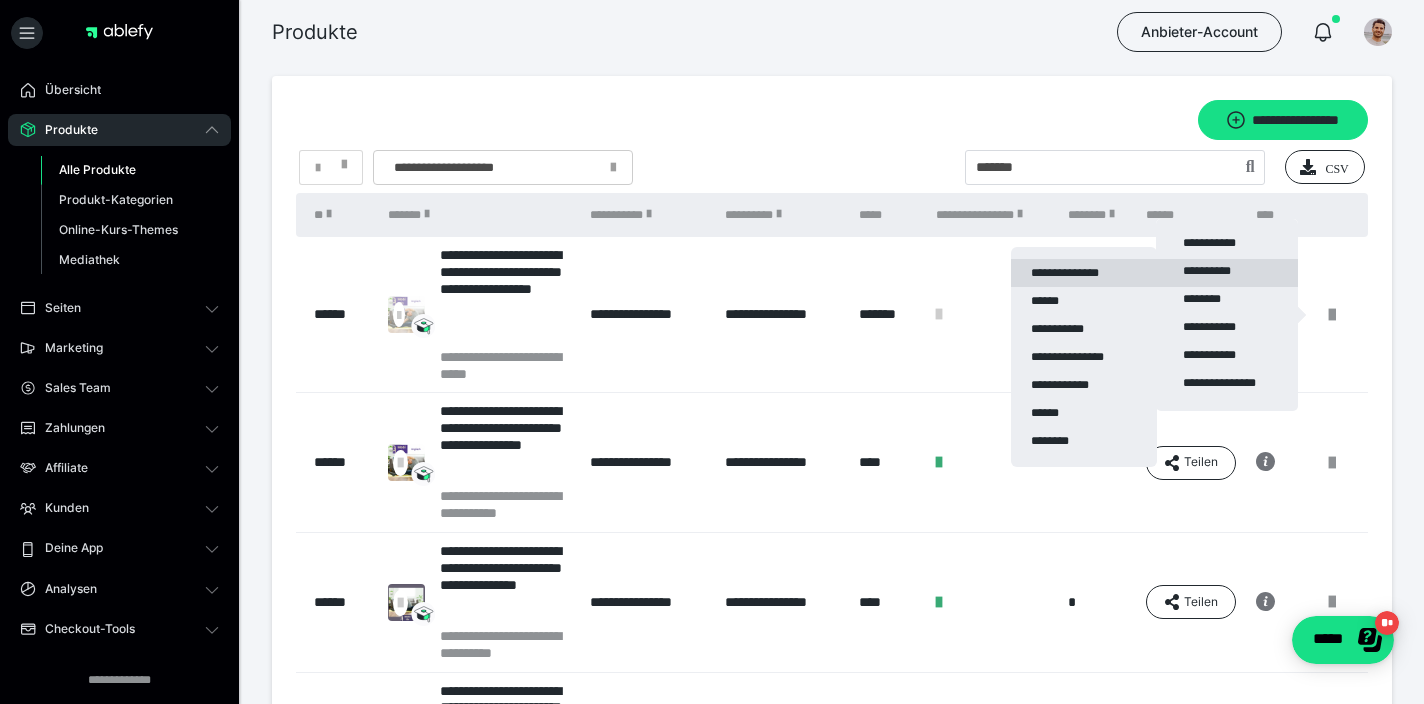 click on "**********" at bounding box center (1084, 273) 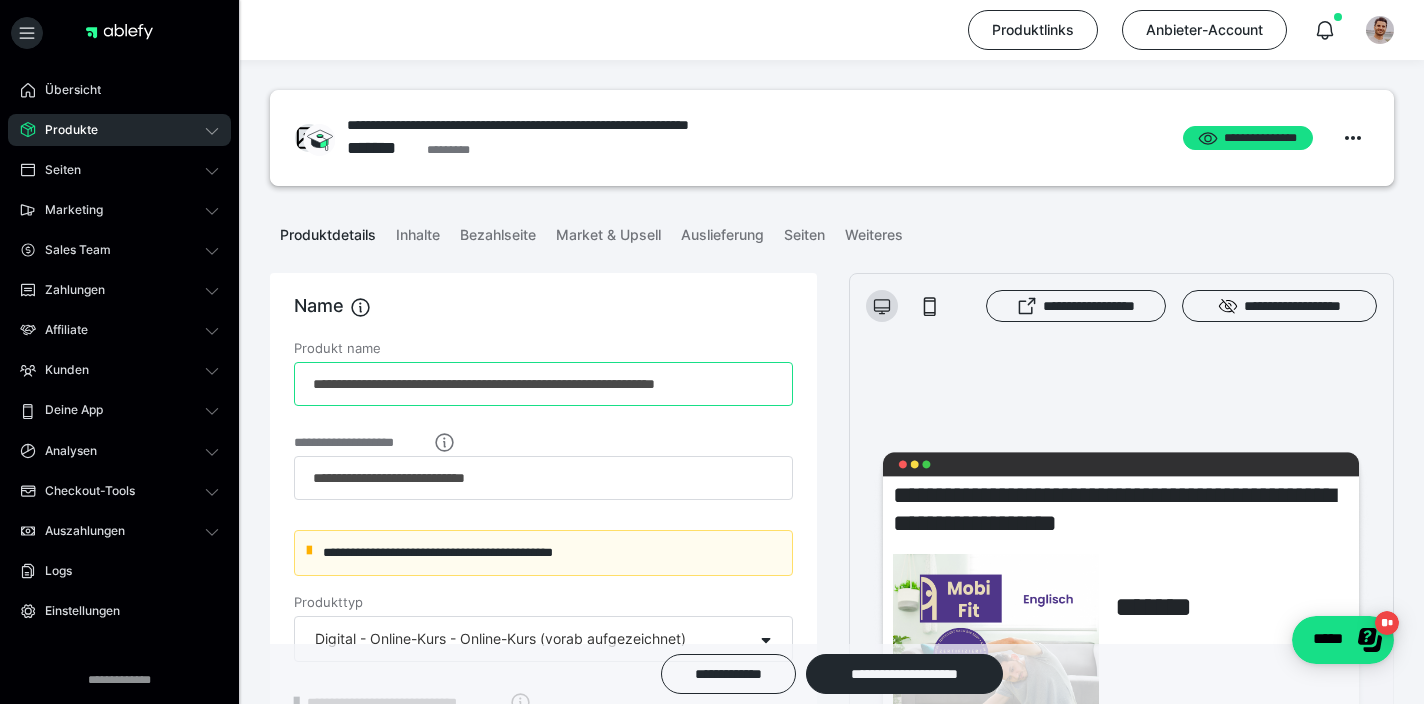 scroll, scrollTop: 0, scrollLeft: 0, axis: both 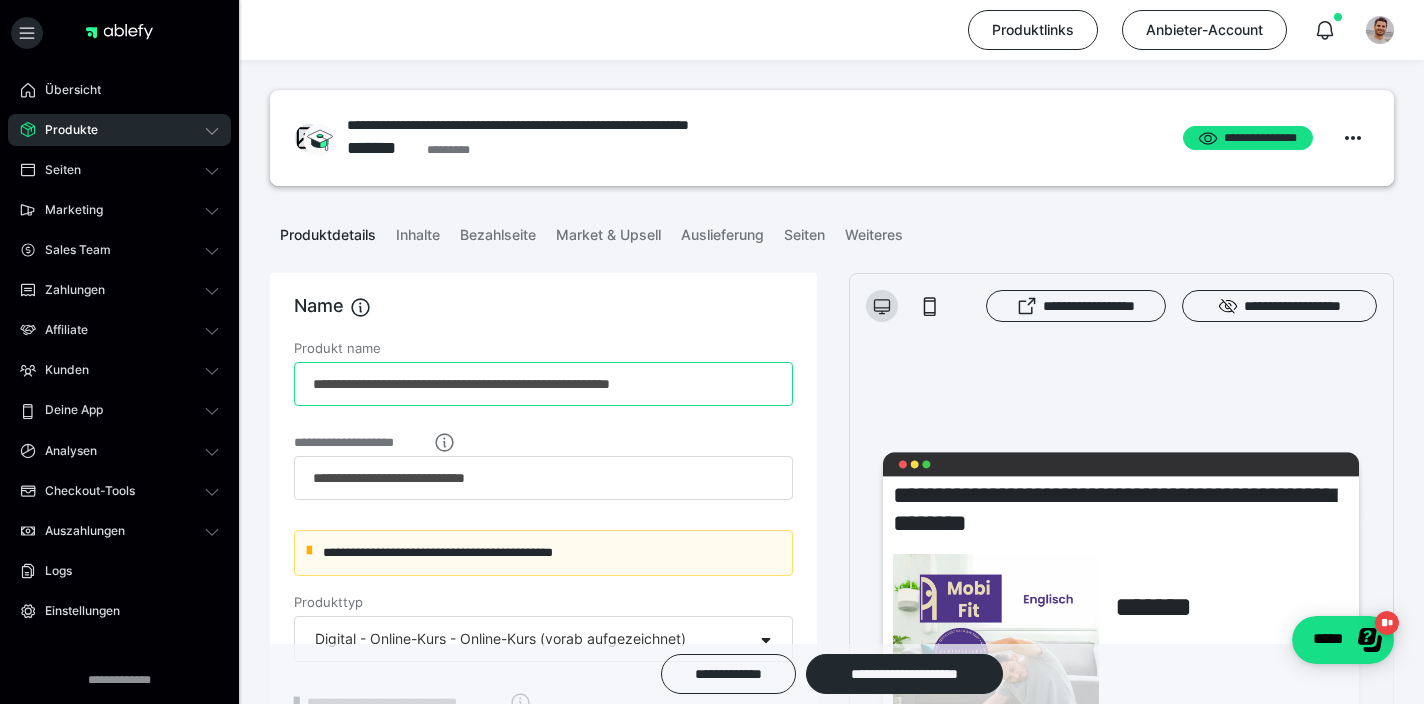 drag, startPoint x: 463, startPoint y: 382, endPoint x: 494, endPoint y: 417, distance: 46.75468 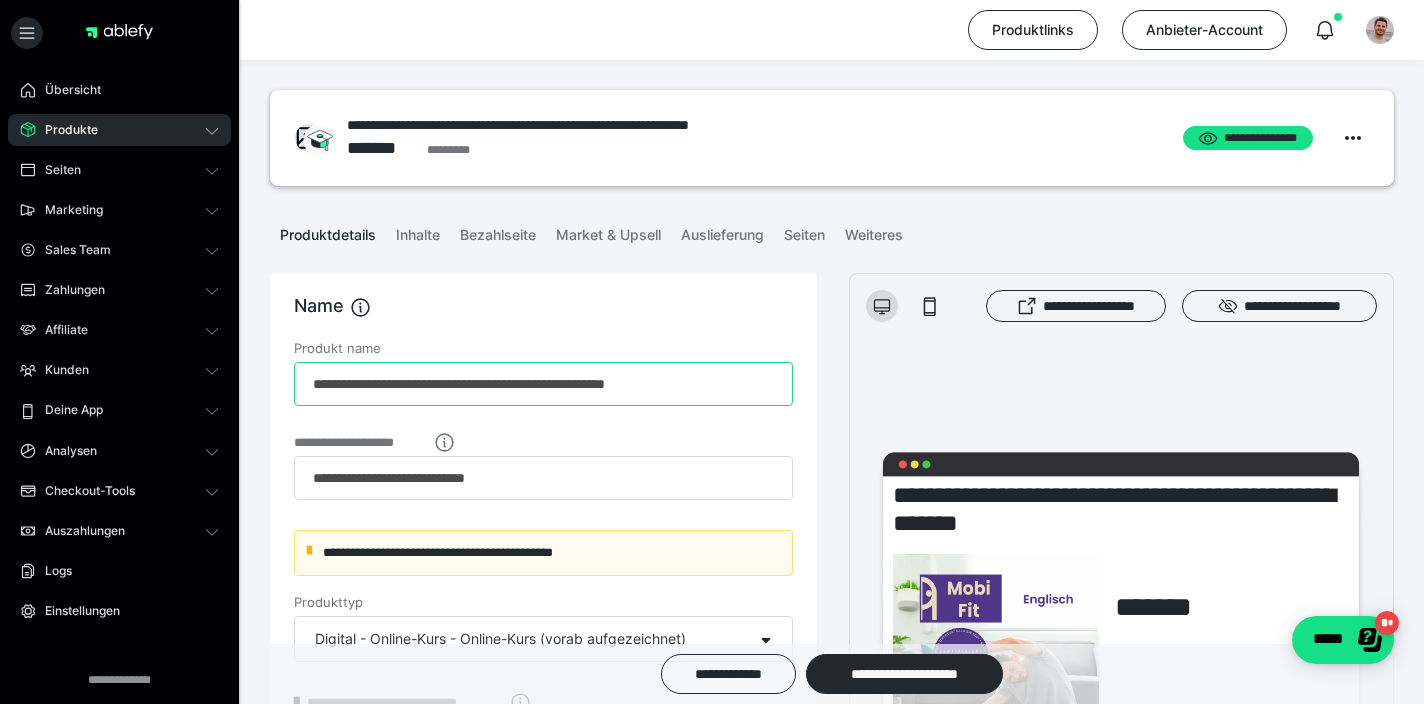 click on "**********" at bounding box center (543, 384) 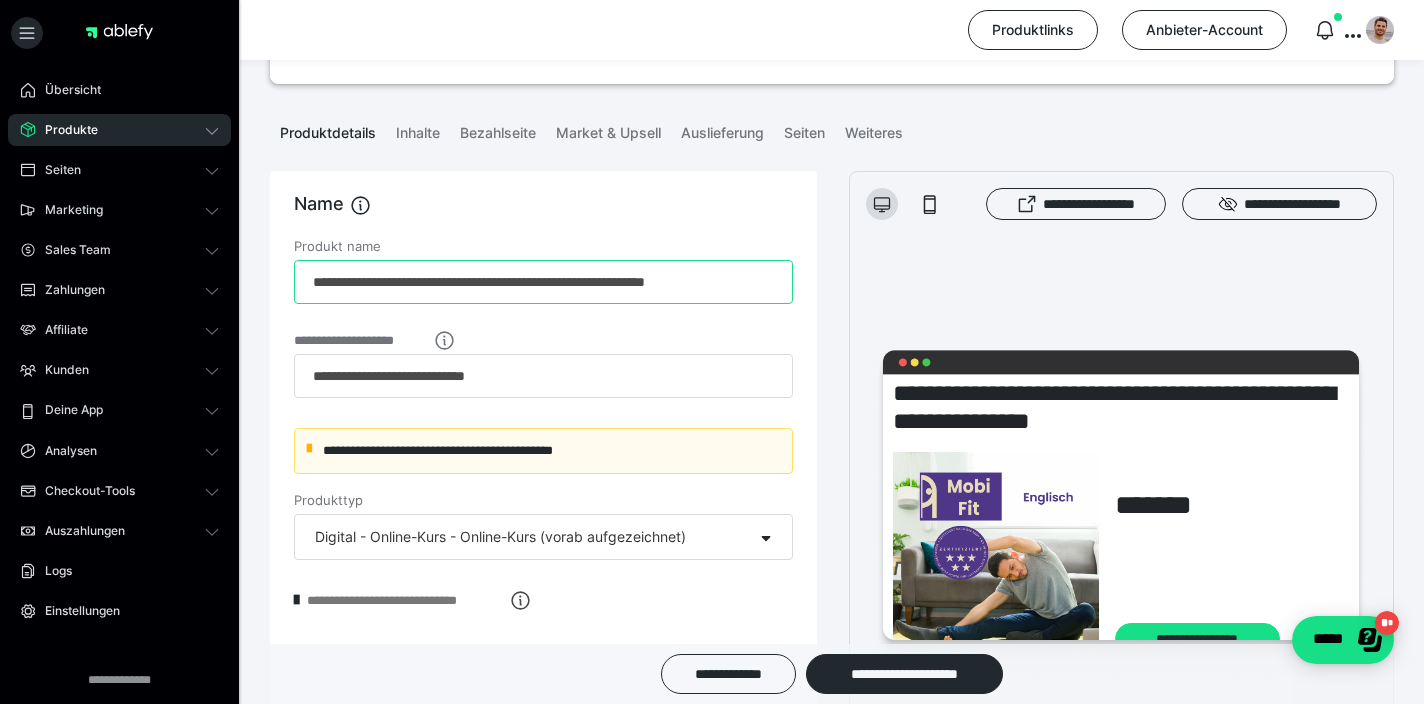 scroll, scrollTop: 139, scrollLeft: 0, axis: vertical 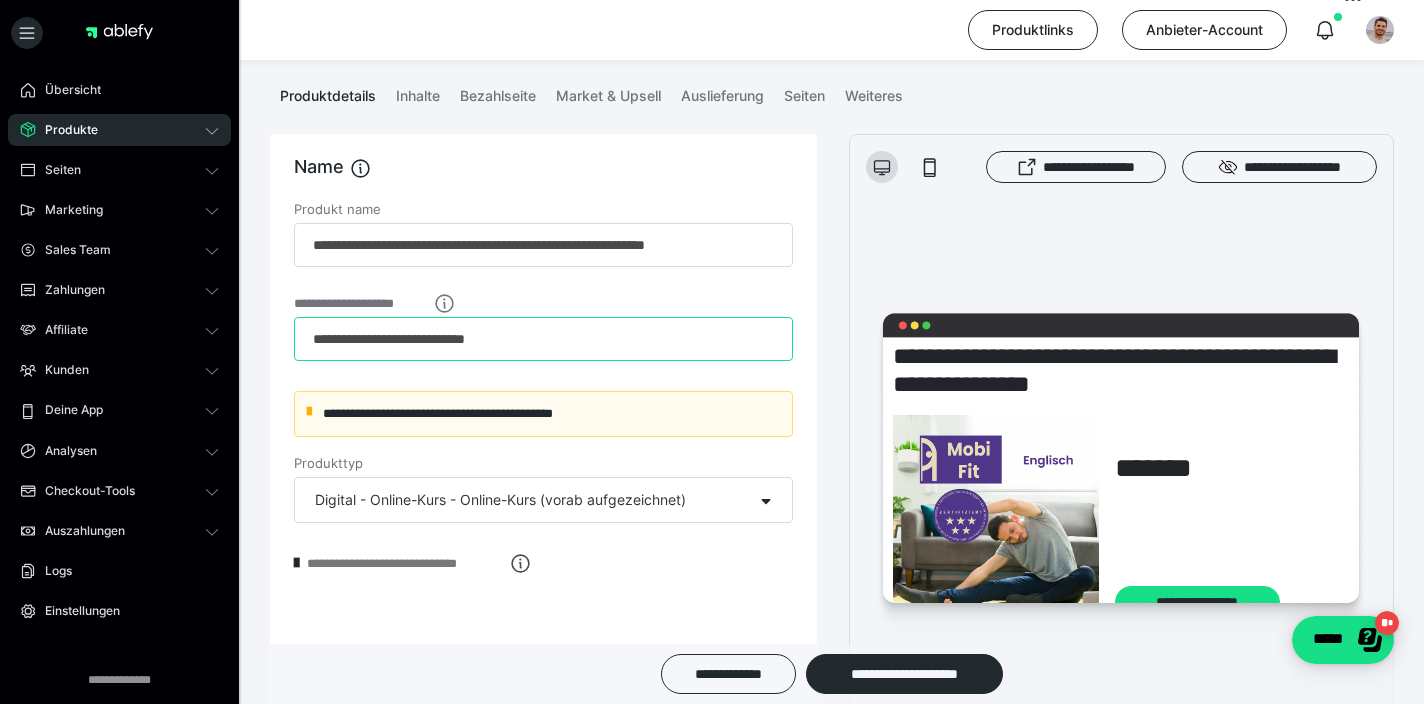 type on "**********" 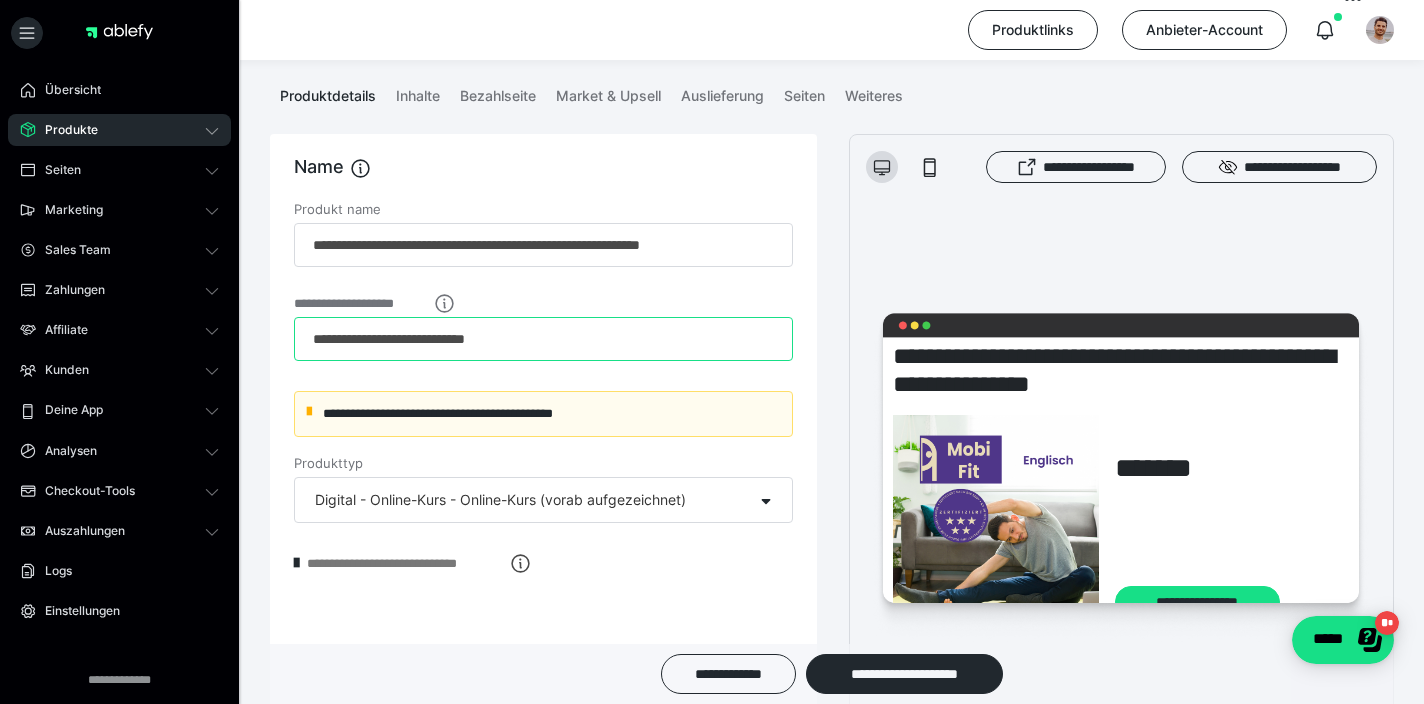 scroll, scrollTop: 0, scrollLeft: 0, axis: both 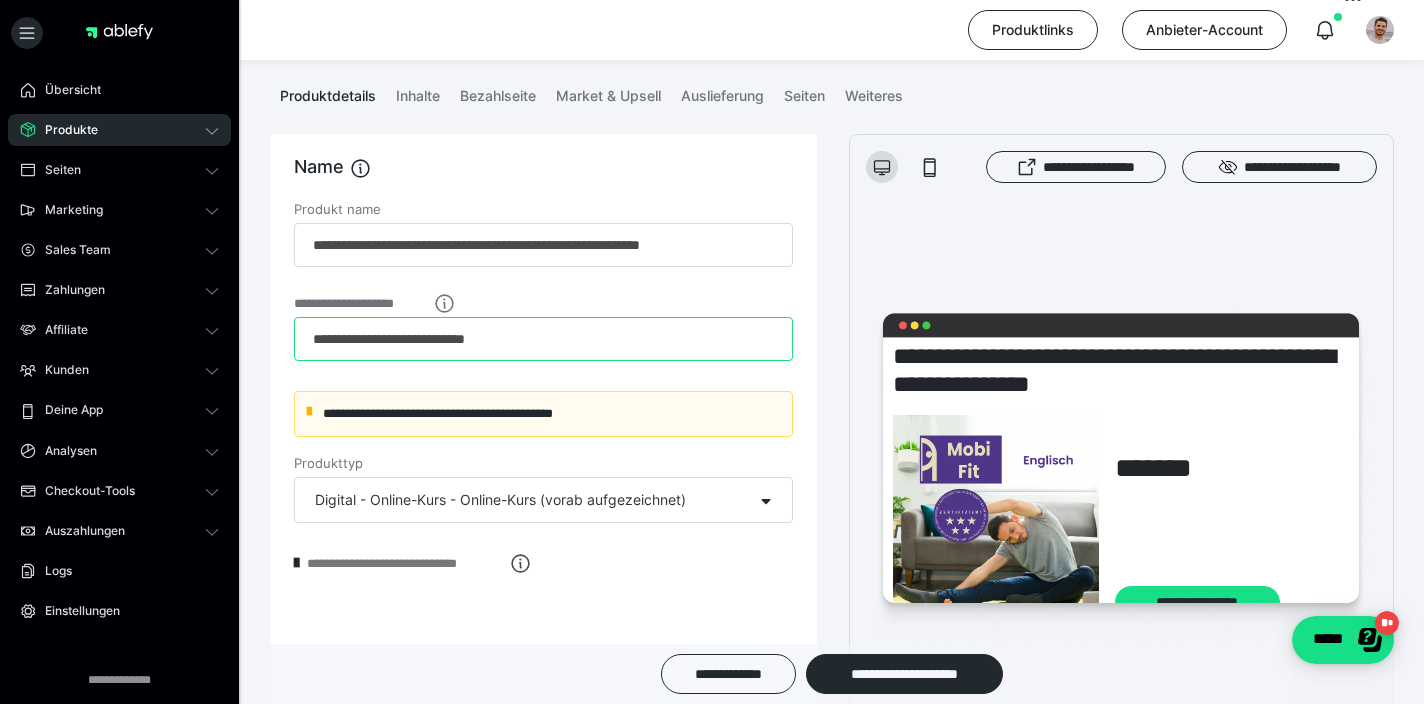 drag, startPoint x: 393, startPoint y: 342, endPoint x: 256, endPoint y: 341, distance: 137.00365 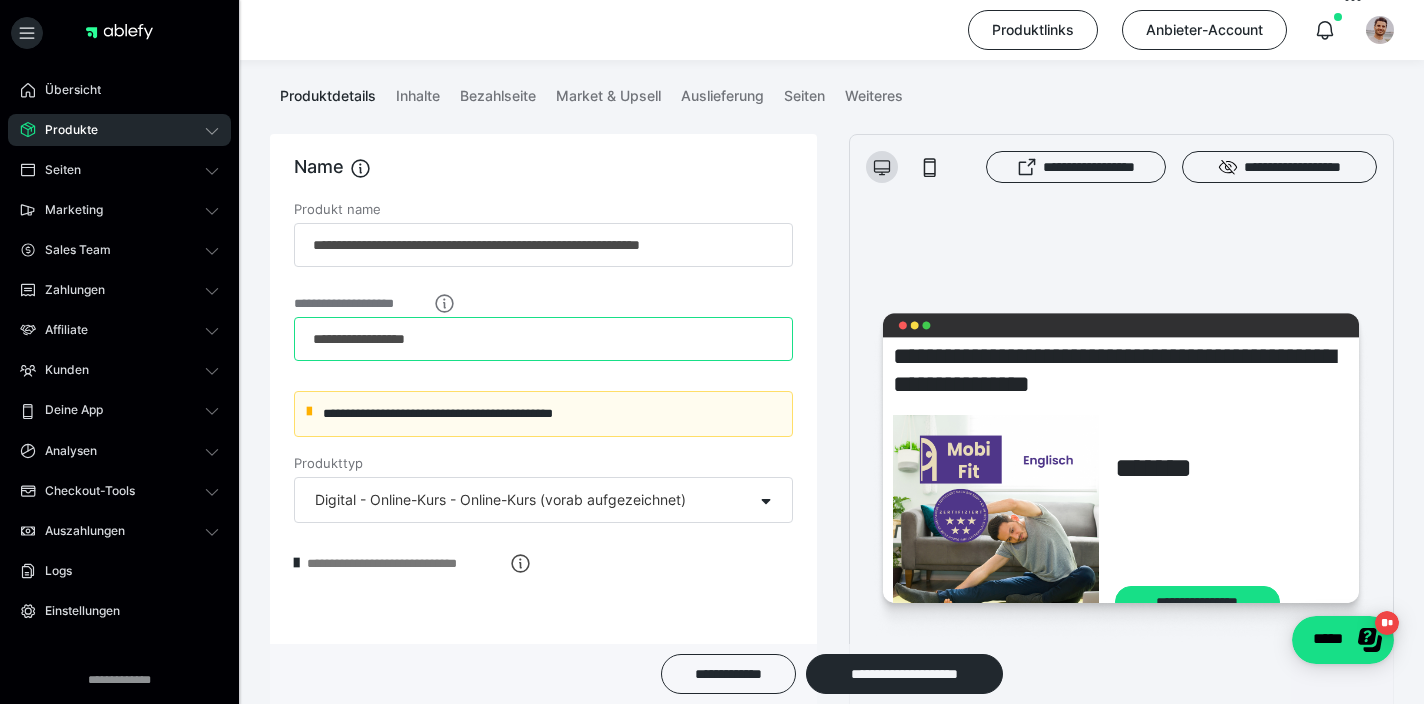 click on "**********" at bounding box center (543, 339) 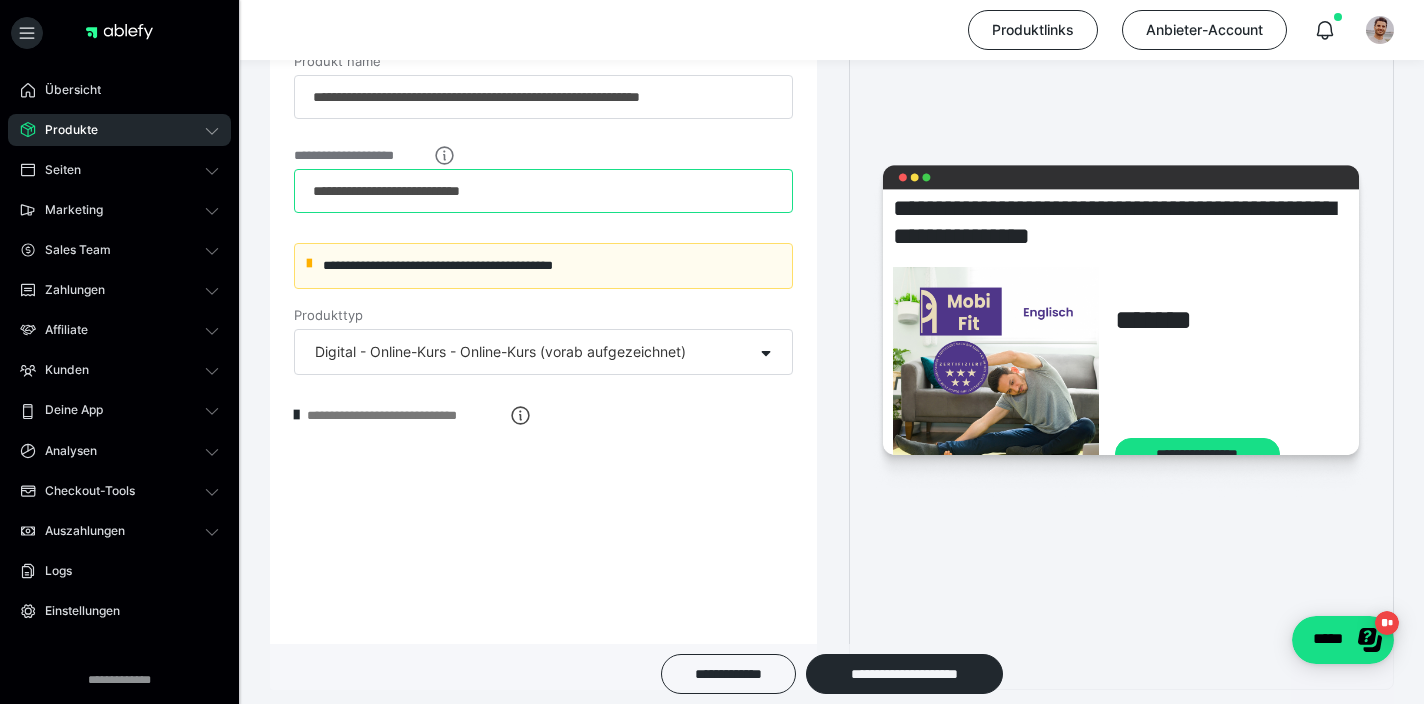 scroll, scrollTop: 294, scrollLeft: 0, axis: vertical 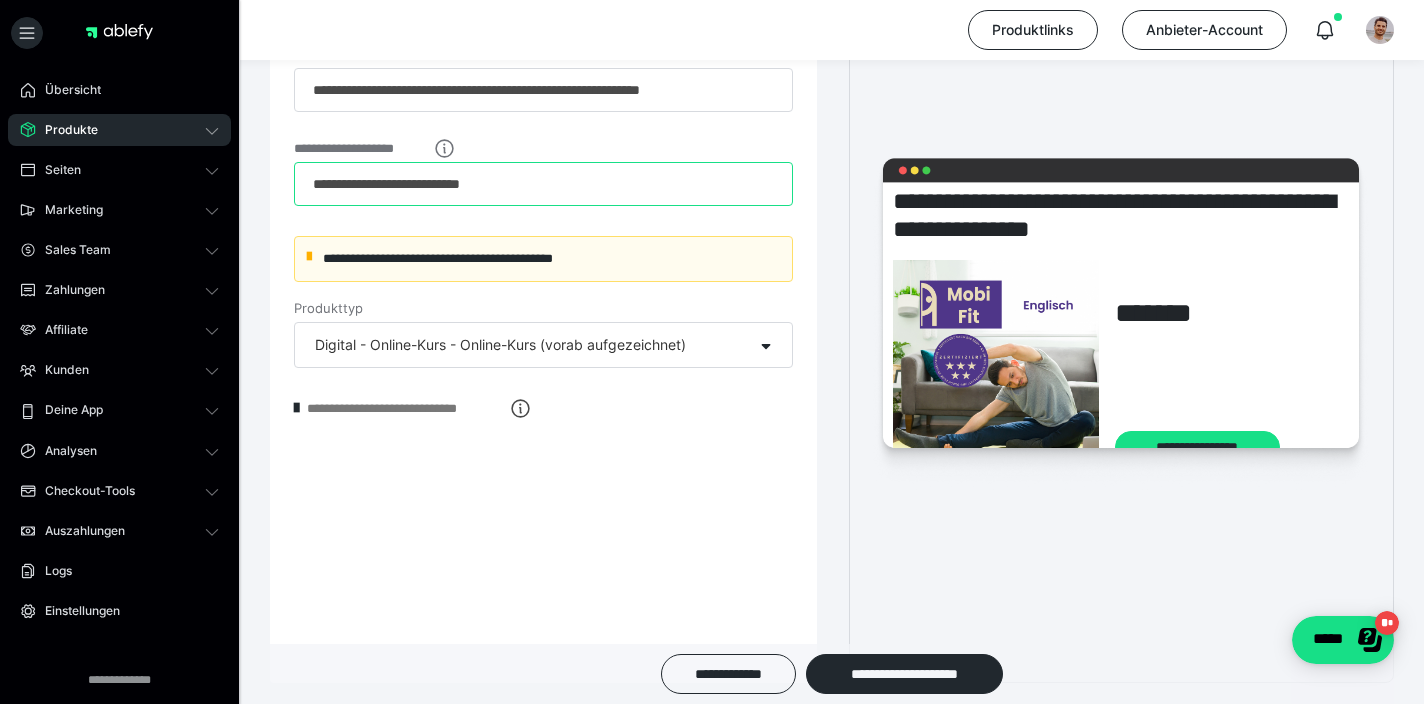 type on "**********" 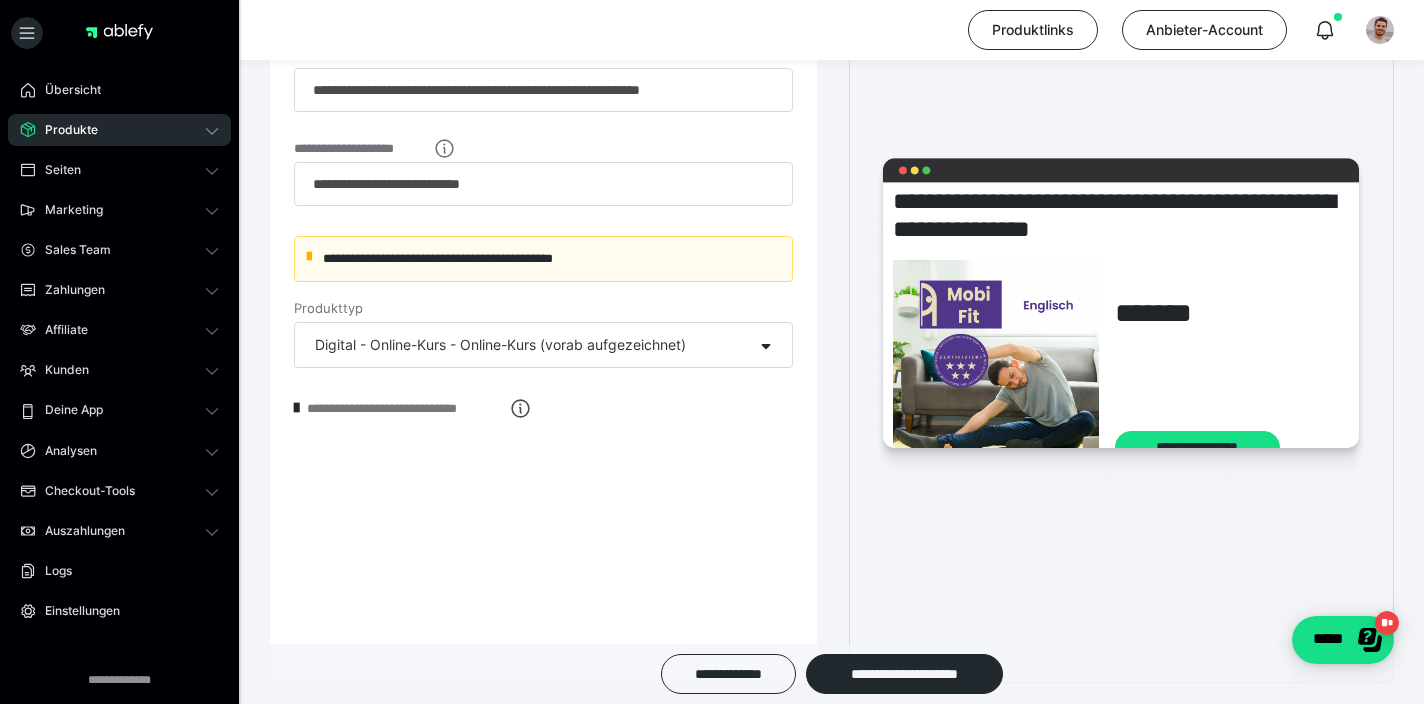scroll, scrollTop: 0, scrollLeft: 0, axis: both 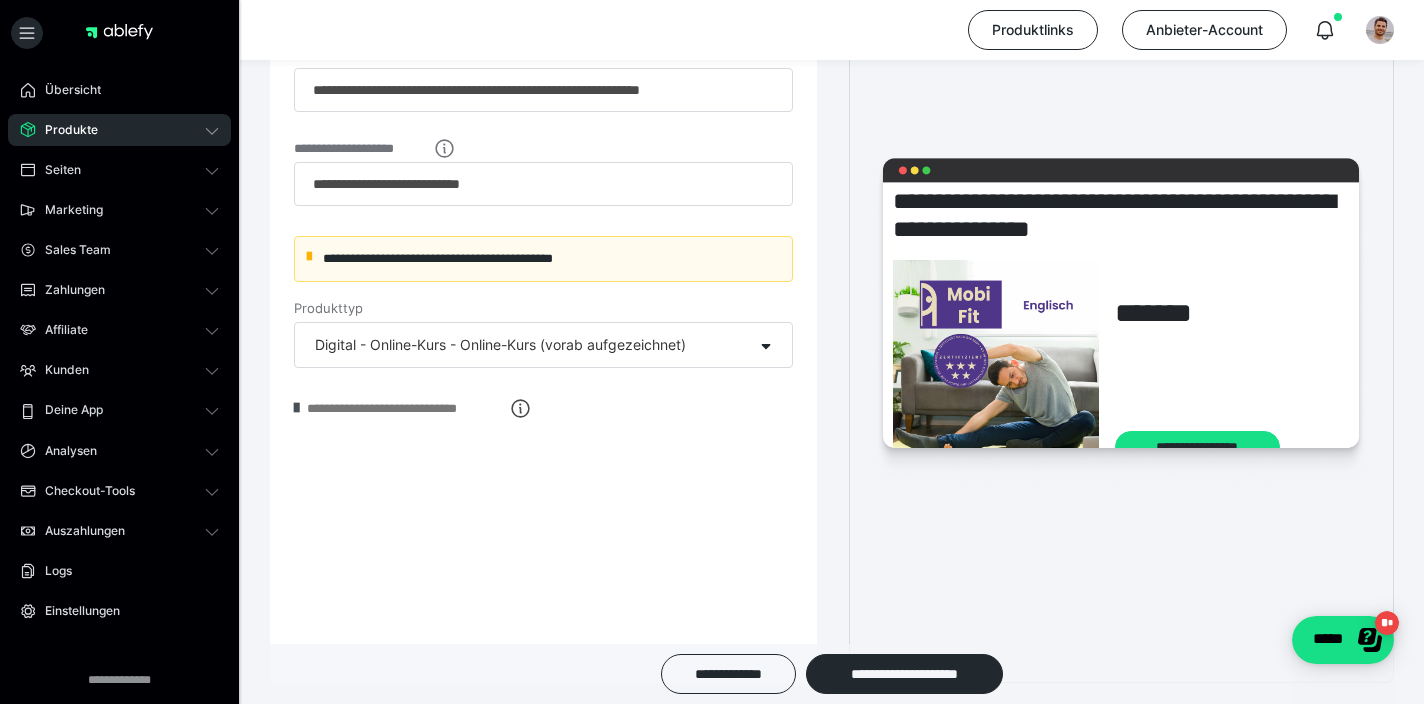 click at bounding box center [296, 408] 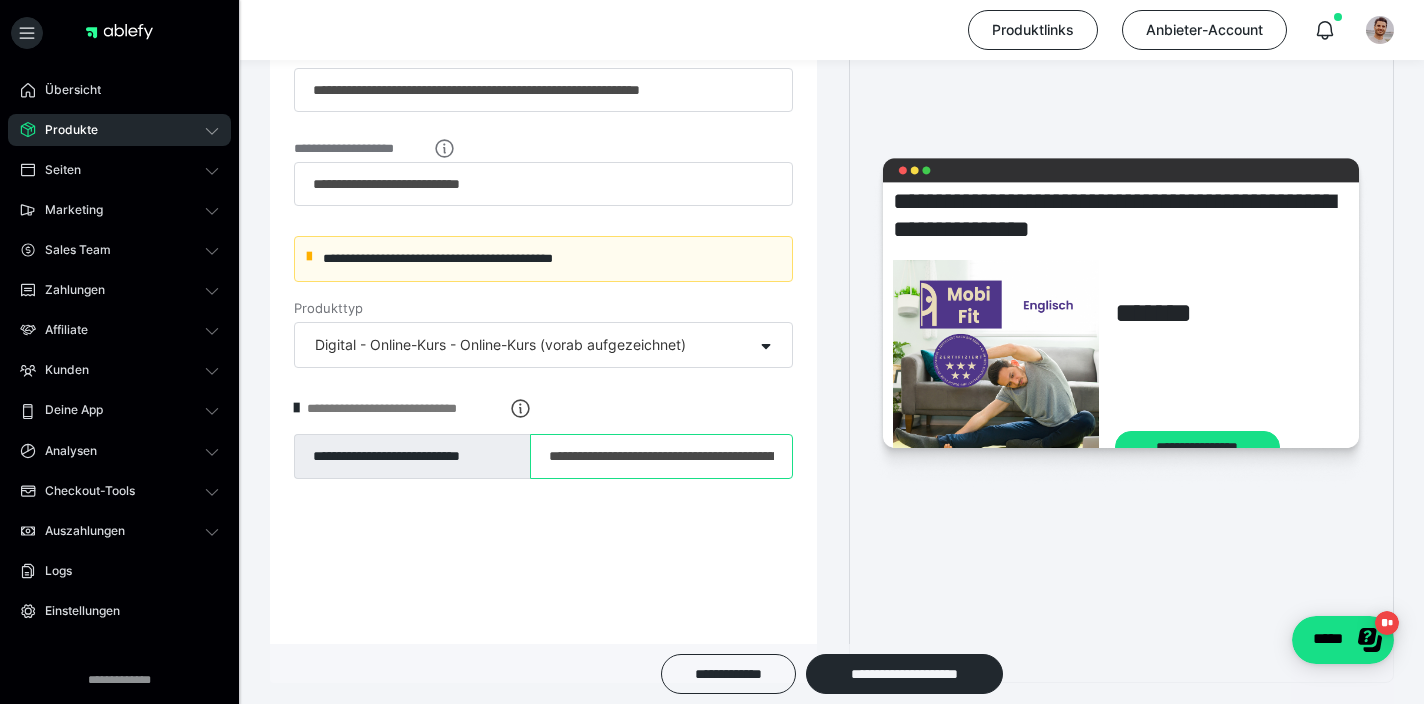 drag, startPoint x: 625, startPoint y: 456, endPoint x: 516, endPoint y: 455, distance: 109.004585 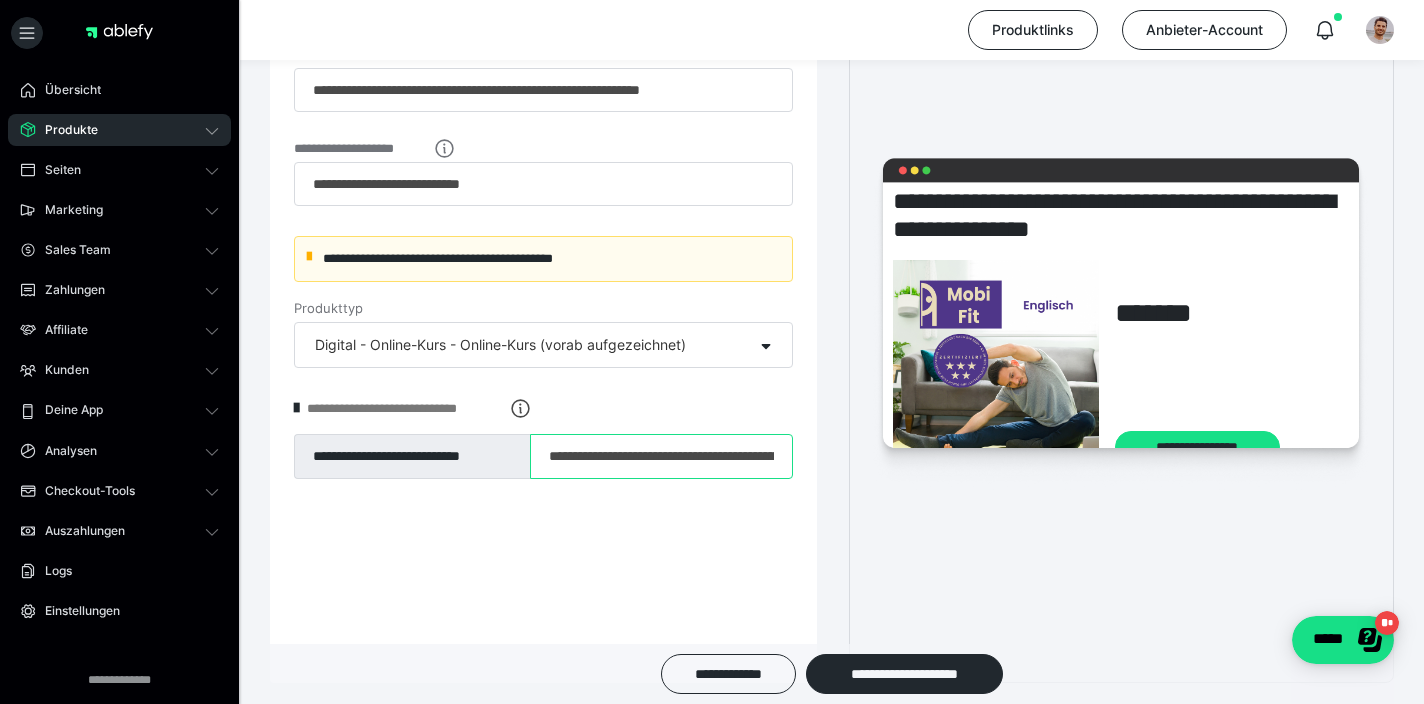 scroll, scrollTop: 0, scrollLeft: 197, axis: horizontal 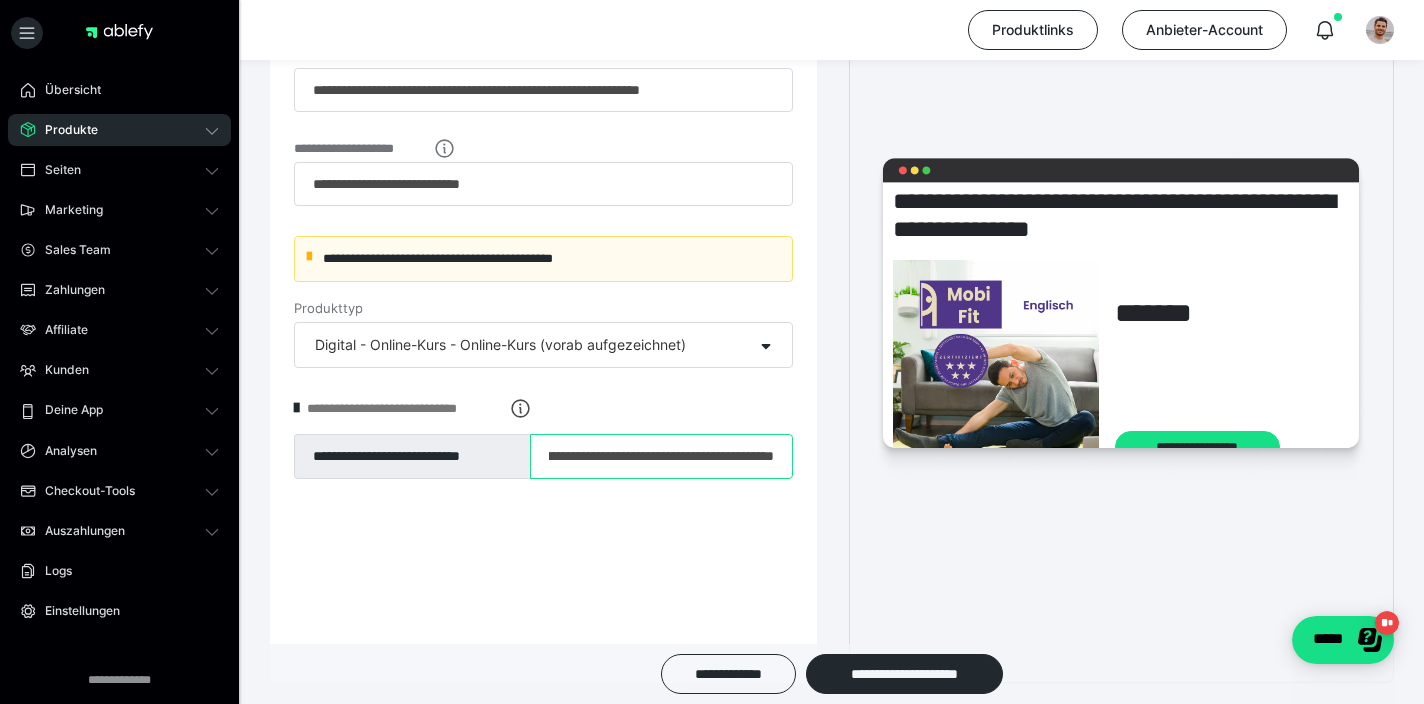 drag, startPoint x: 661, startPoint y: 456, endPoint x: 890, endPoint y: 465, distance: 229.17679 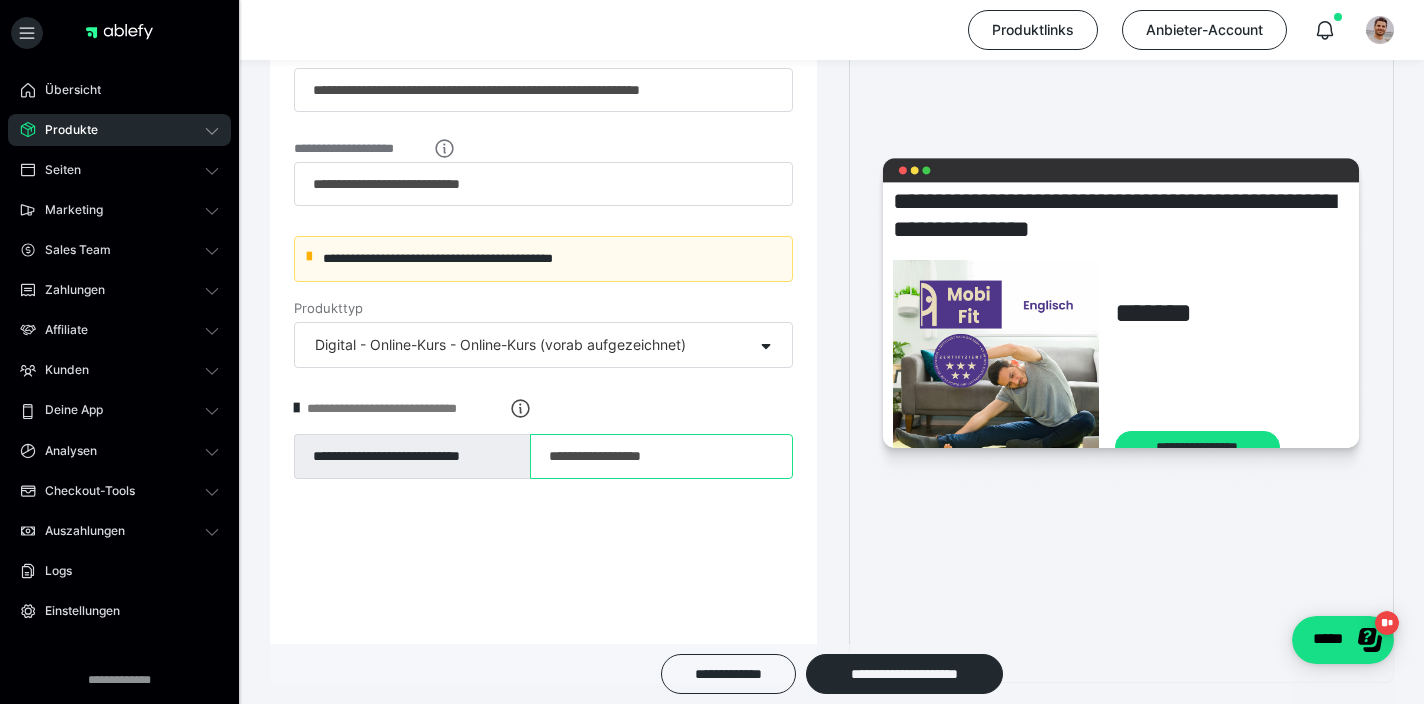 scroll, scrollTop: 0, scrollLeft: 0, axis: both 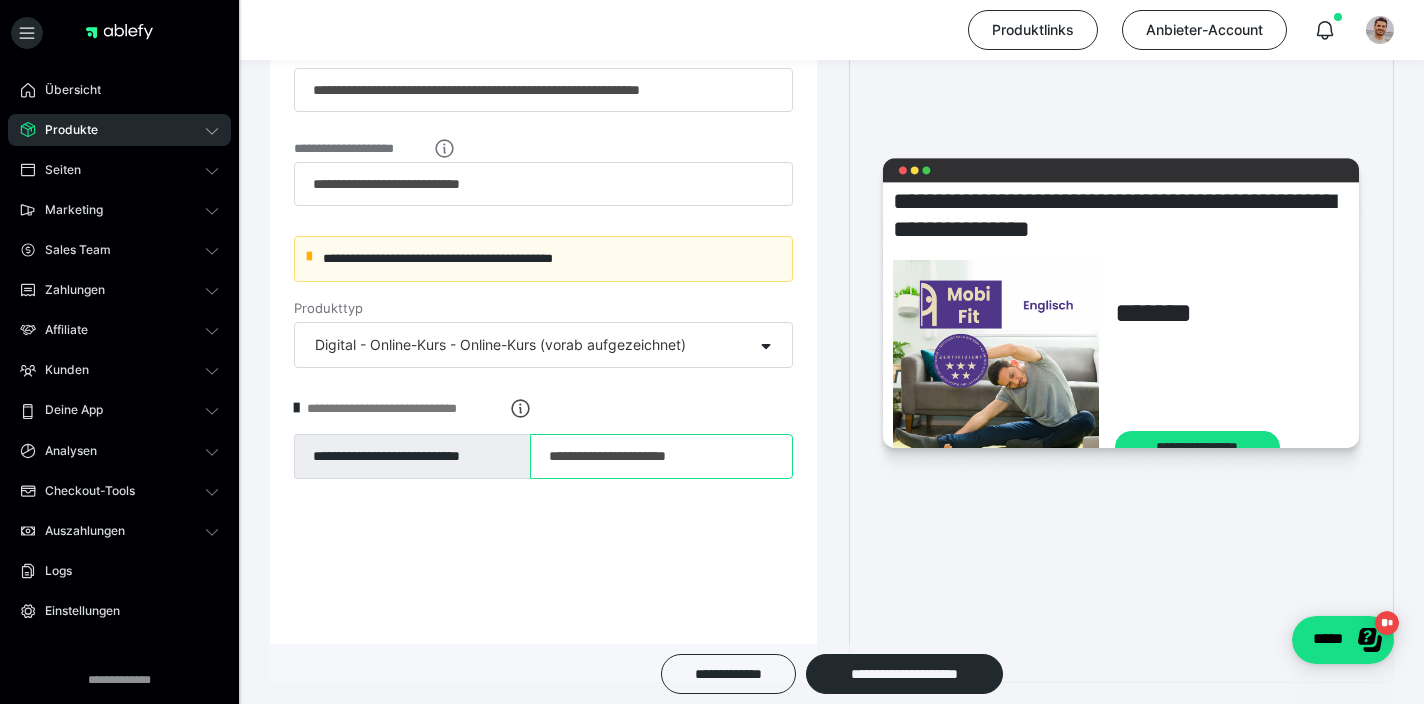 type on "**********" 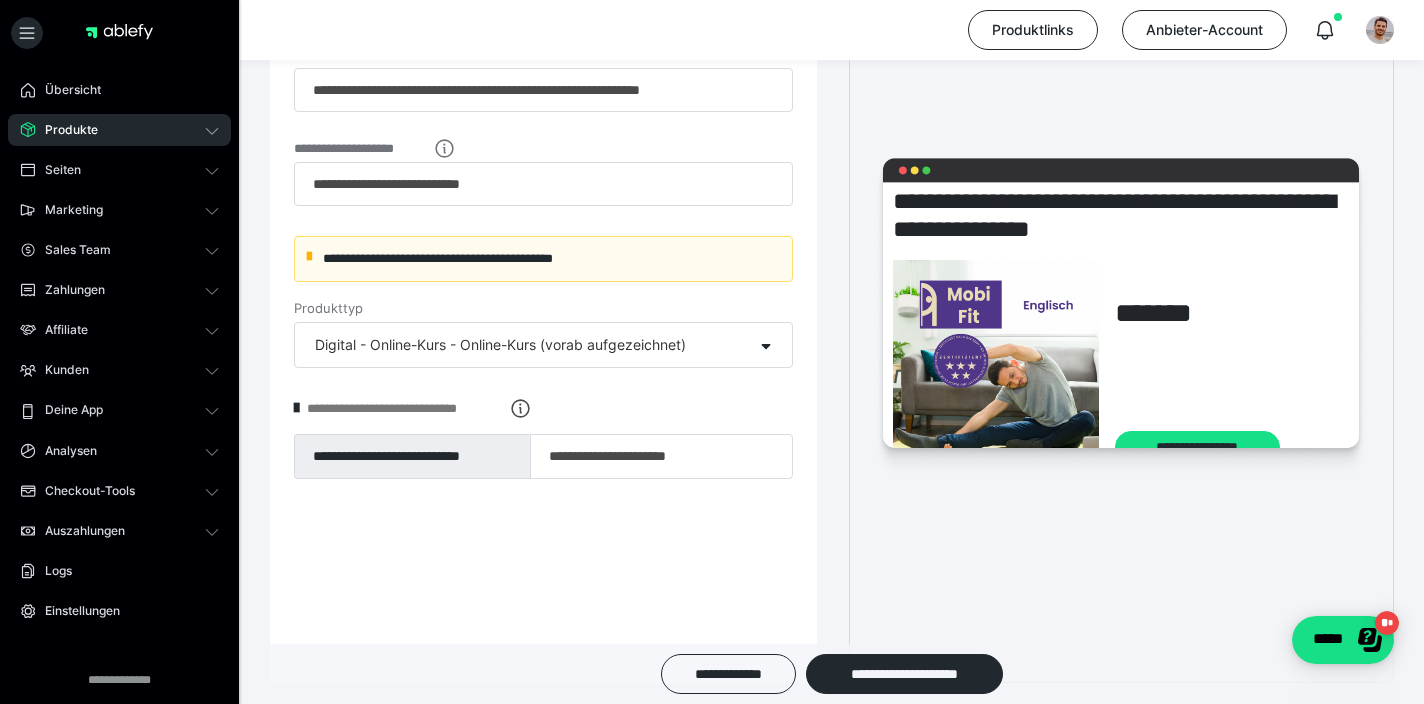 click on "**********" at bounding box center (543, 331) 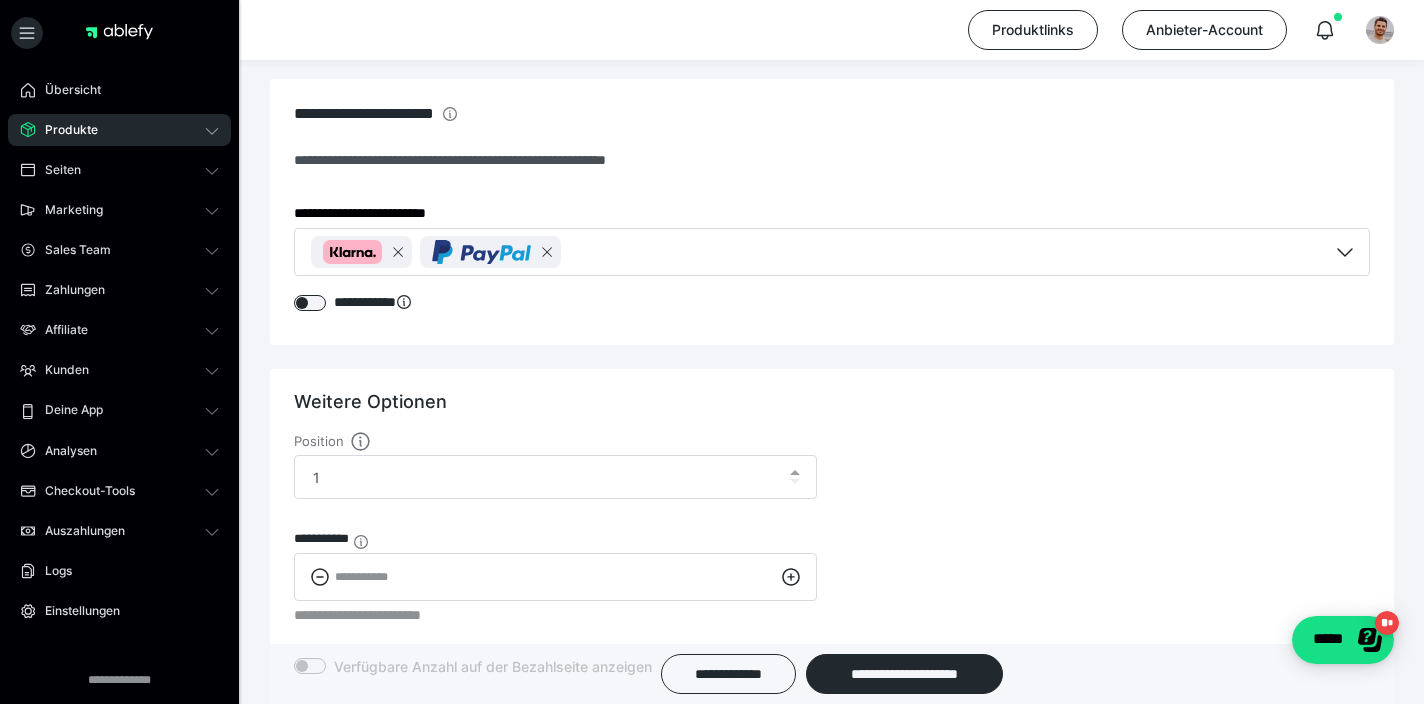 scroll, scrollTop: 2664, scrollLeft: 0, axis: vertical 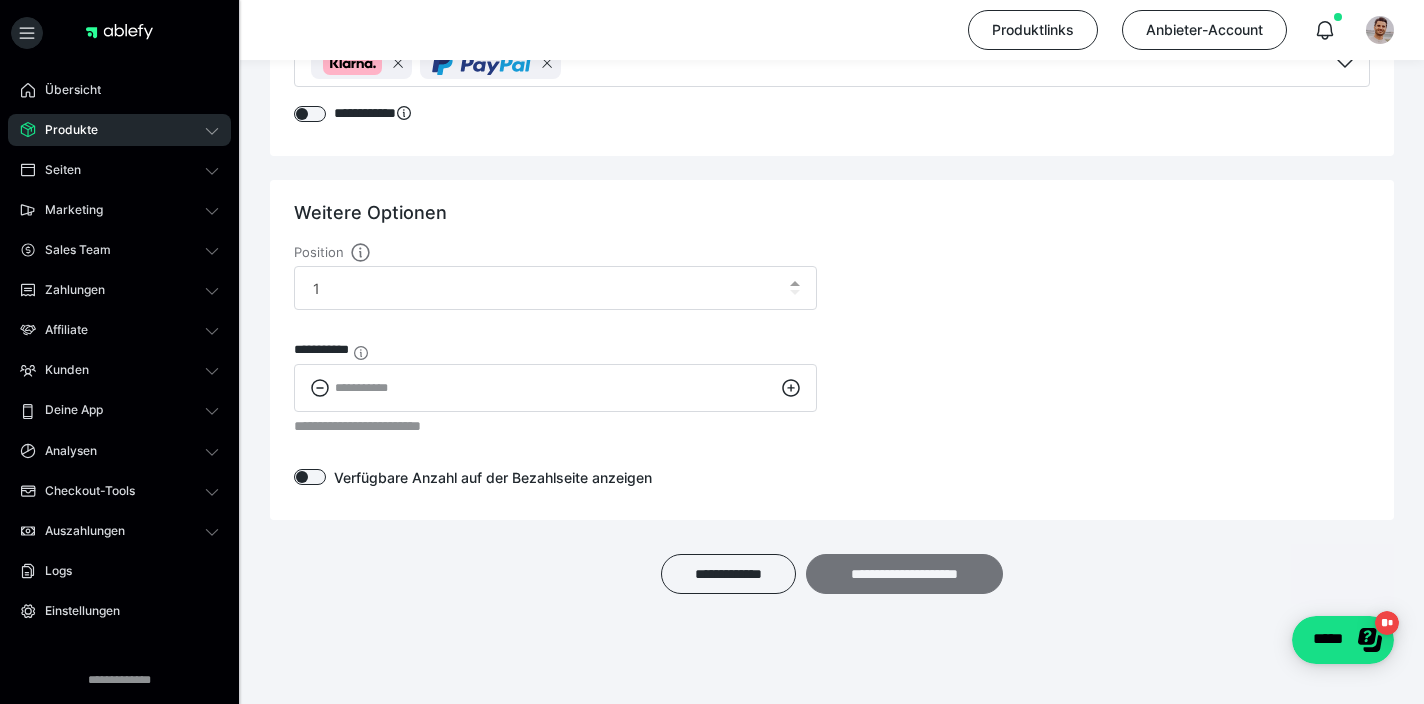 click on "**********" at bounding box center [904, 574] 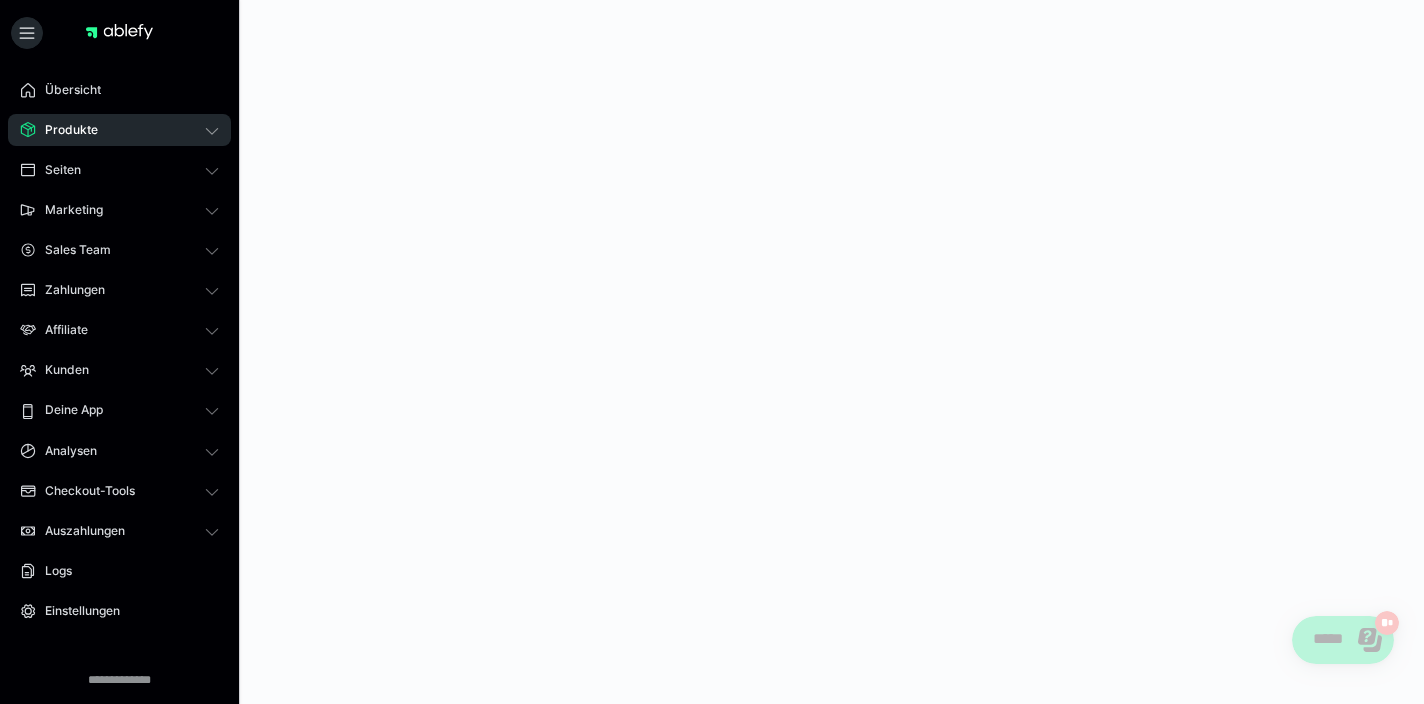 scroll, scrollTop: 0, scrollLeft: 0, axis: both 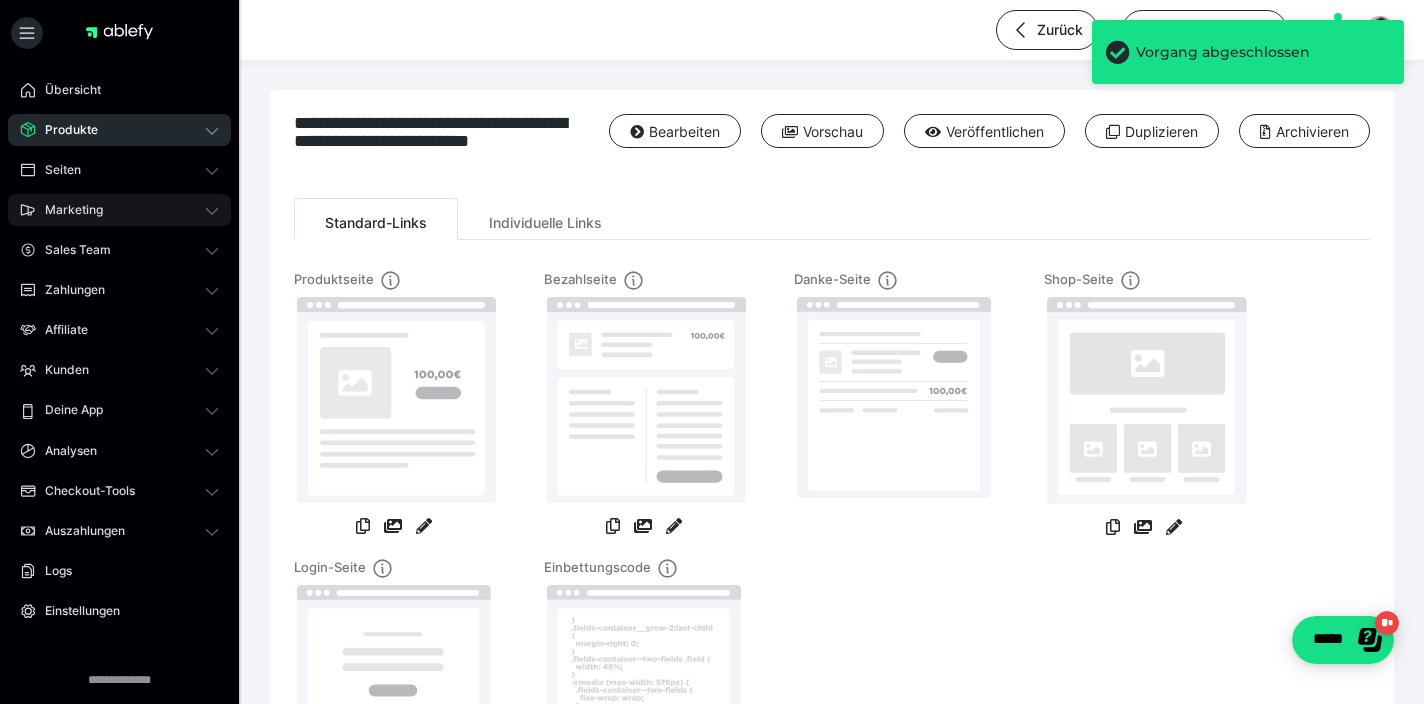click on "Marketing" at bounding box center [119, 210] 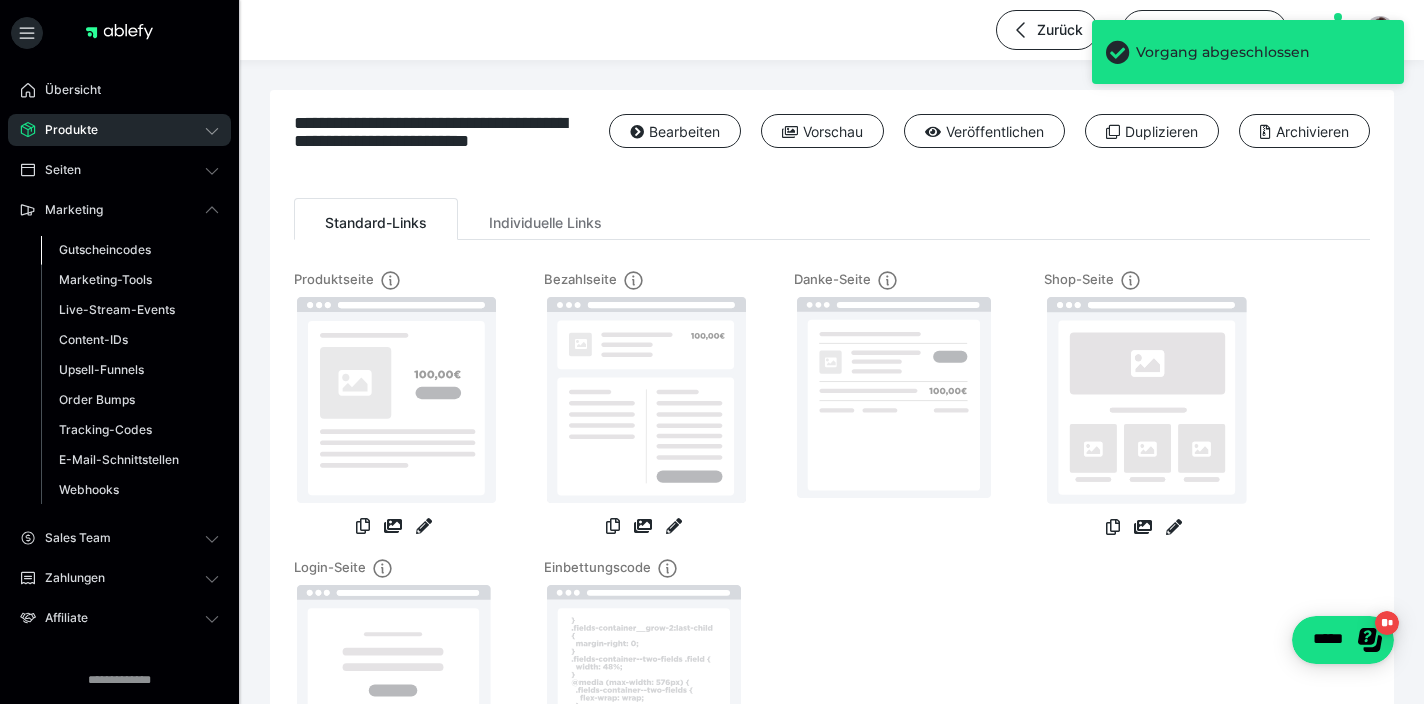click on "Gutscheincodes" at bounding box center [105, 249] 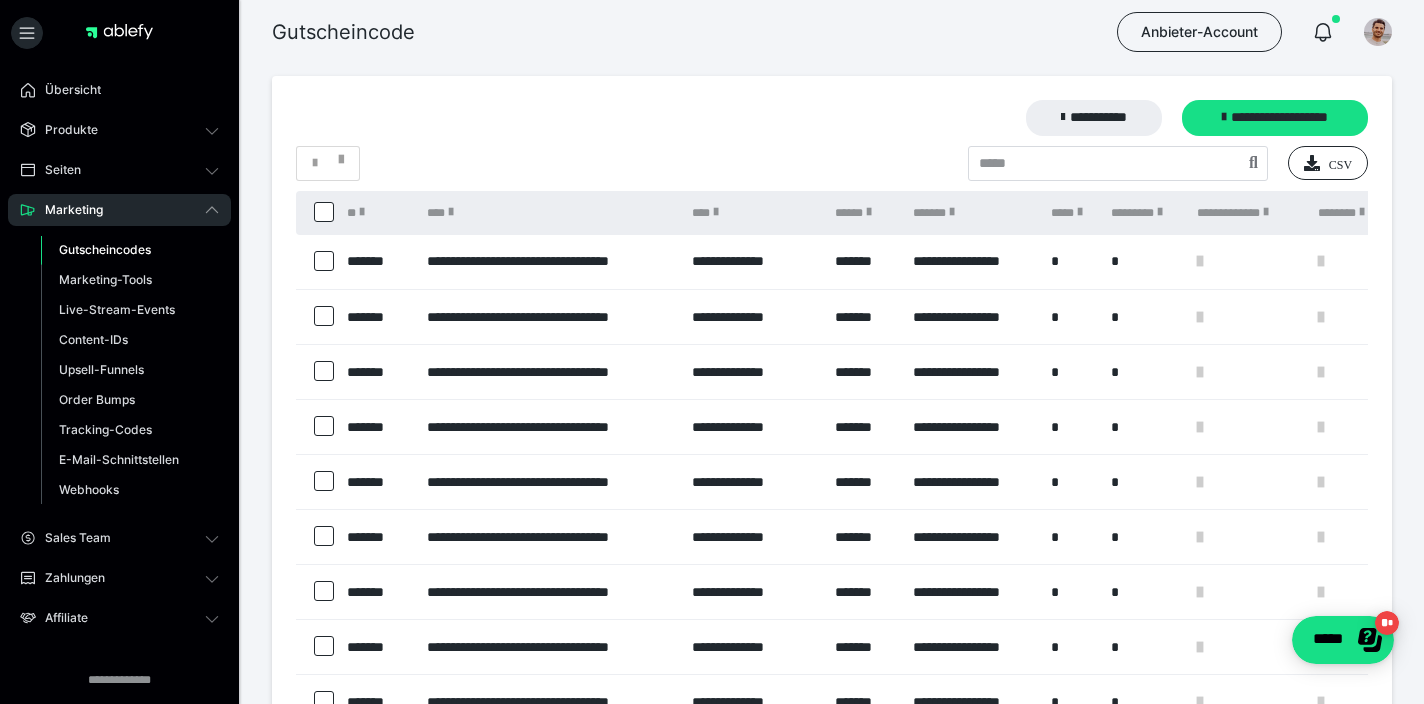 click on "Marketing" at bounding box center (119, 210) 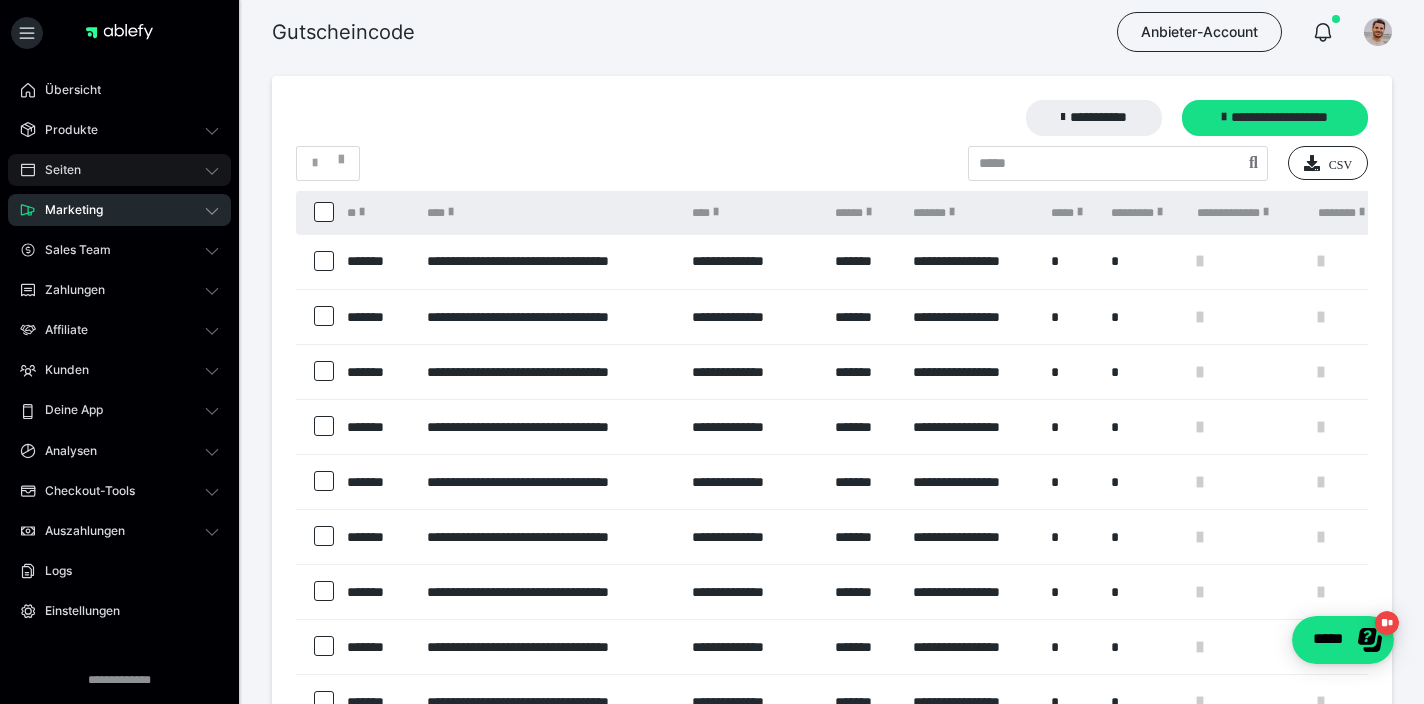 click on "Seiten" at bounding box center (119, 170) 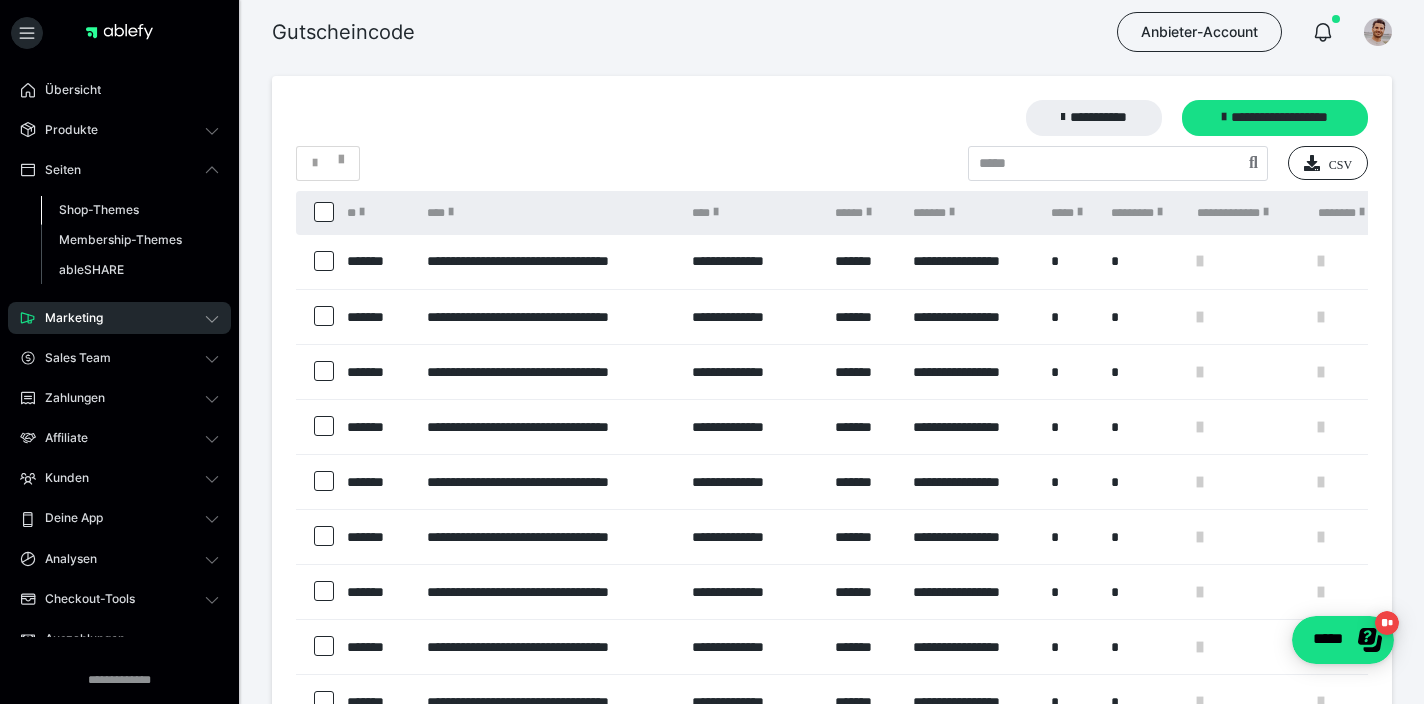 click on "Shop-Themes" at bounding box center [99, 209] 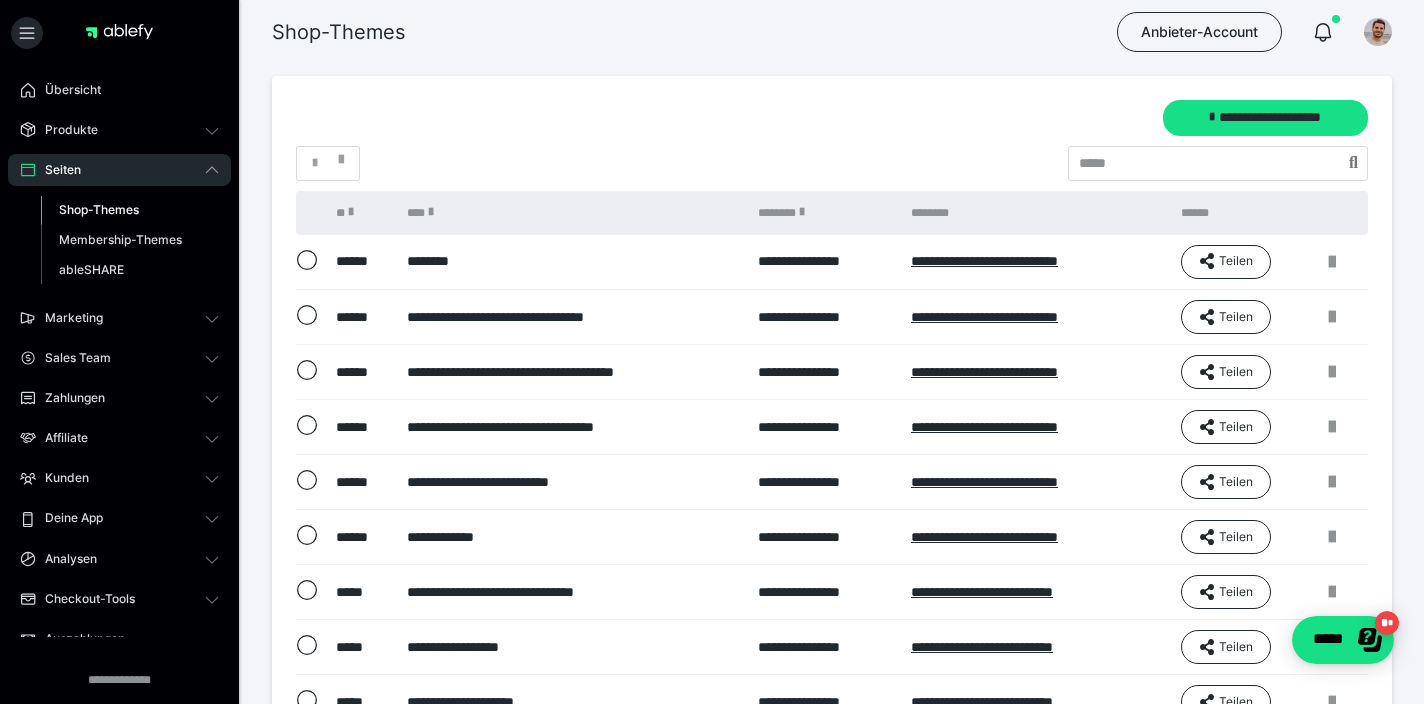 scroll, scrollTop: 289, scrollLeft: 0, axis: vertical 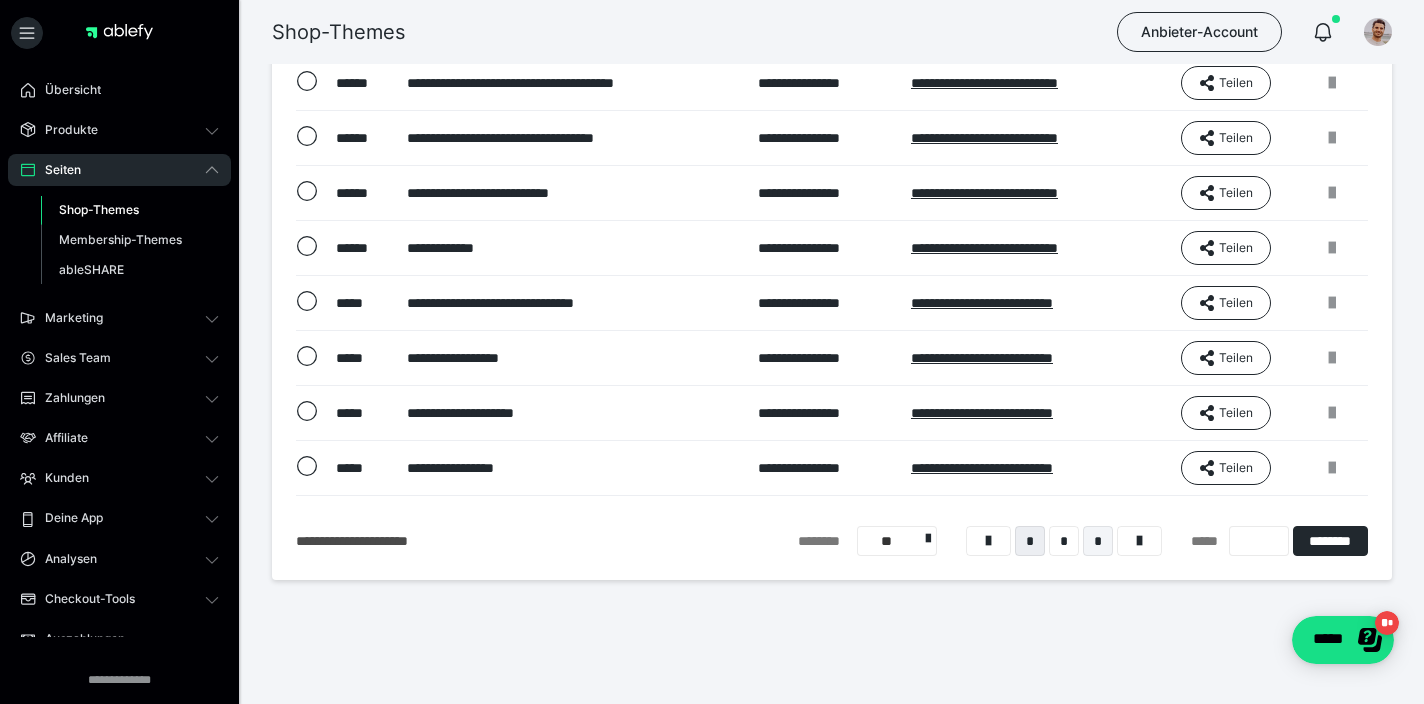 click on "*" at bounding box center [1098, 541] 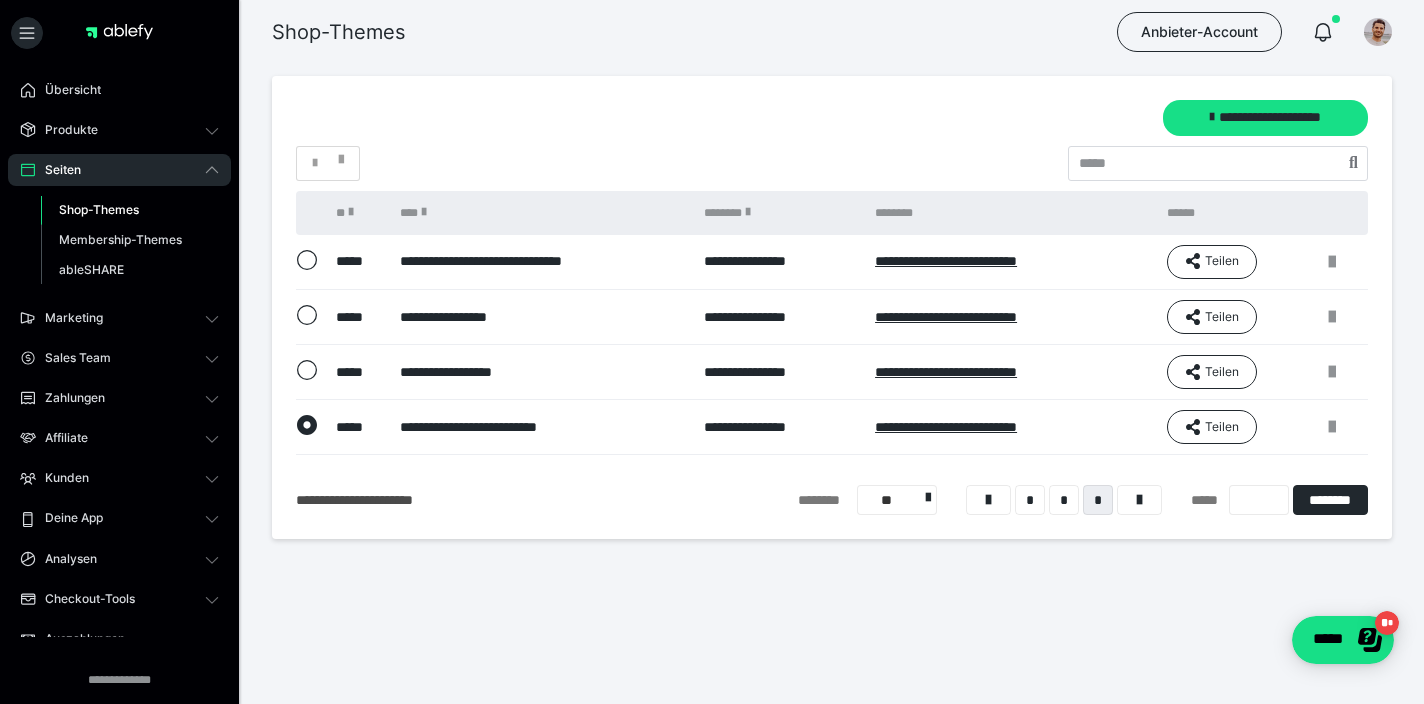 scroll, scrollTop: 0, scrollLeft: 0, axis: both 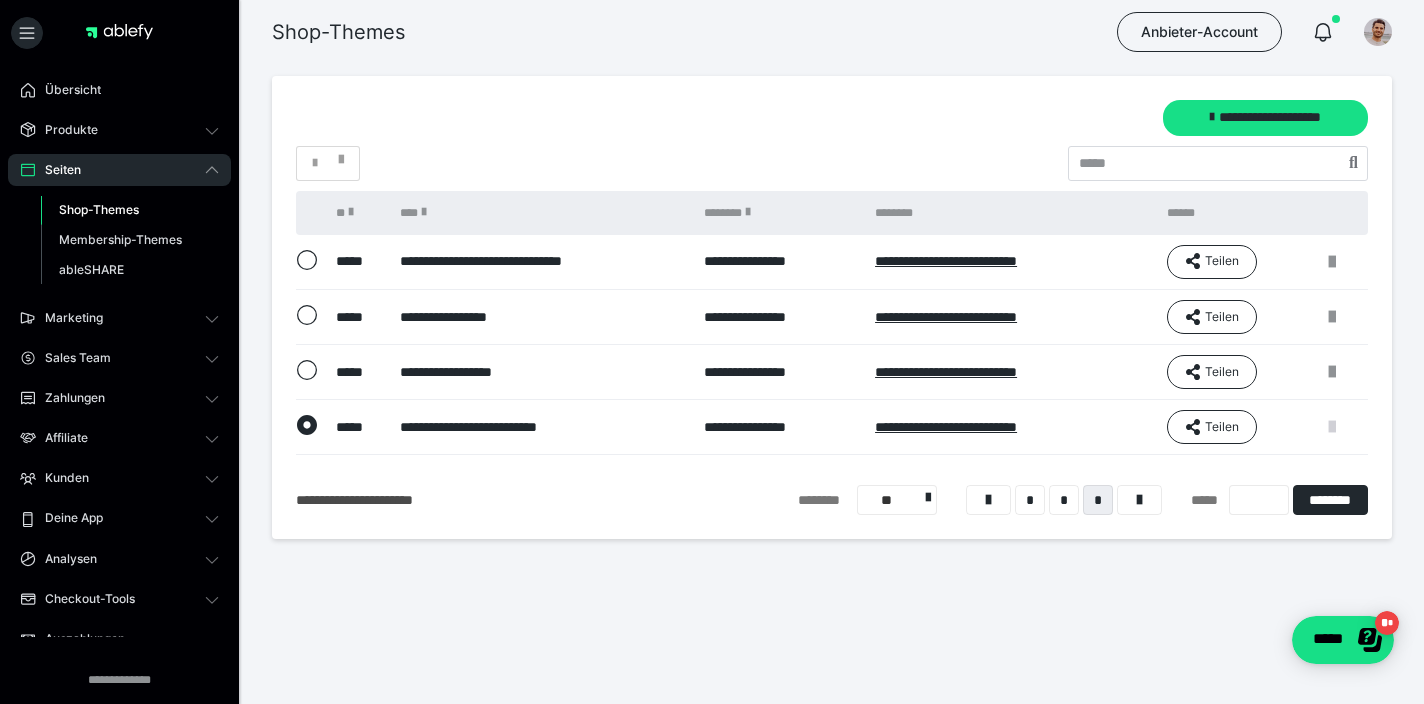 click at bounding box center (1332, 427) 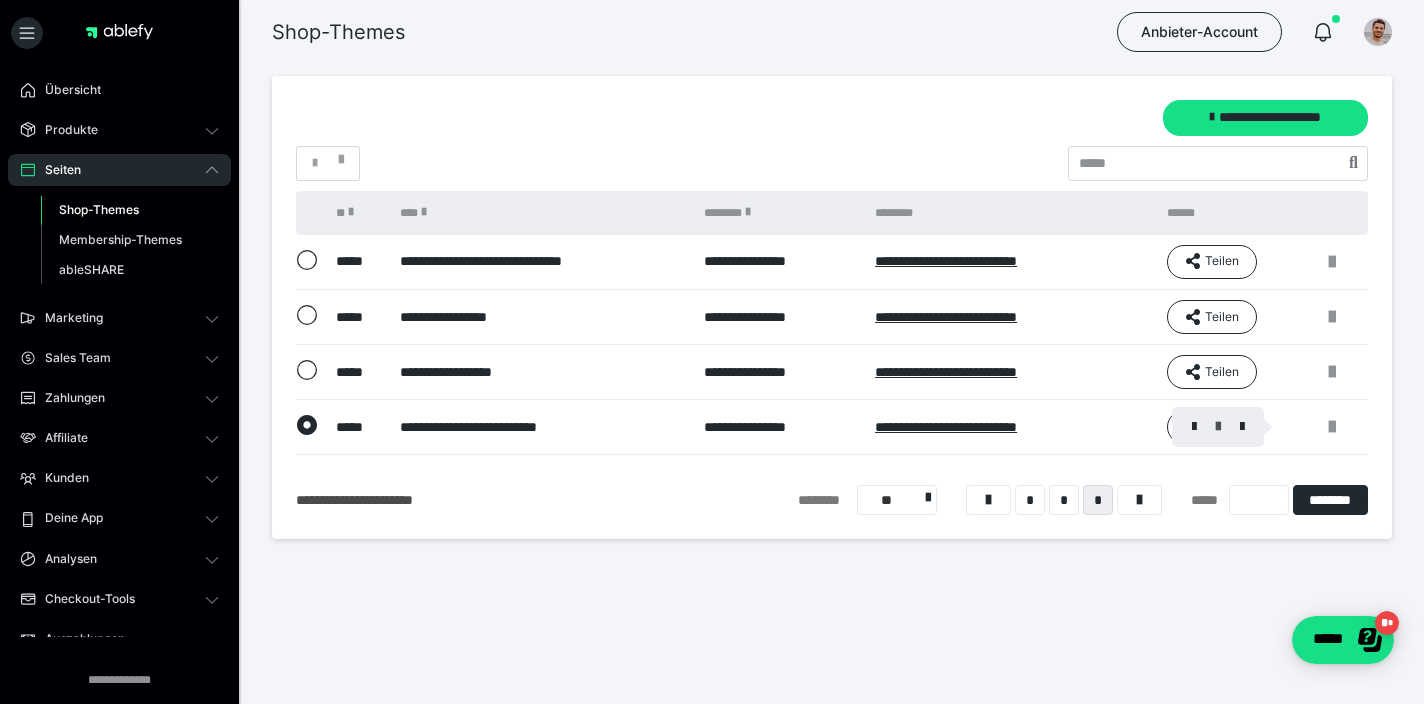 click at bounding box center (1218, 427) 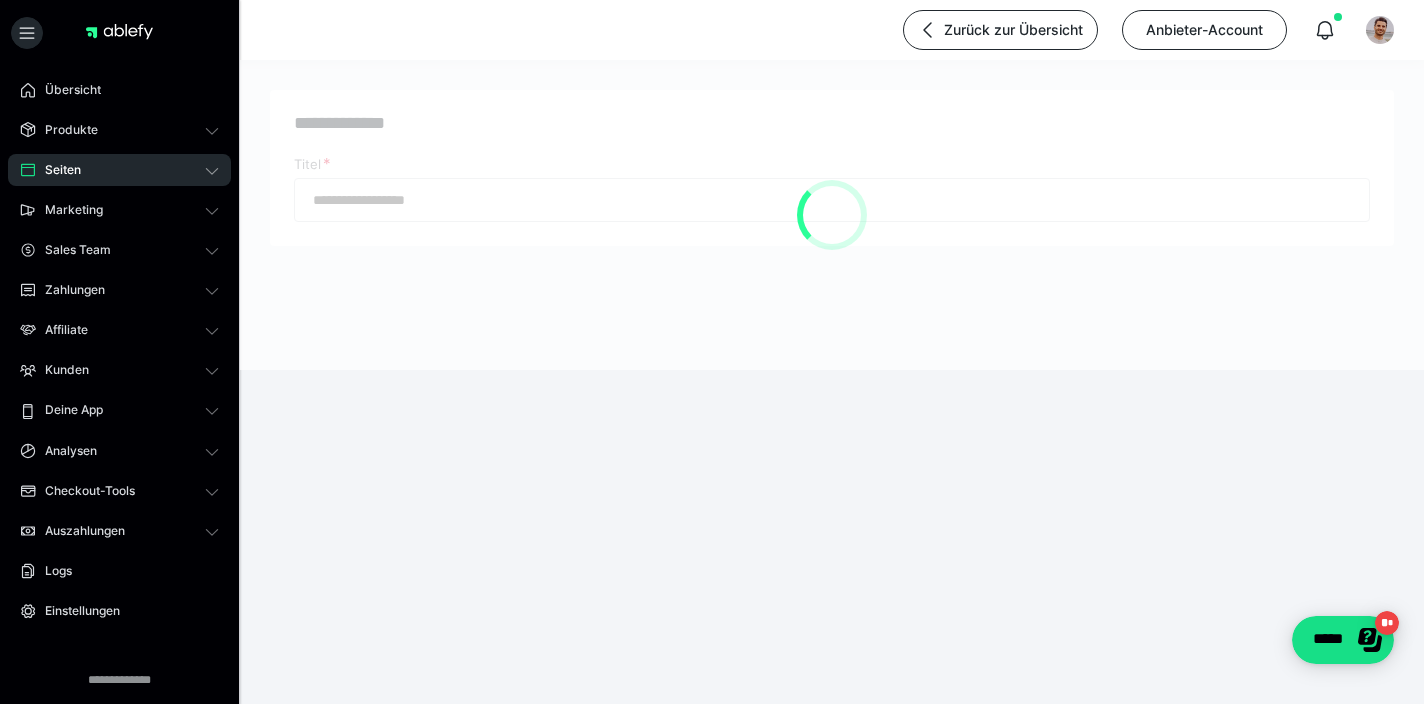 type on "**********" 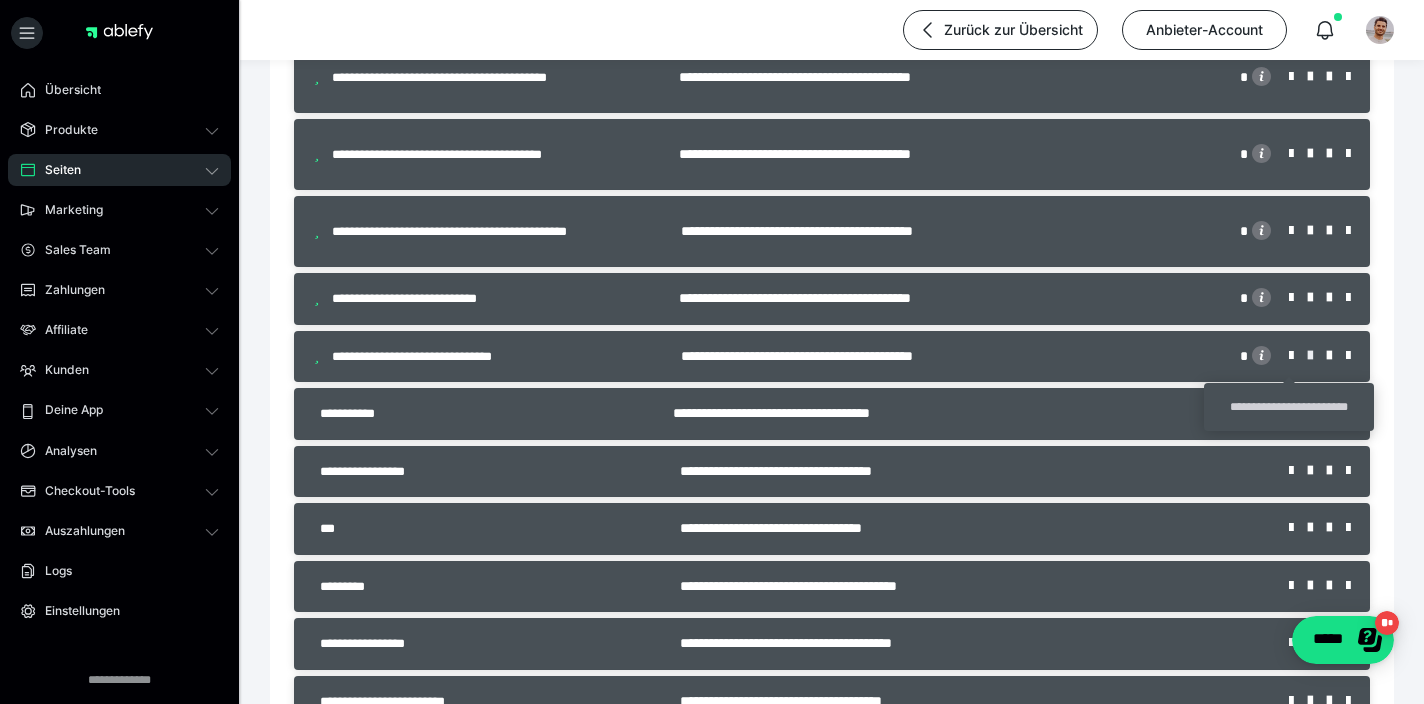 scroll, scrollTop: 2220, scrollLeft: 0, axis: vertical 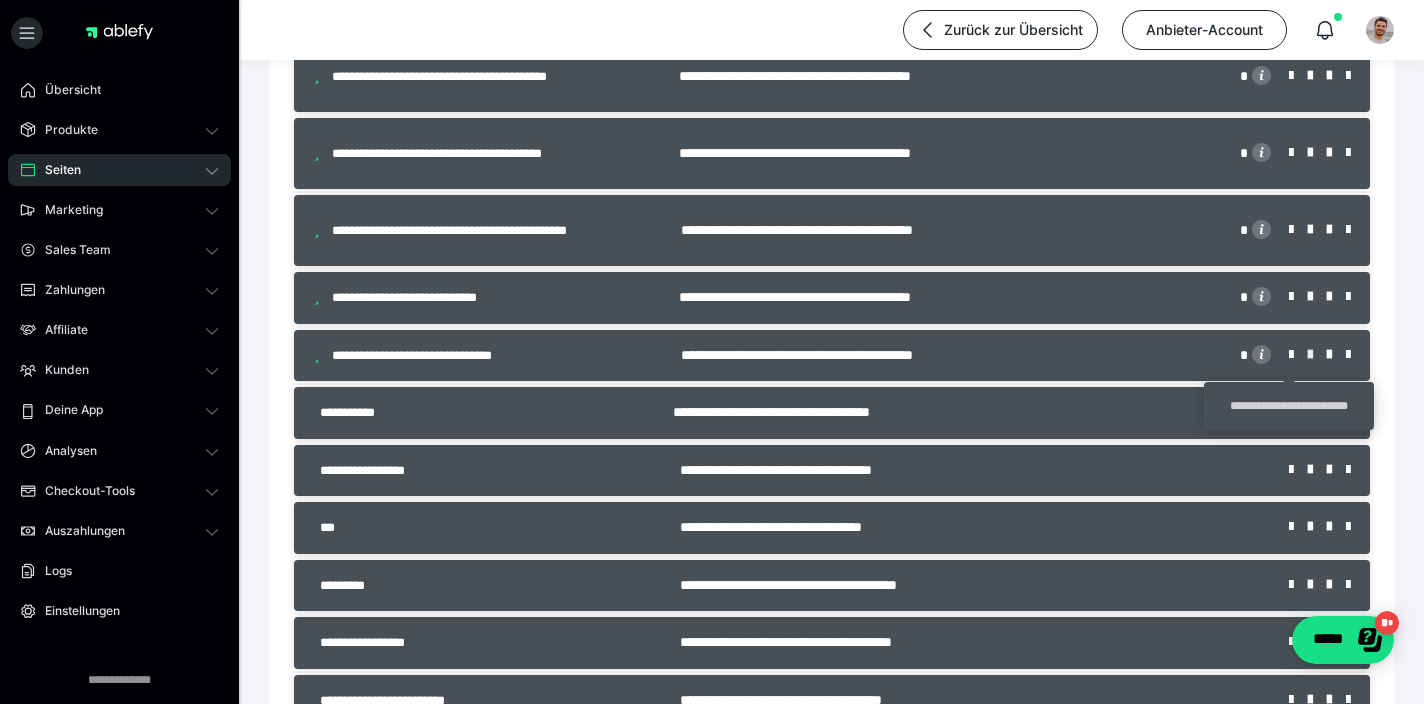 click at bounding box center [1317, 355] 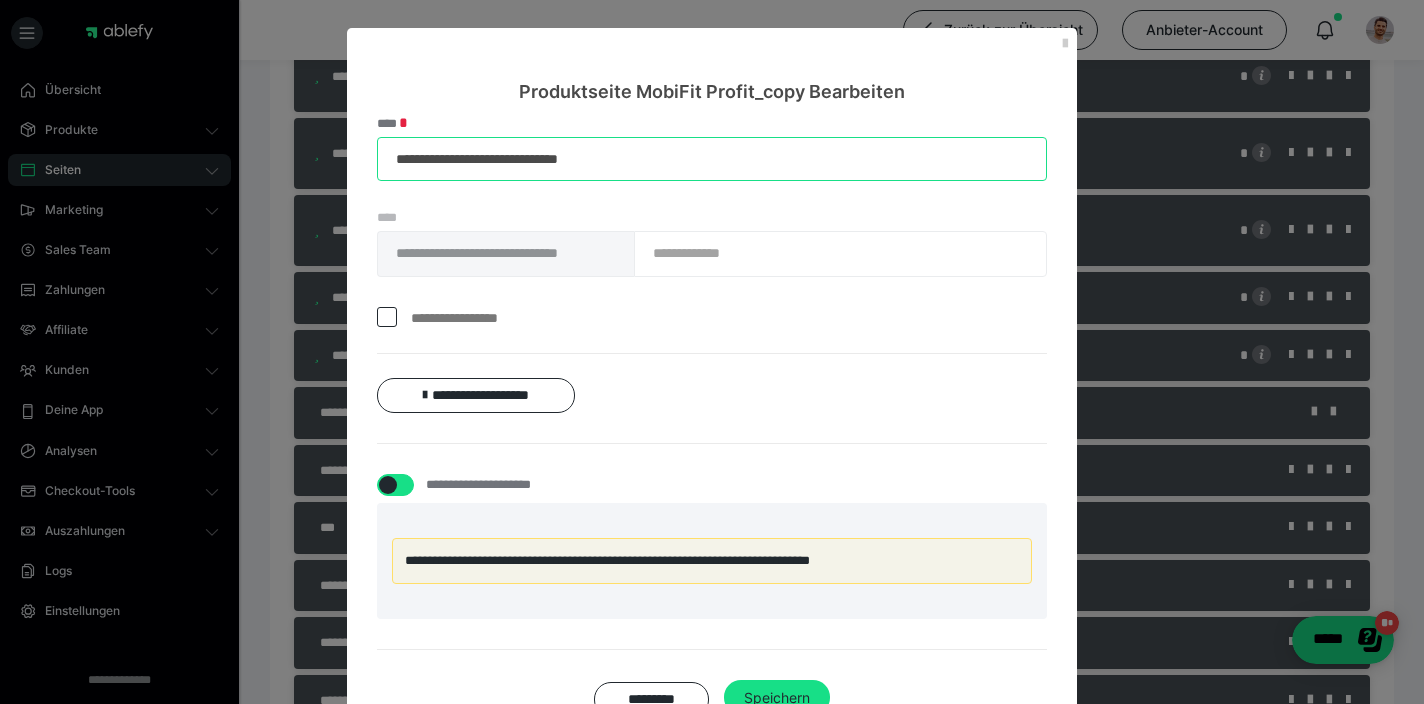 scroll, scrollTop: 0, scrollLeft: 0, axis: both 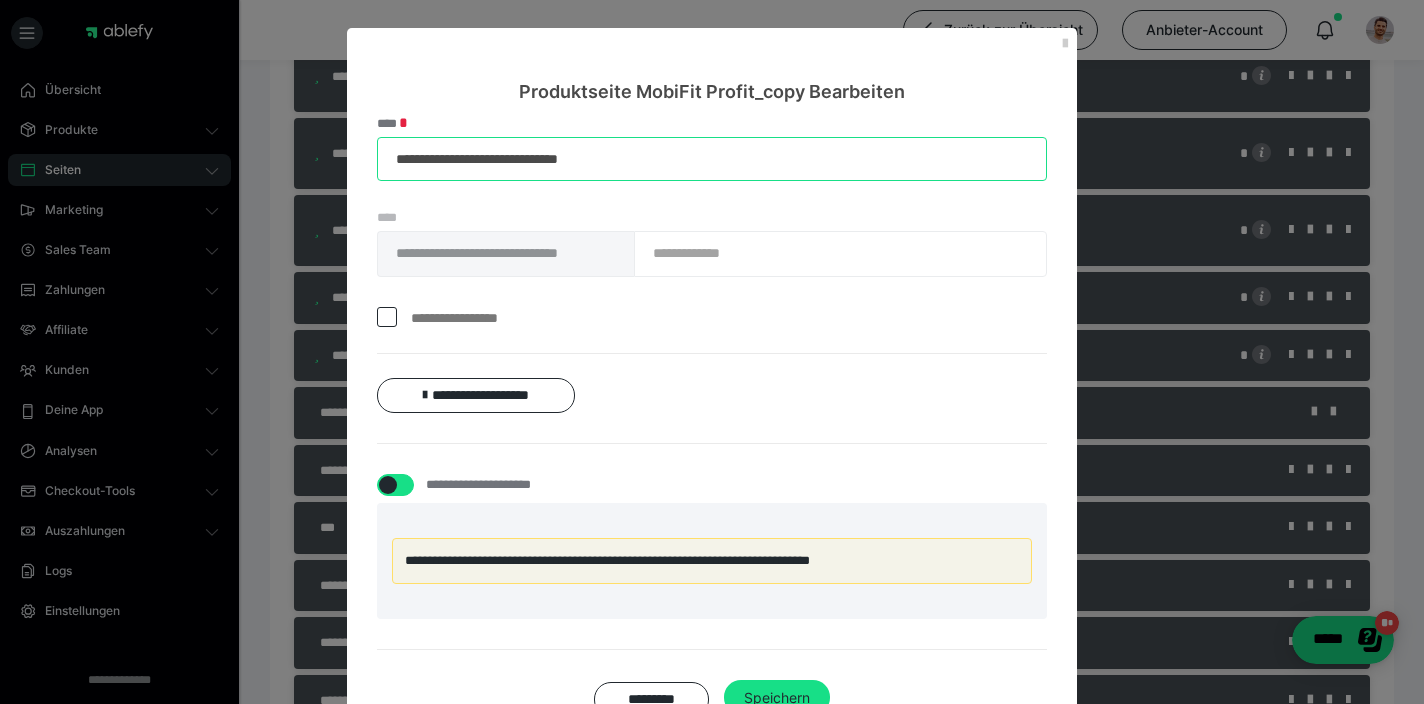 drag, startPoint x: 626, startPoint y: 160, endPoint x: 574, endPoint y: 162, distance: 52.03845 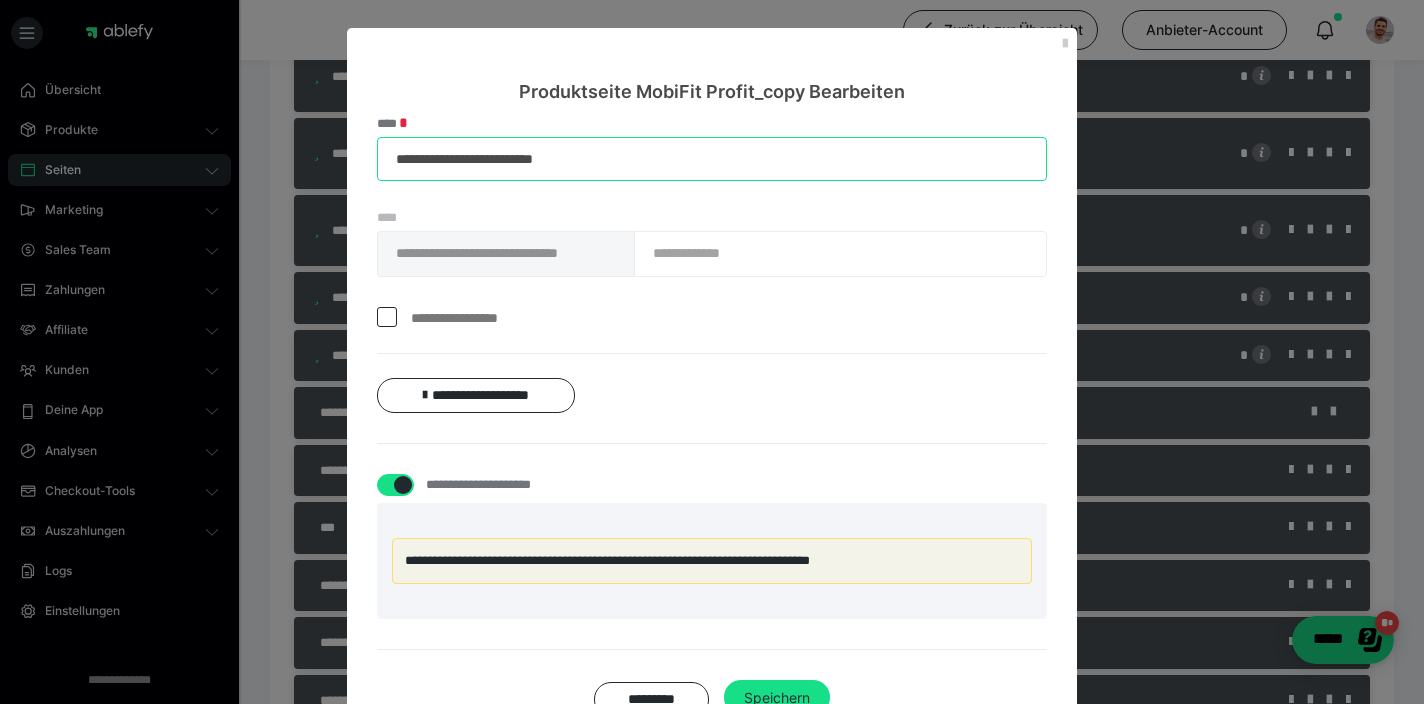 drag, startPoint x: 543, startPoint y: 157, endPoint x: 545, endPoint y: 183, distance: 26.076809 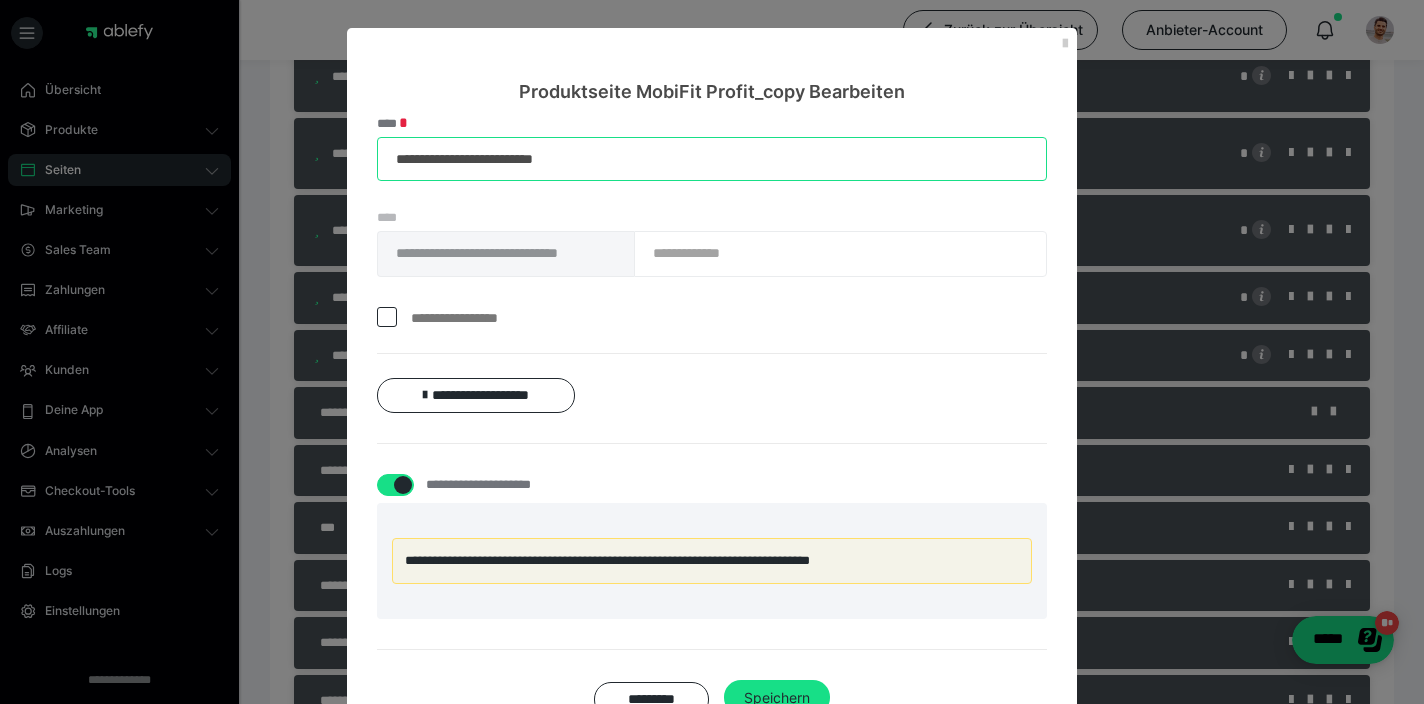 click on "**********" at bounding box center [712, 159] 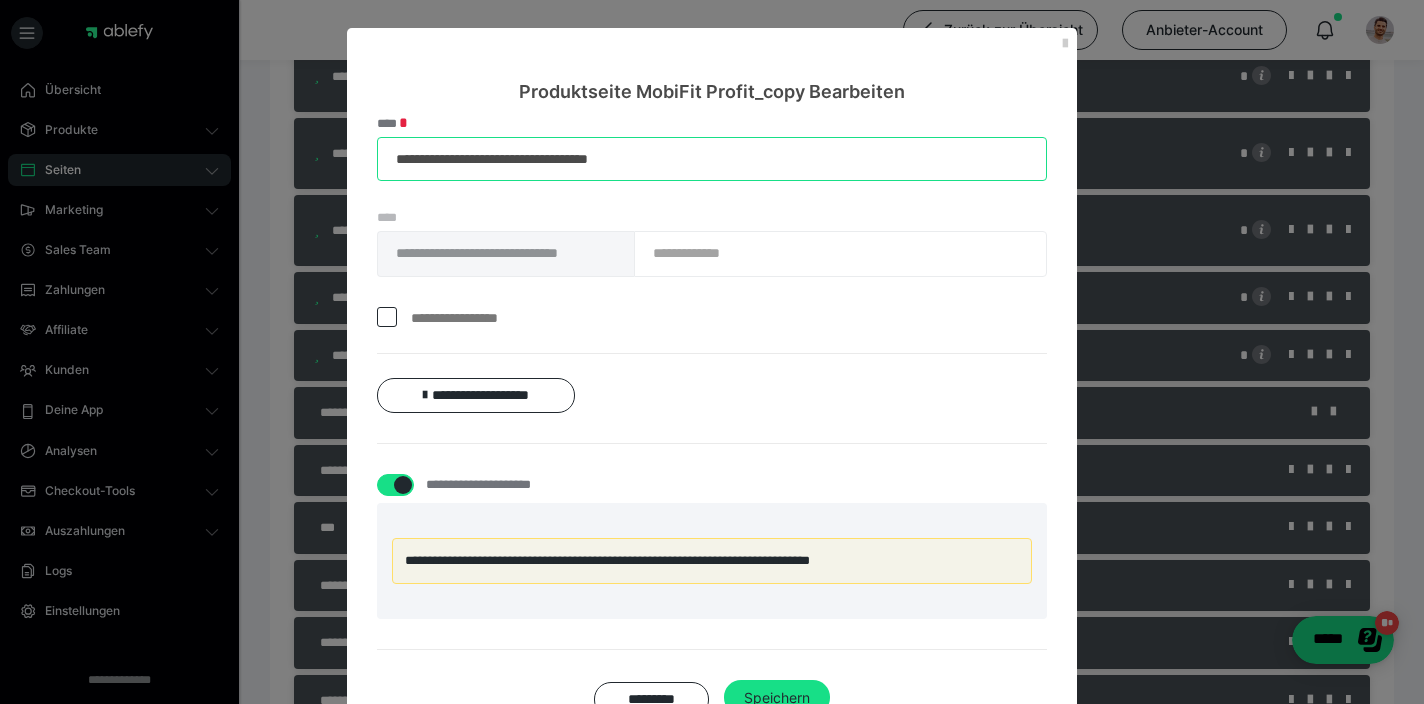 scroll, scrollTop: 89, scrollLeft: 0, axis: vertical 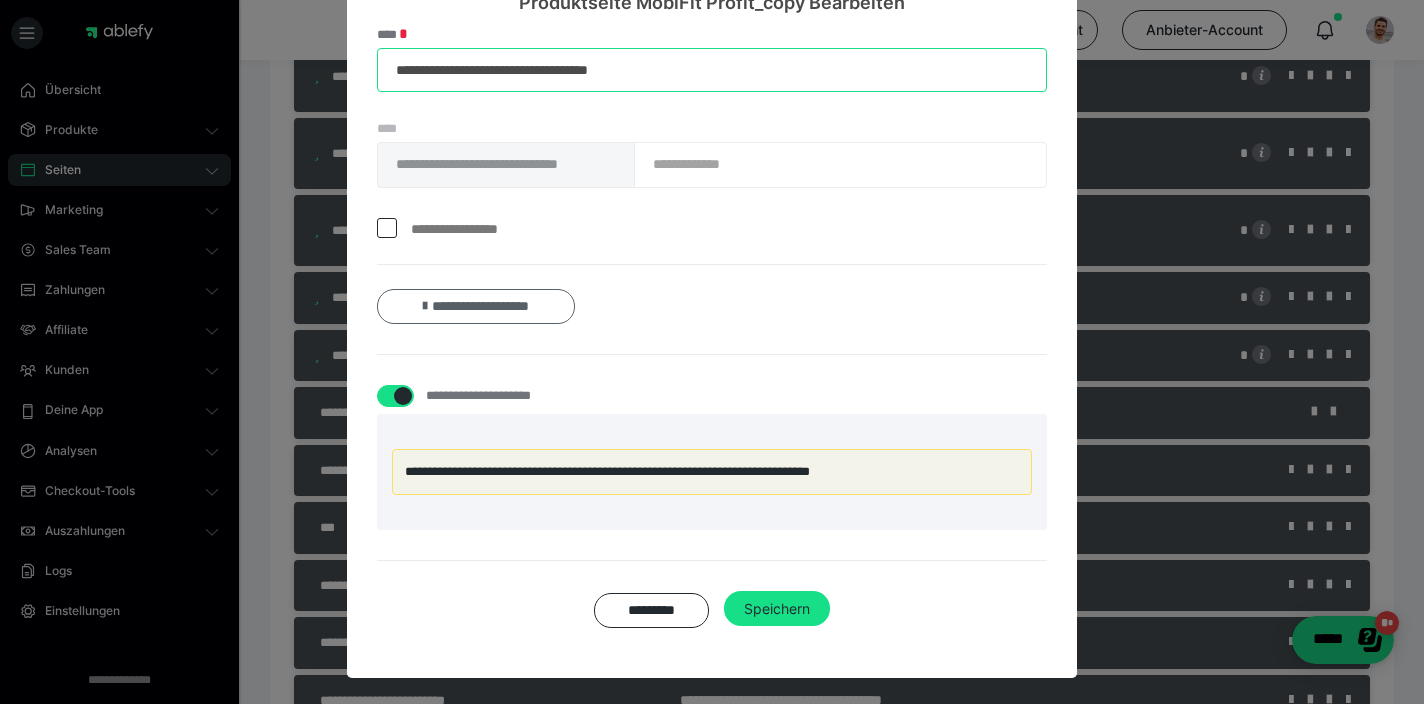 type on "**********" 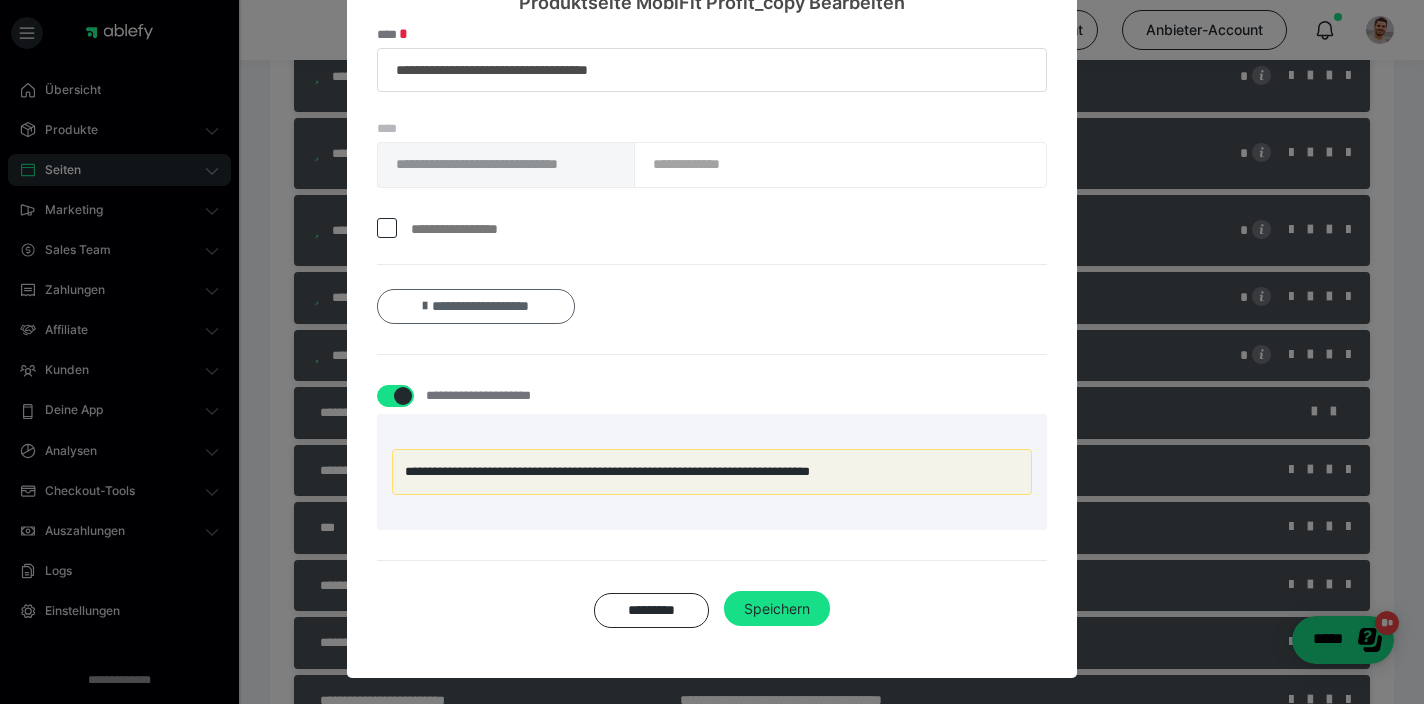click at bounding box center [425, 306] 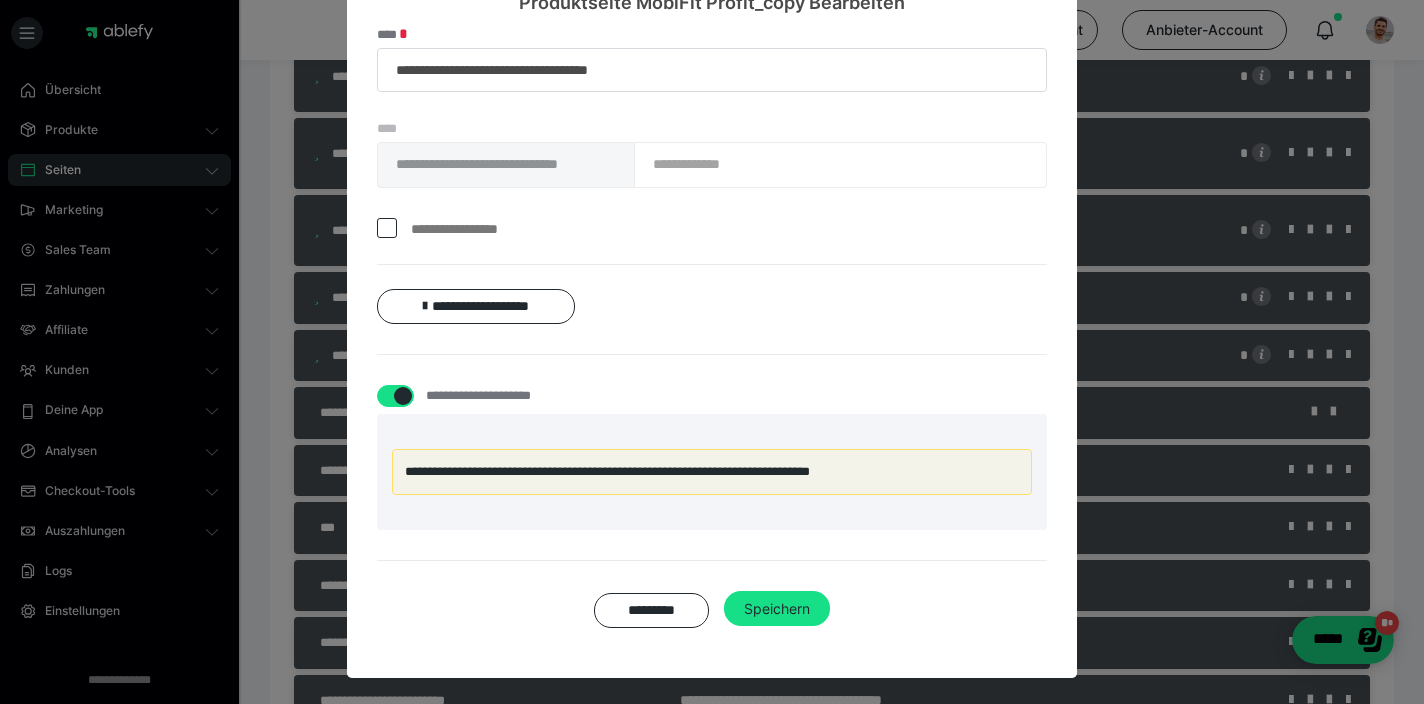 scroll, scrollTop: 0, scrollLeft: 0, axis: both 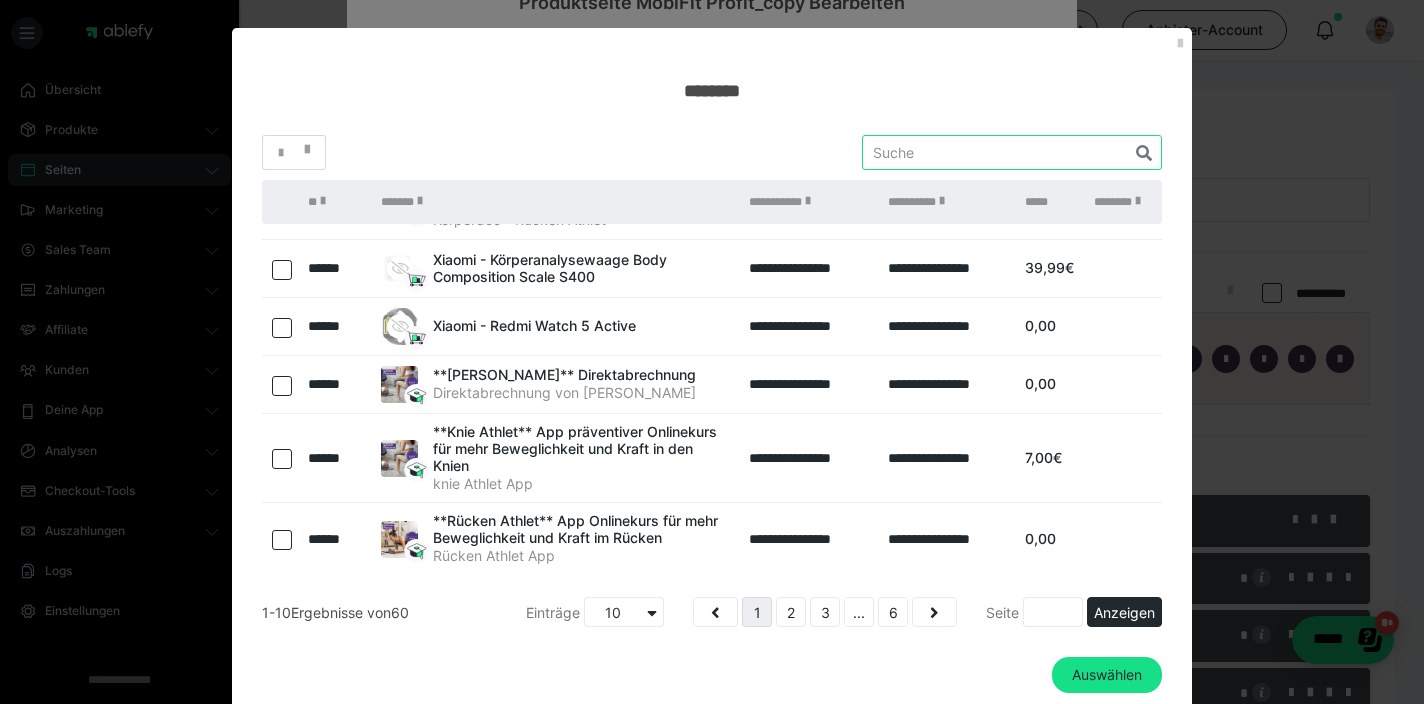 click at bounding box center [1012, 152] 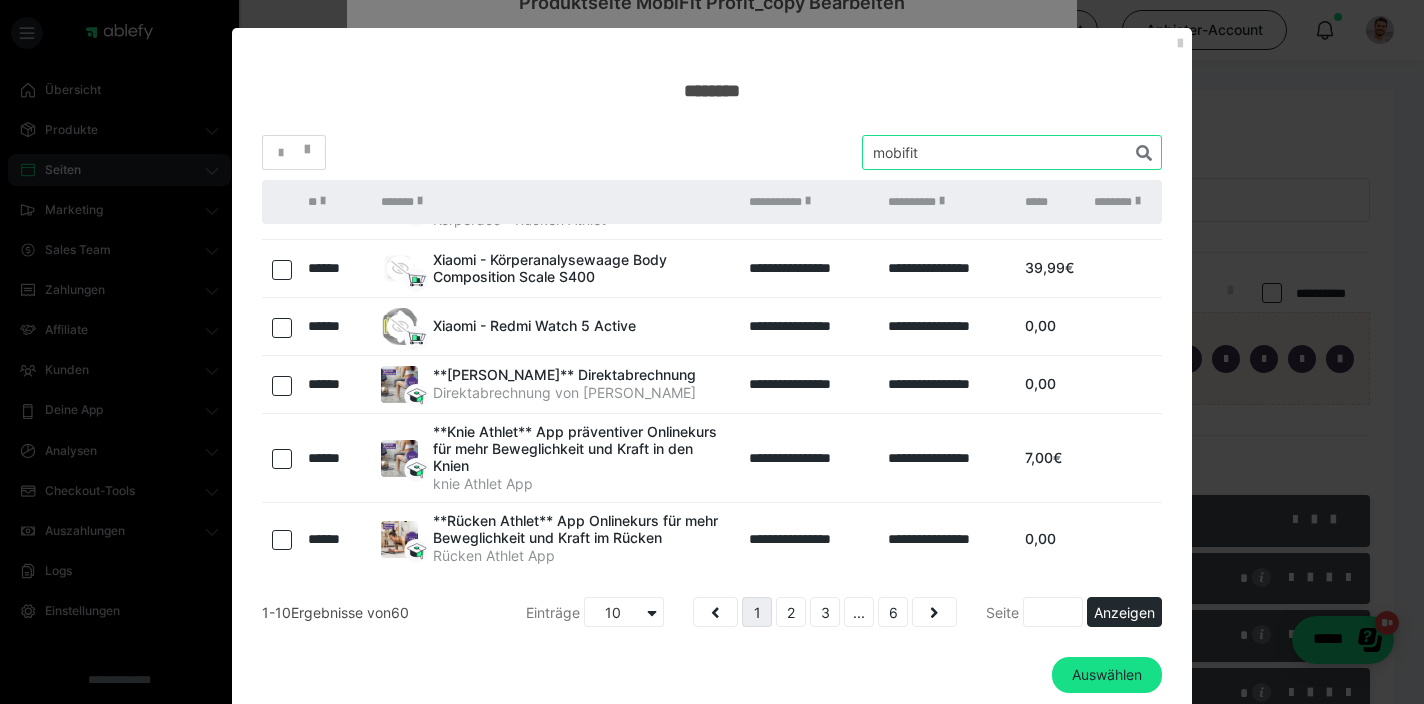 type on "mobifit" 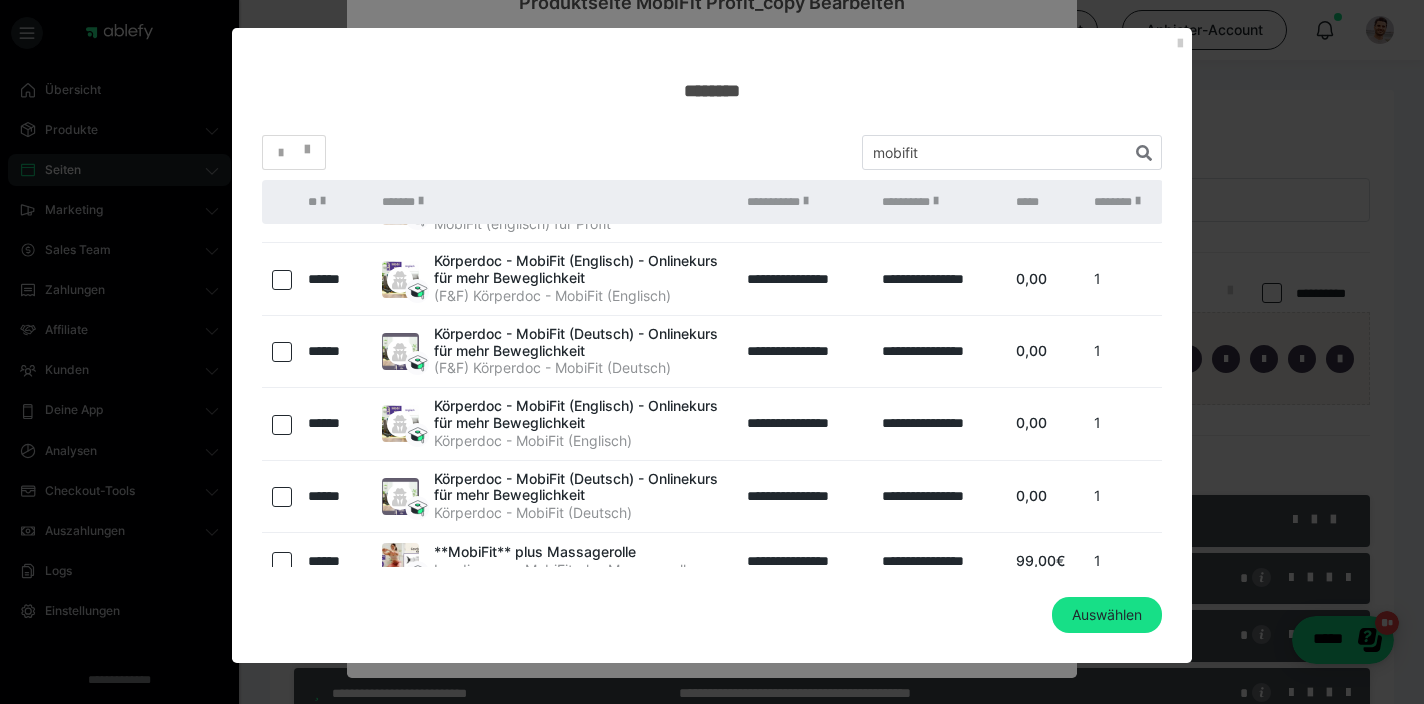 scroll, scrollTop: 0, scrollLeft: 0, axis: both 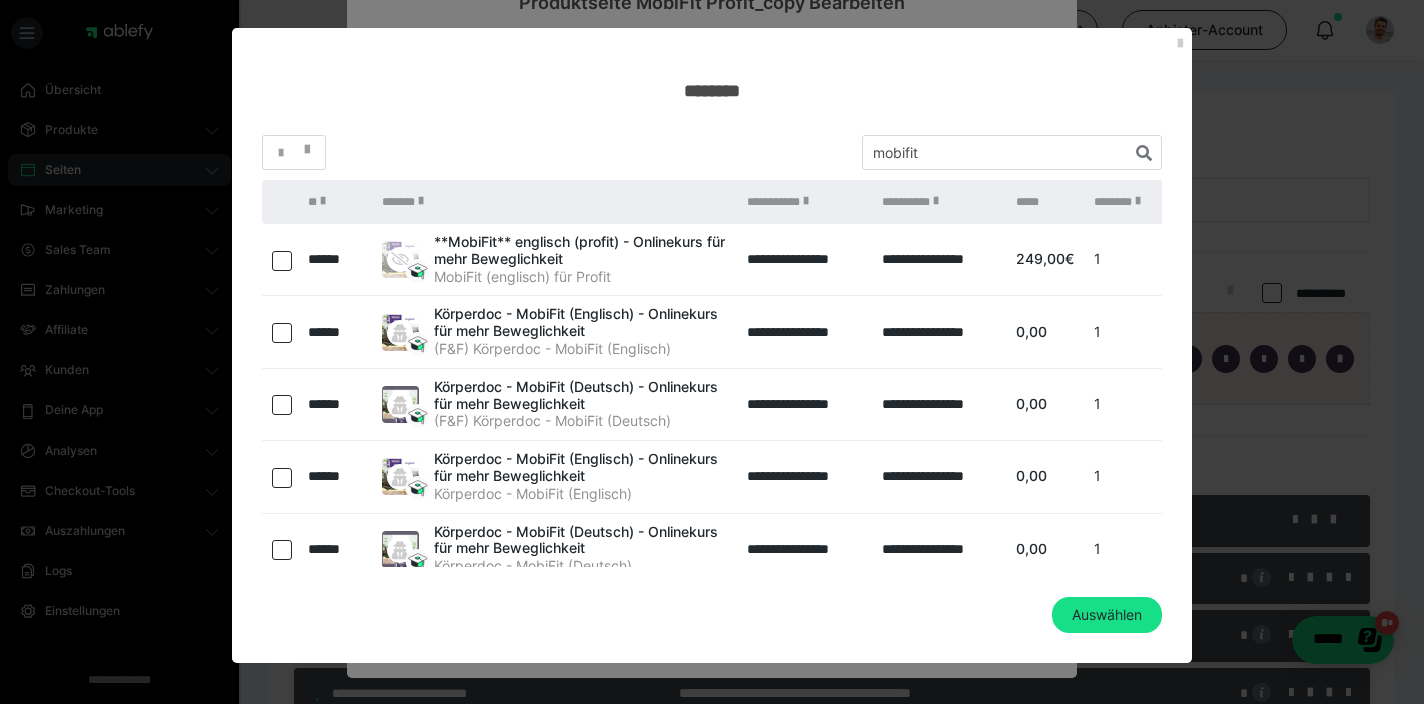 click at bounding box center (282, 261) 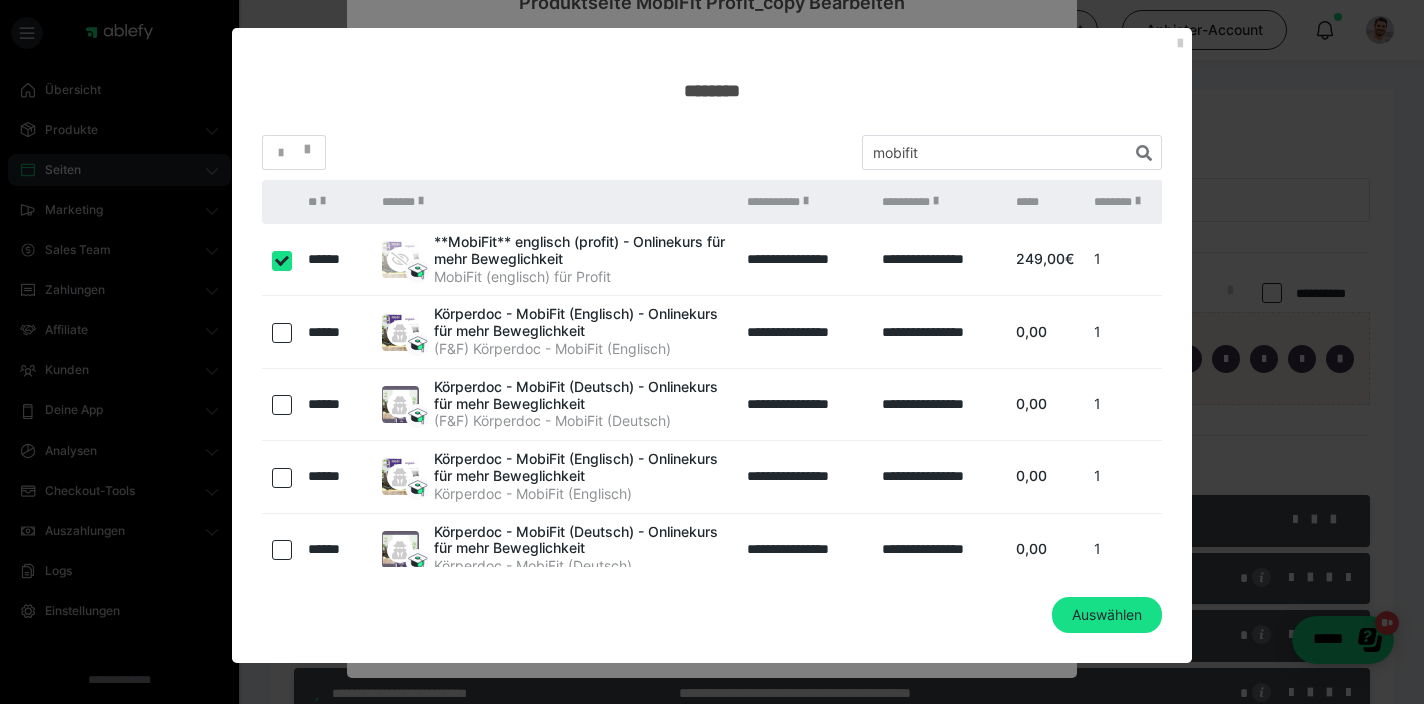 checkbox on "true" 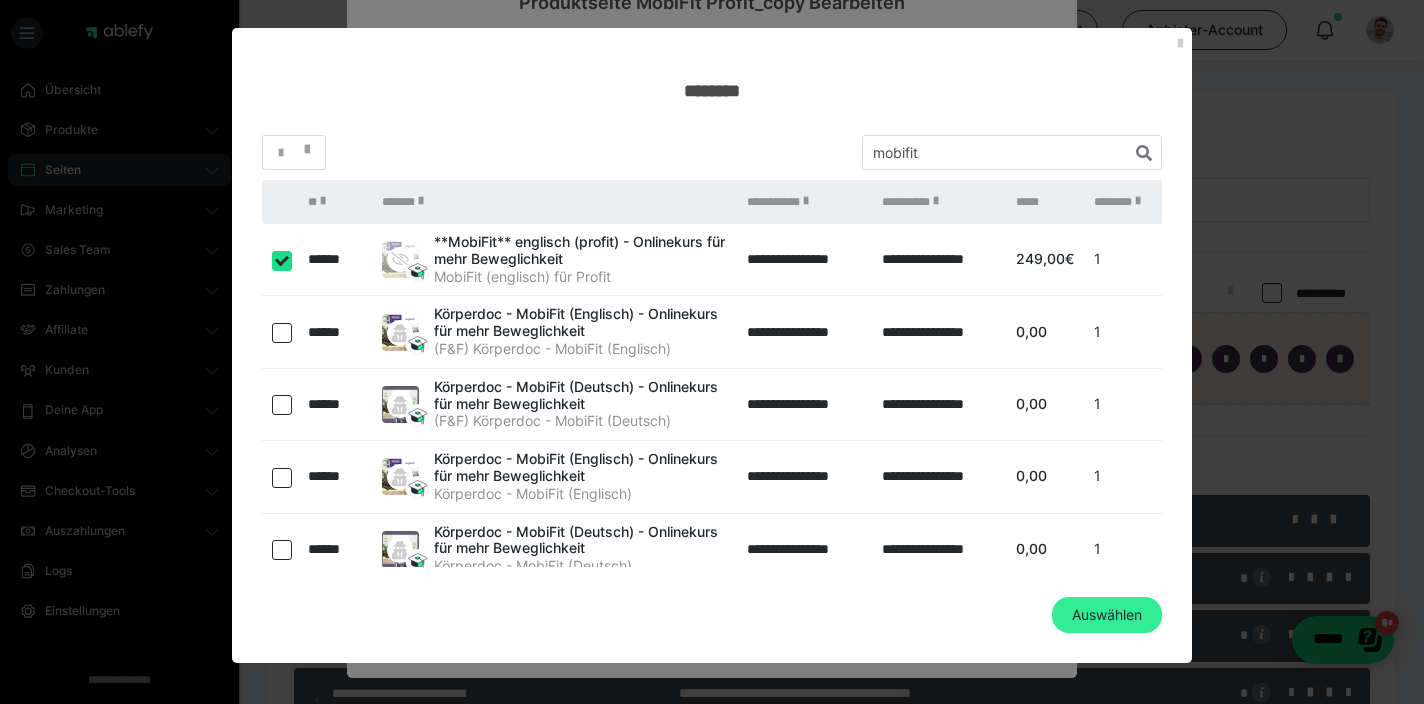 click on "Auswählen" at bounding box center (1107, 615) 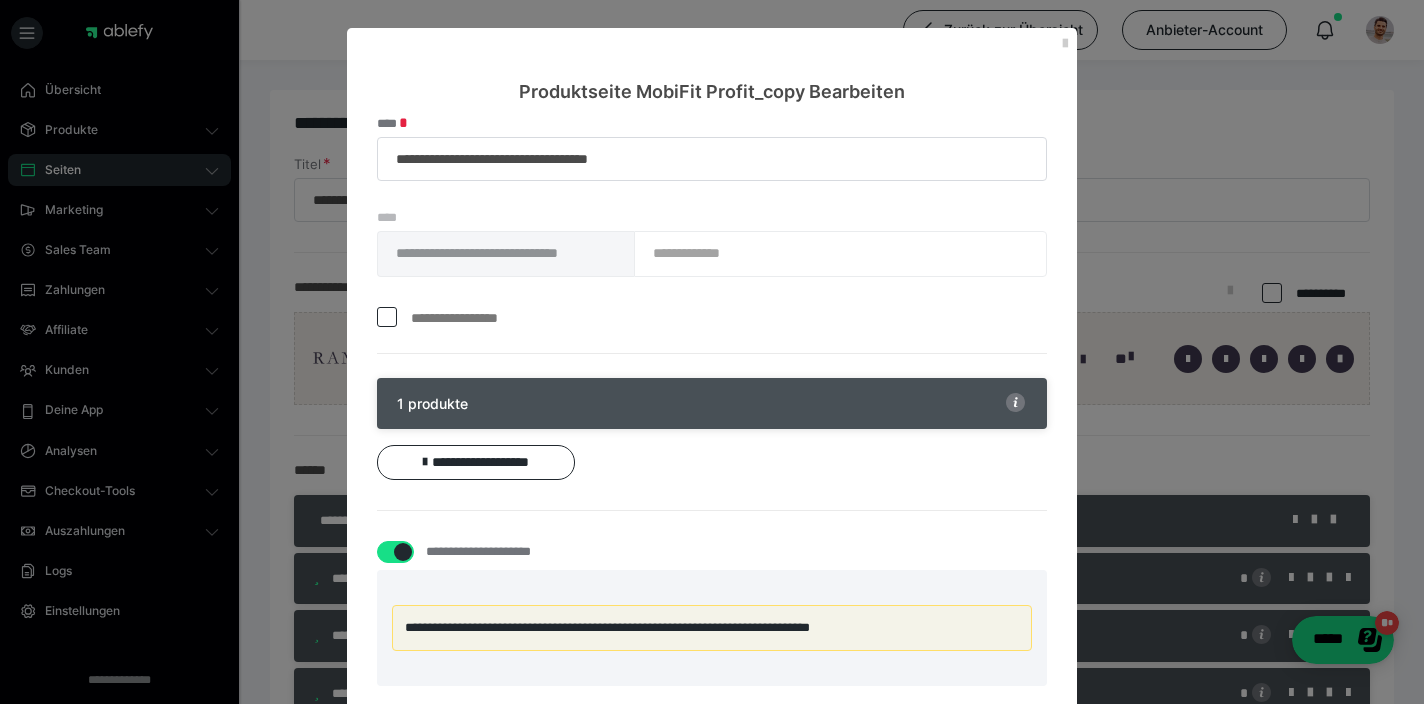 scroll, scrollTop: 156, scrollLeft: 0, axis: vertical 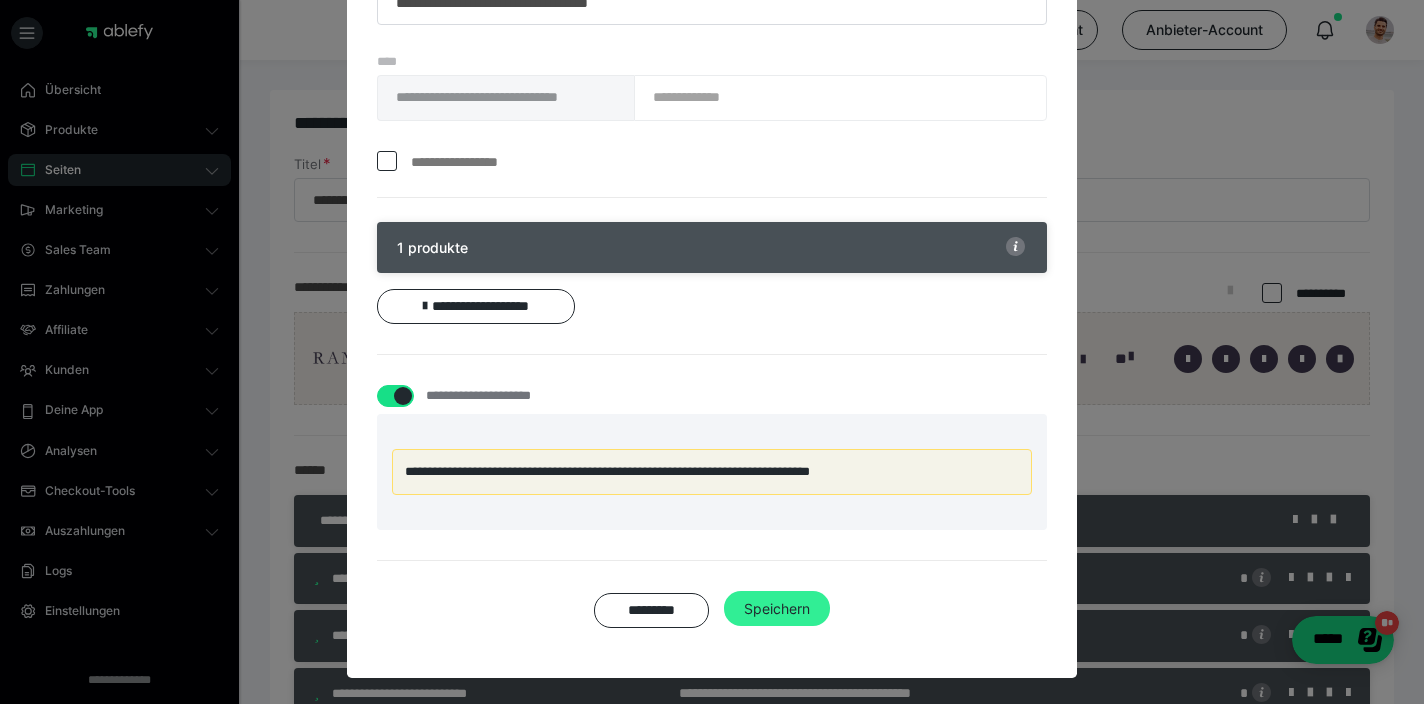 click on "Speichern" at bounding box center (777, 609) 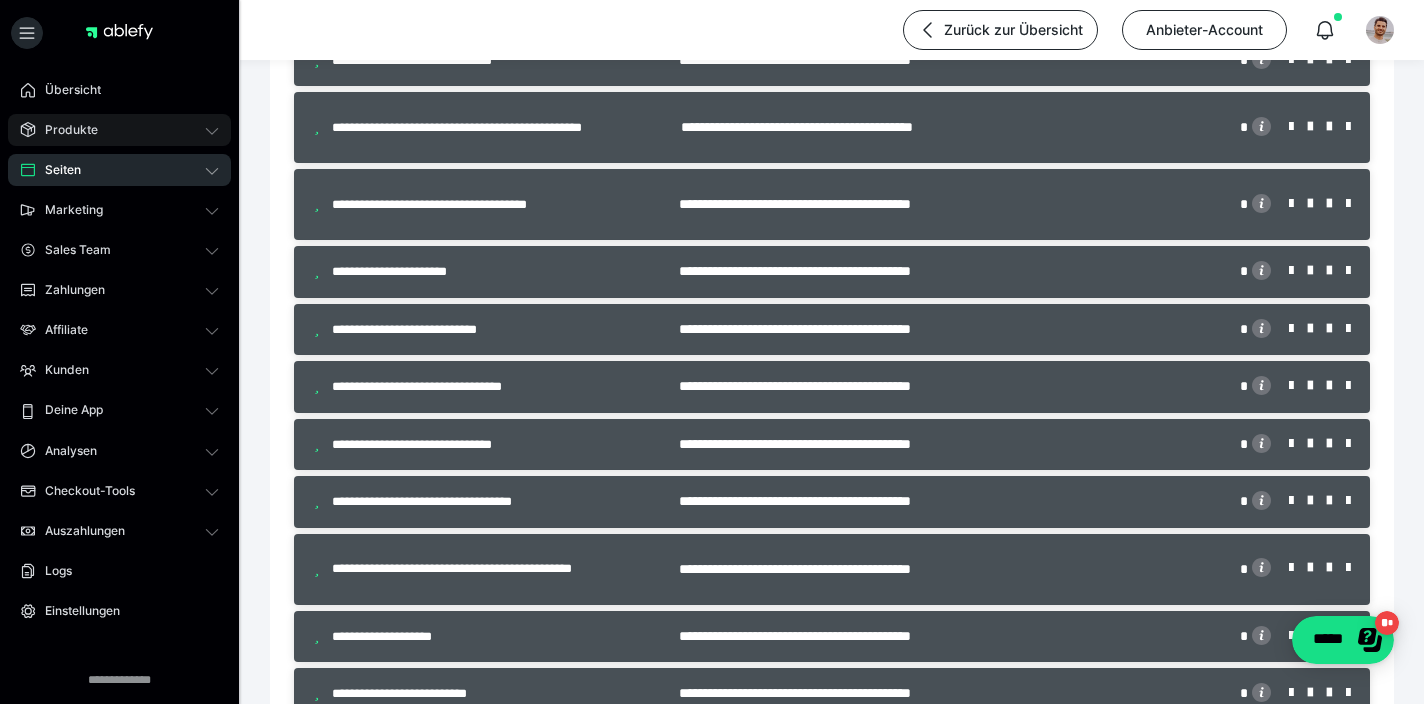 scroll, scrollTop: 1322, scrollLeft: 0, axis: vertical 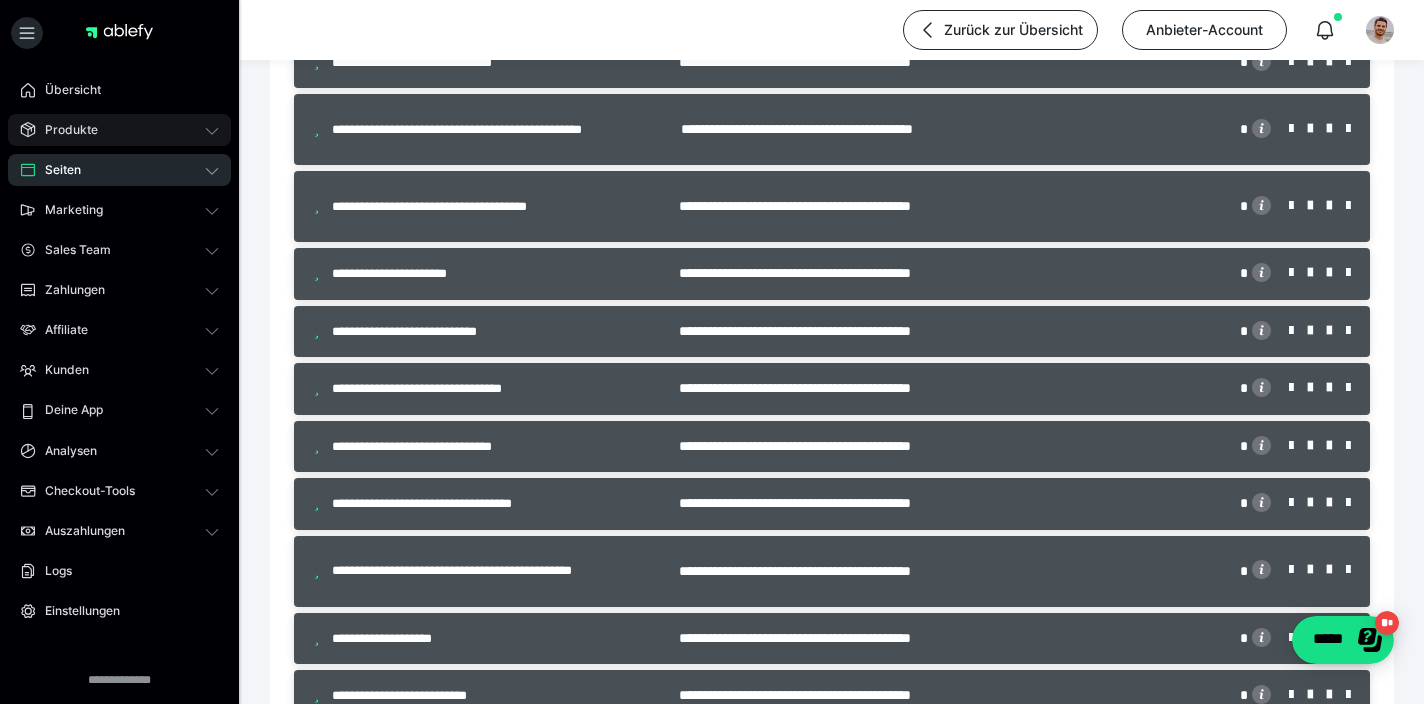 click on "Produkte" at bounding box center (119, 130) 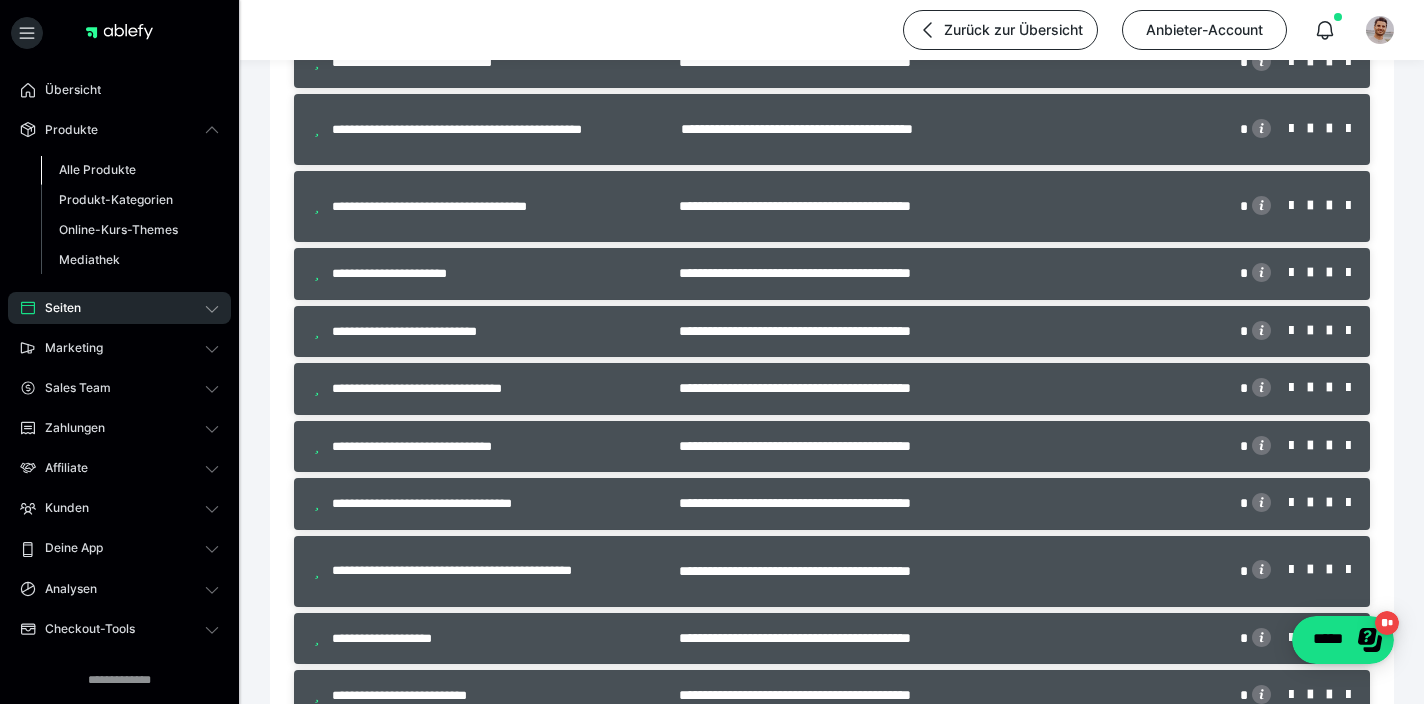 click on "Alle Produkte" at bounding box center [130, 170] 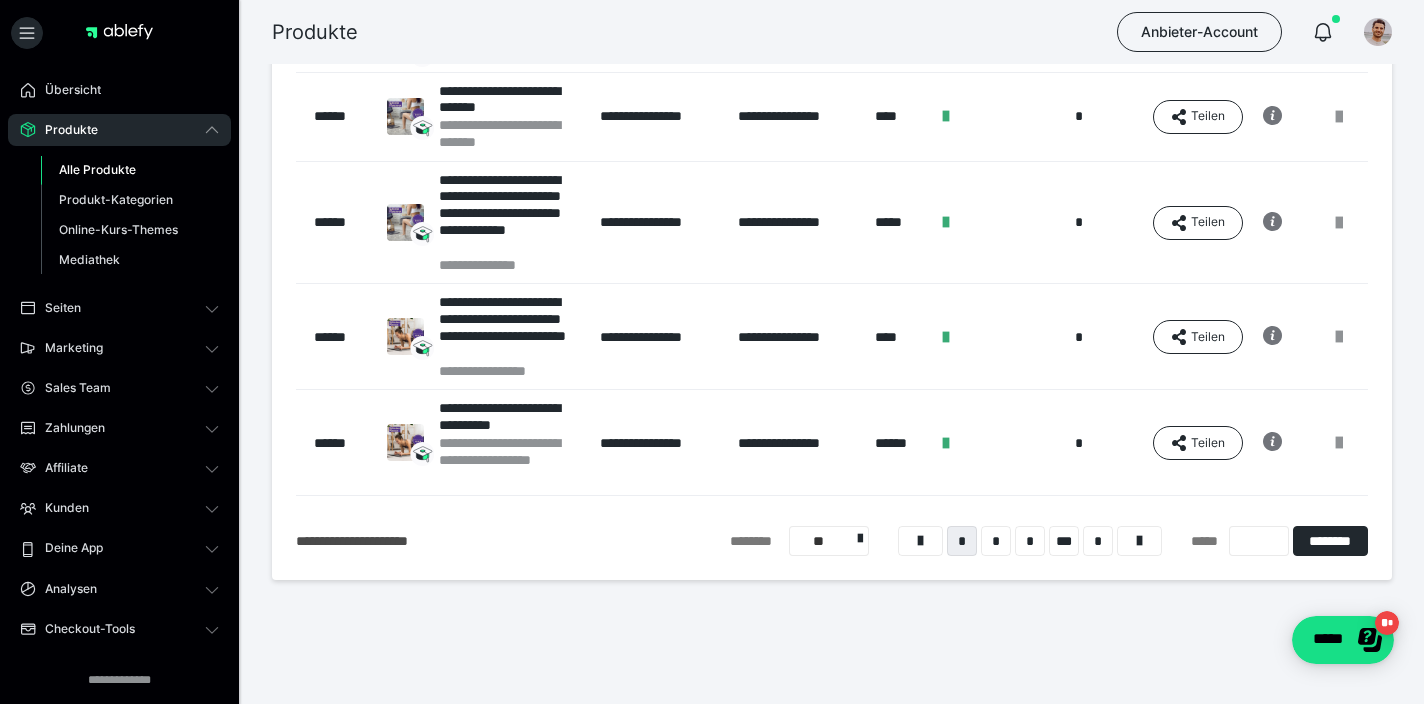 scroll, scrollTop: 0, scrollLeft: 0, axis: both 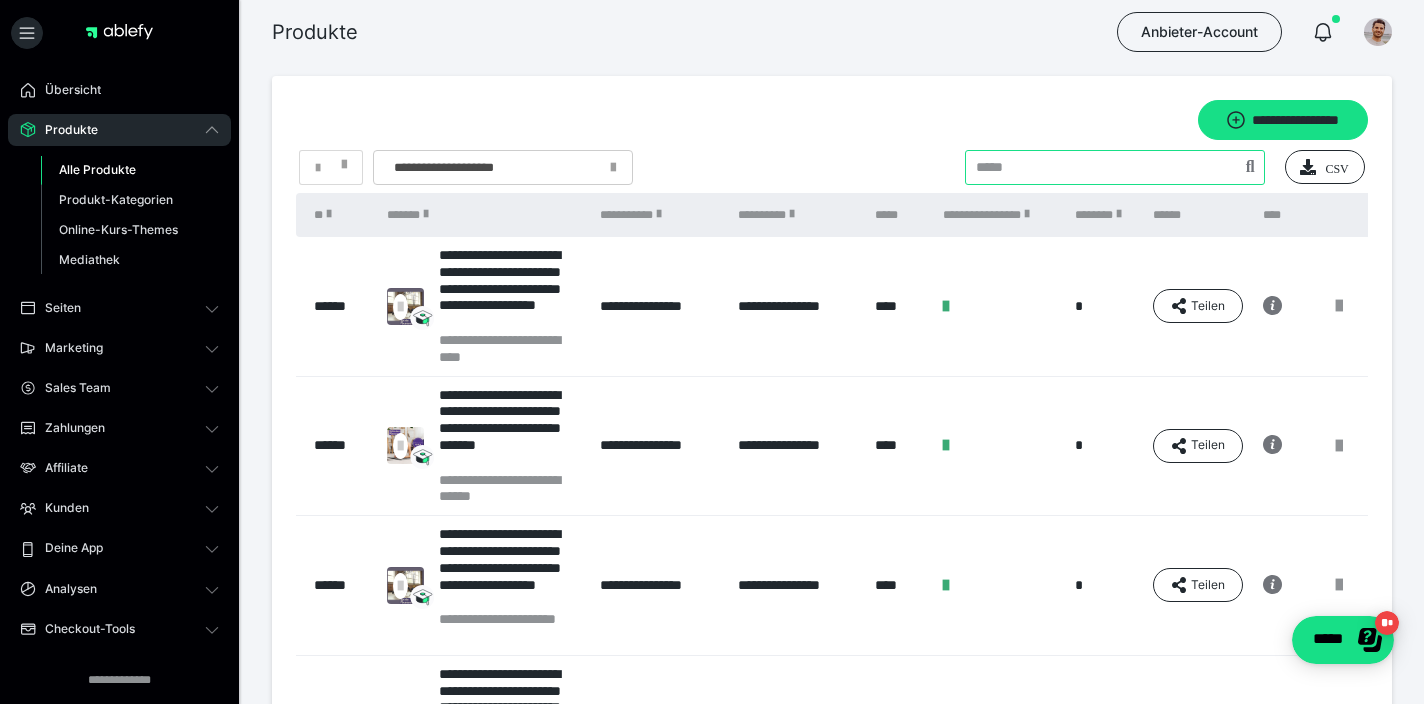 click at bounding box center (1115, 167) 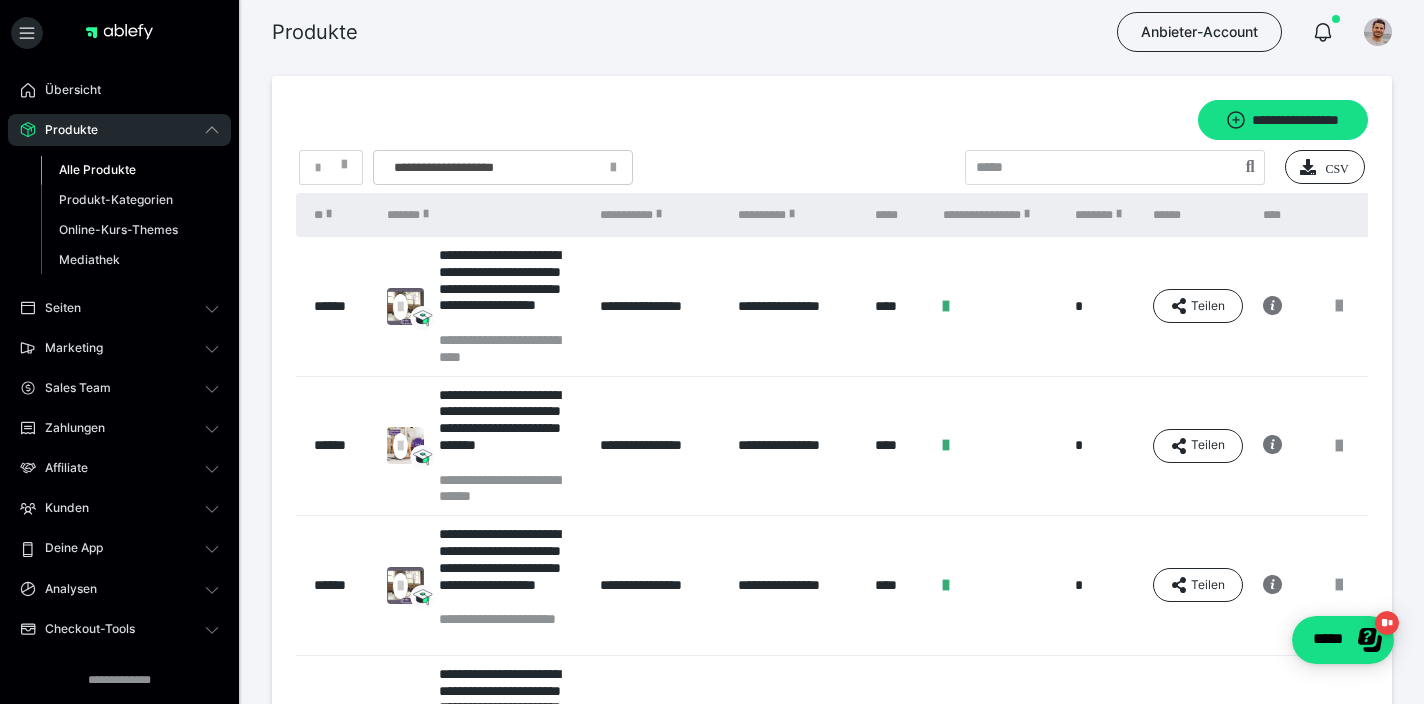click at bounding box center (329, 214) 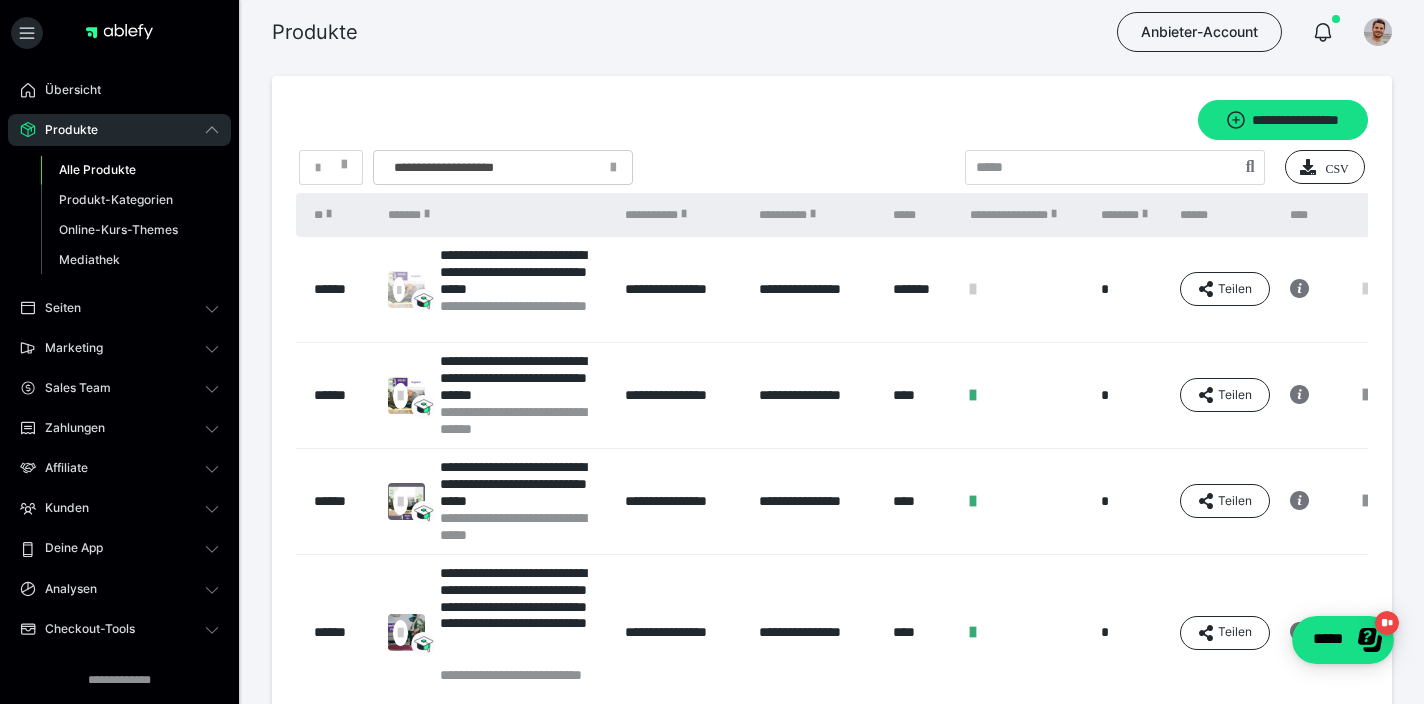 click at bounding box center [1366, 289] 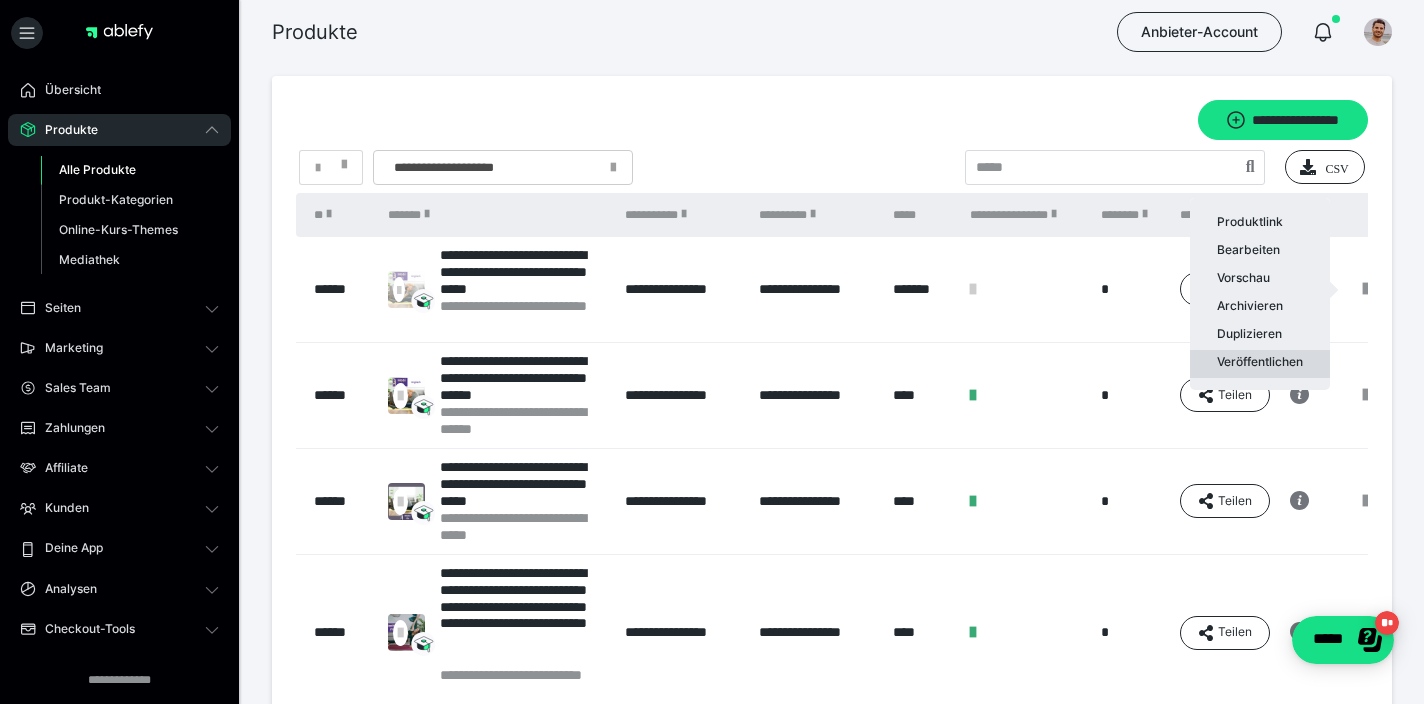 click on "Veröffentlichen" at bounding box center [1260, 364] 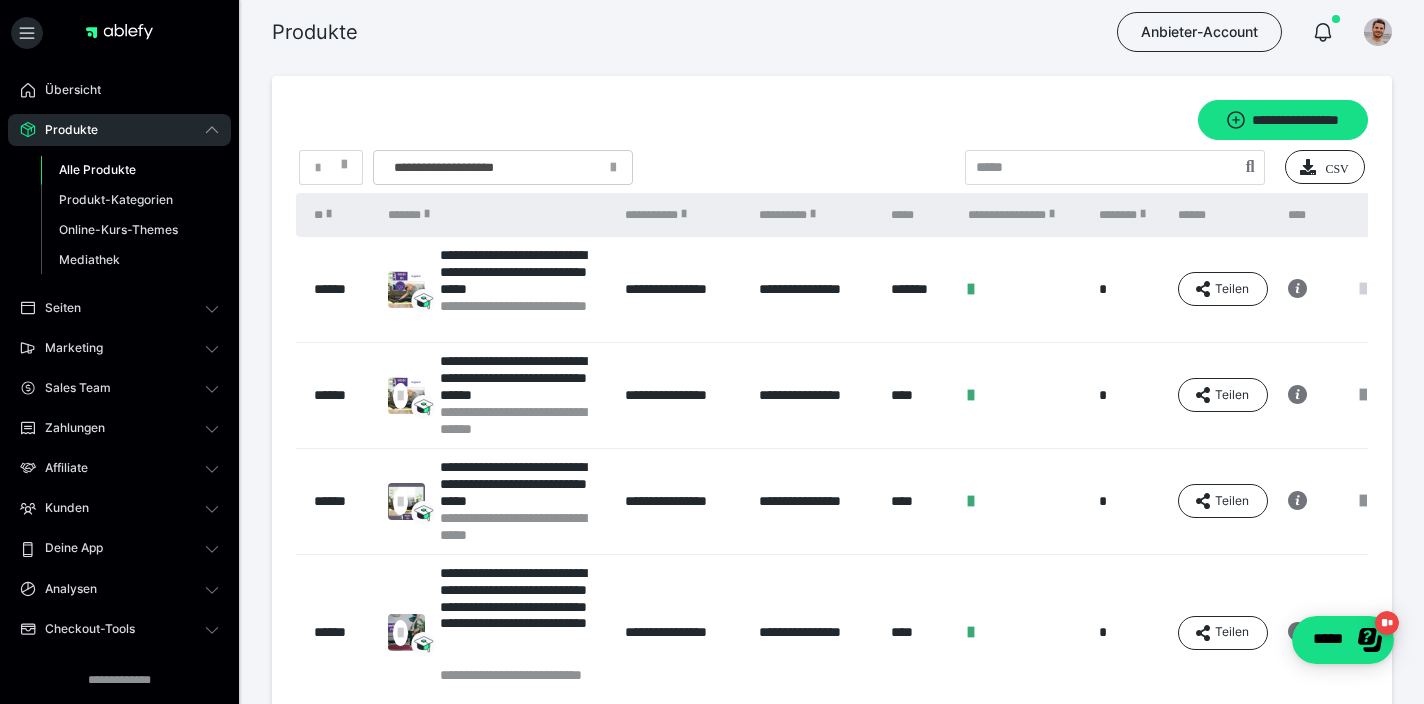 click at bounding box center (1363, 289) 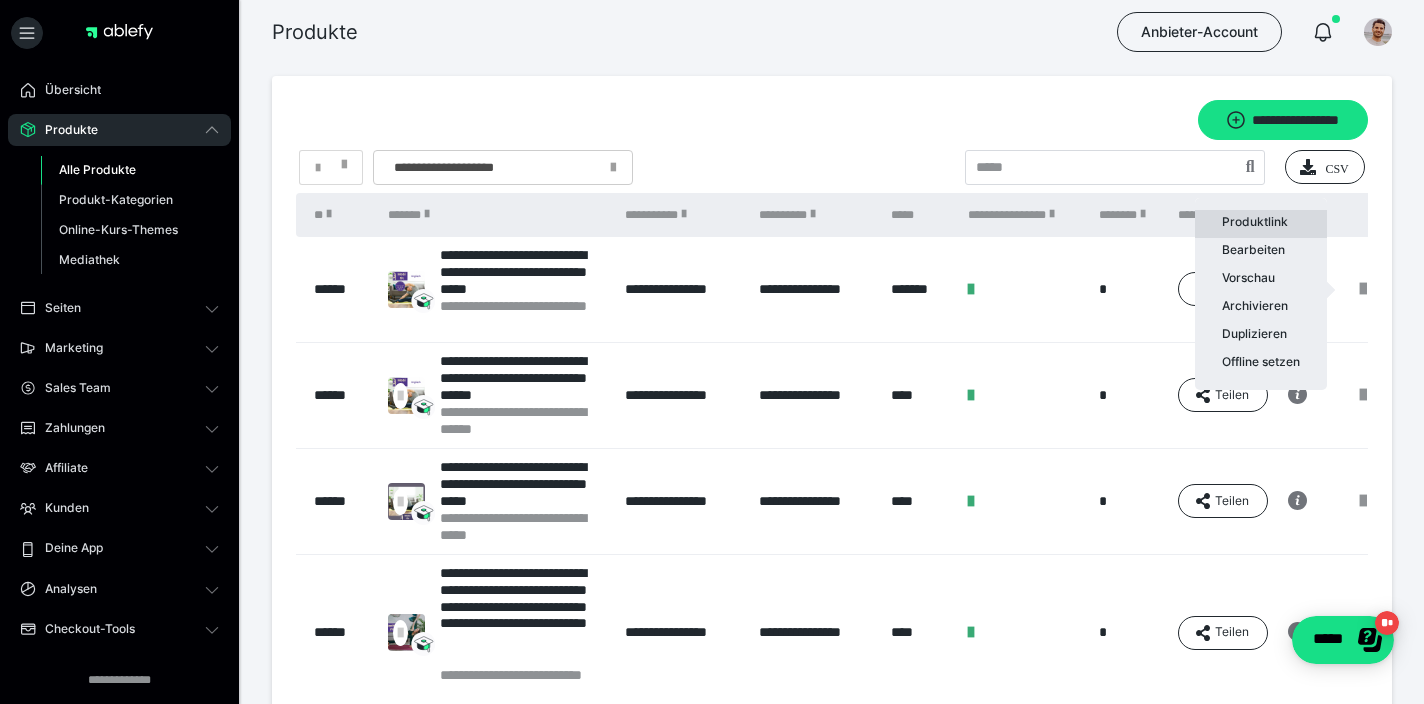 click on "Produktlink" at bounding box center (1261, 224) 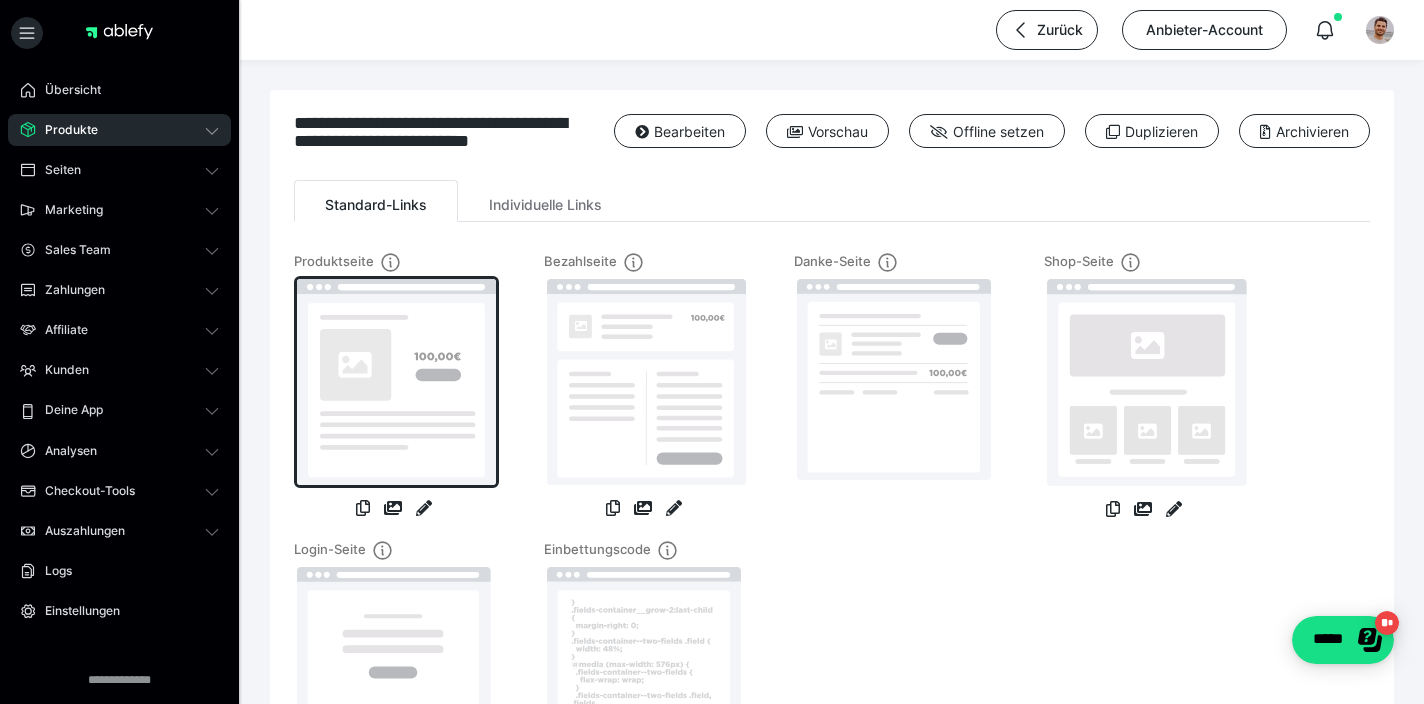 click at bounding box center [396, 382] 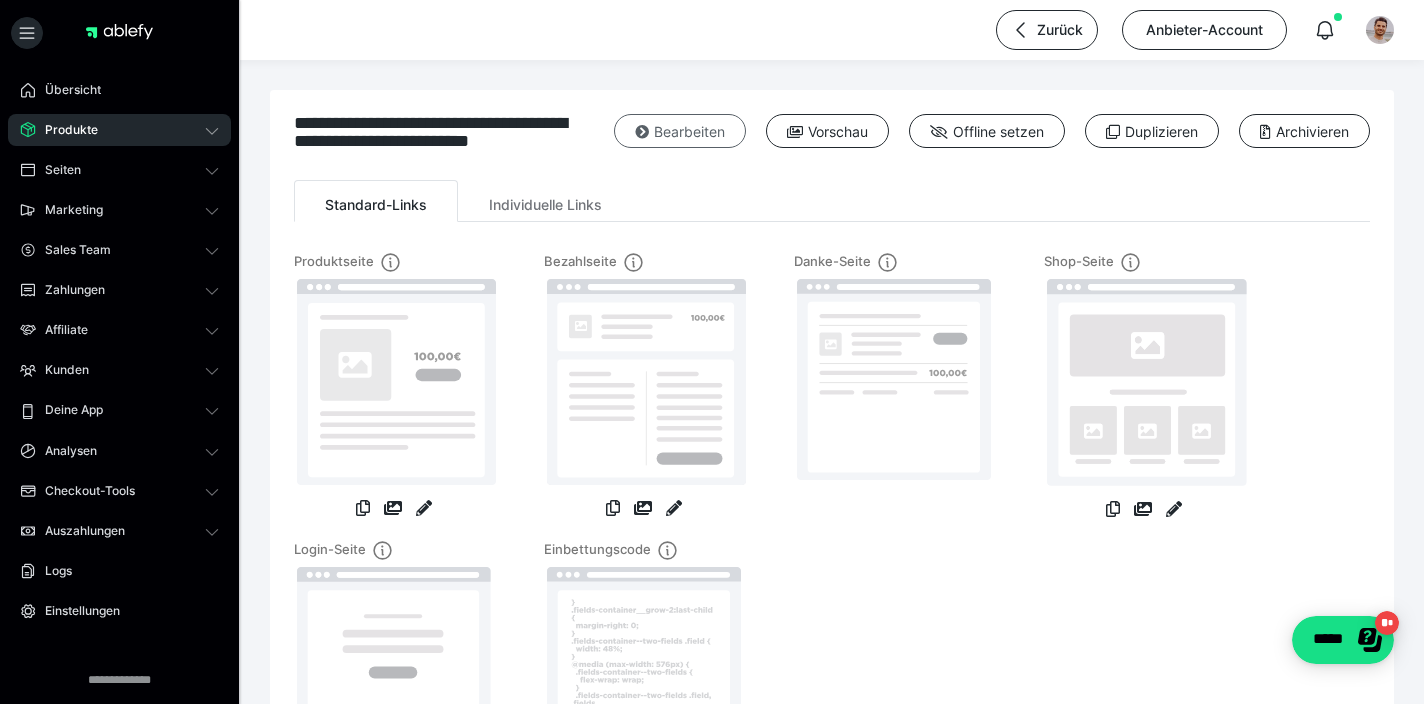 click on "Bearbeiten" at bounding box center [680, 131] 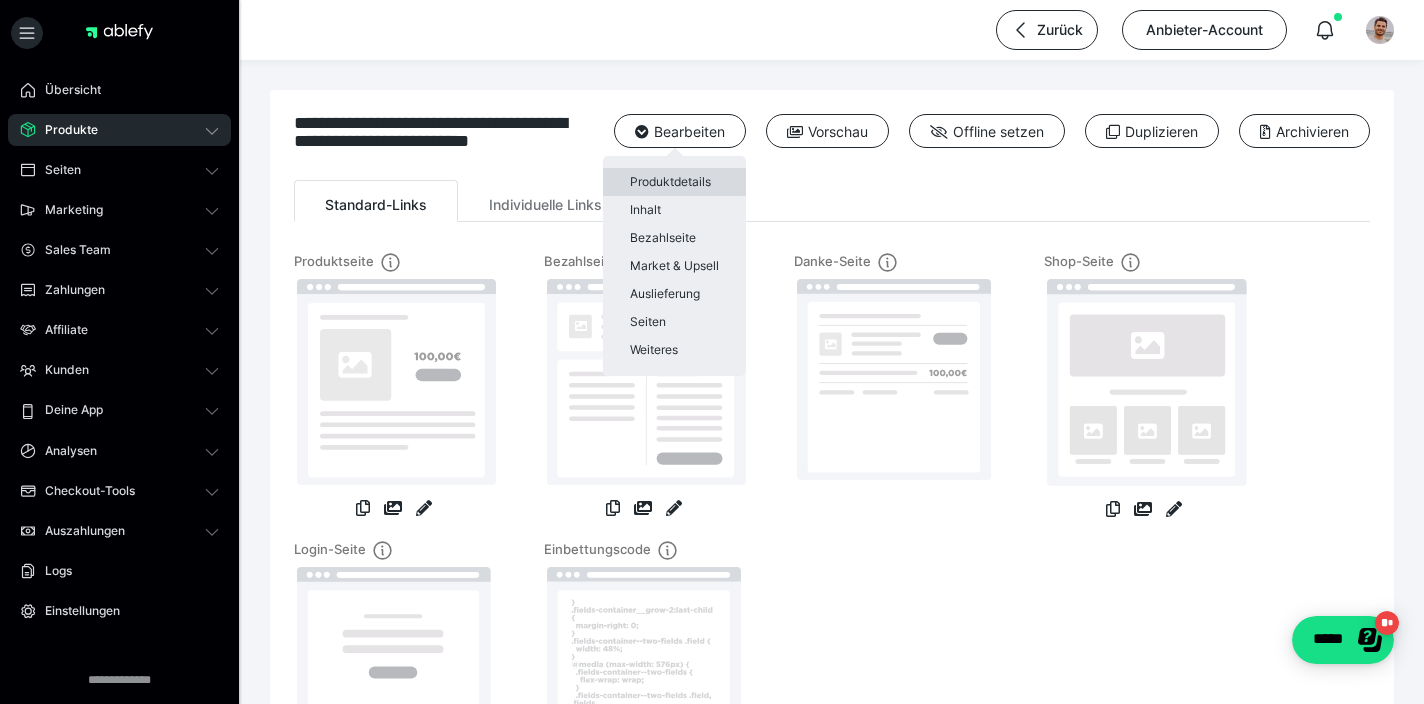click on "Produktdetails" at bounding box center (674, 182) 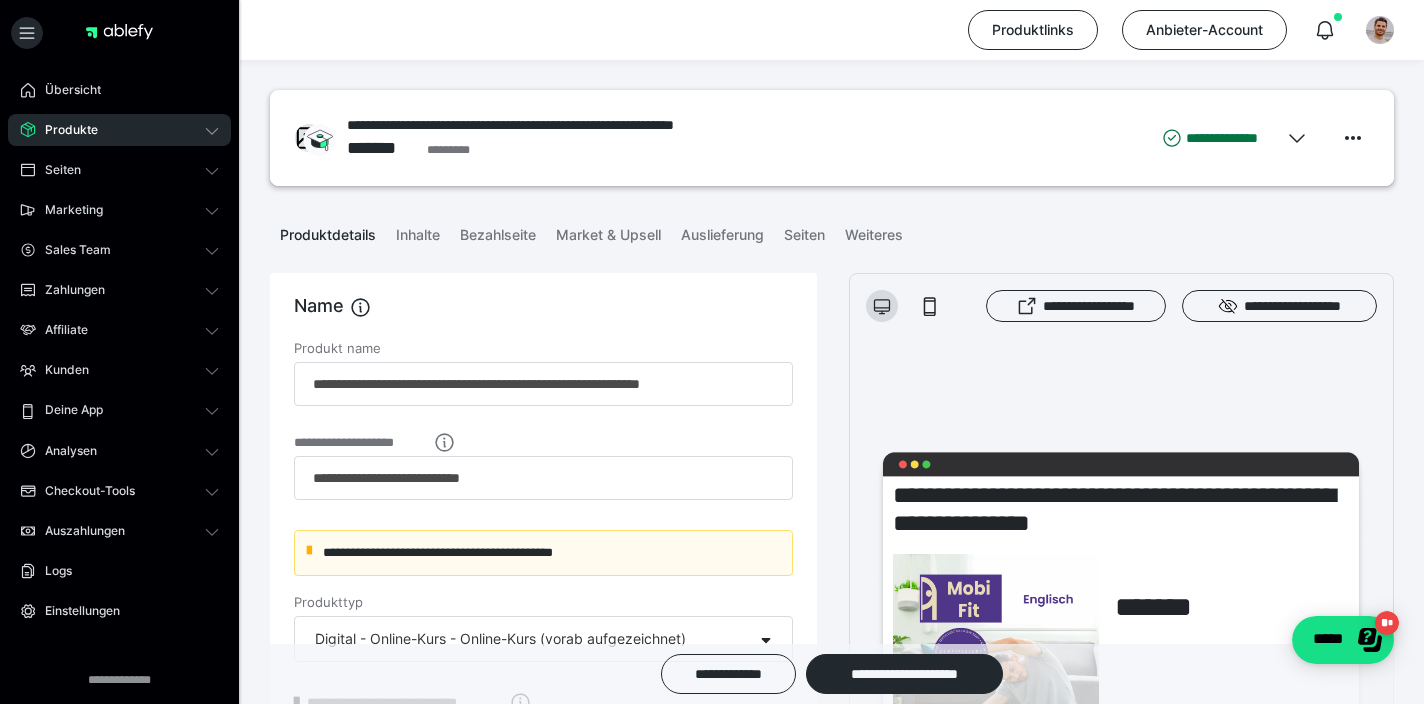 scroll, scrollTop: 0, scrollLeft: 0, axis: both 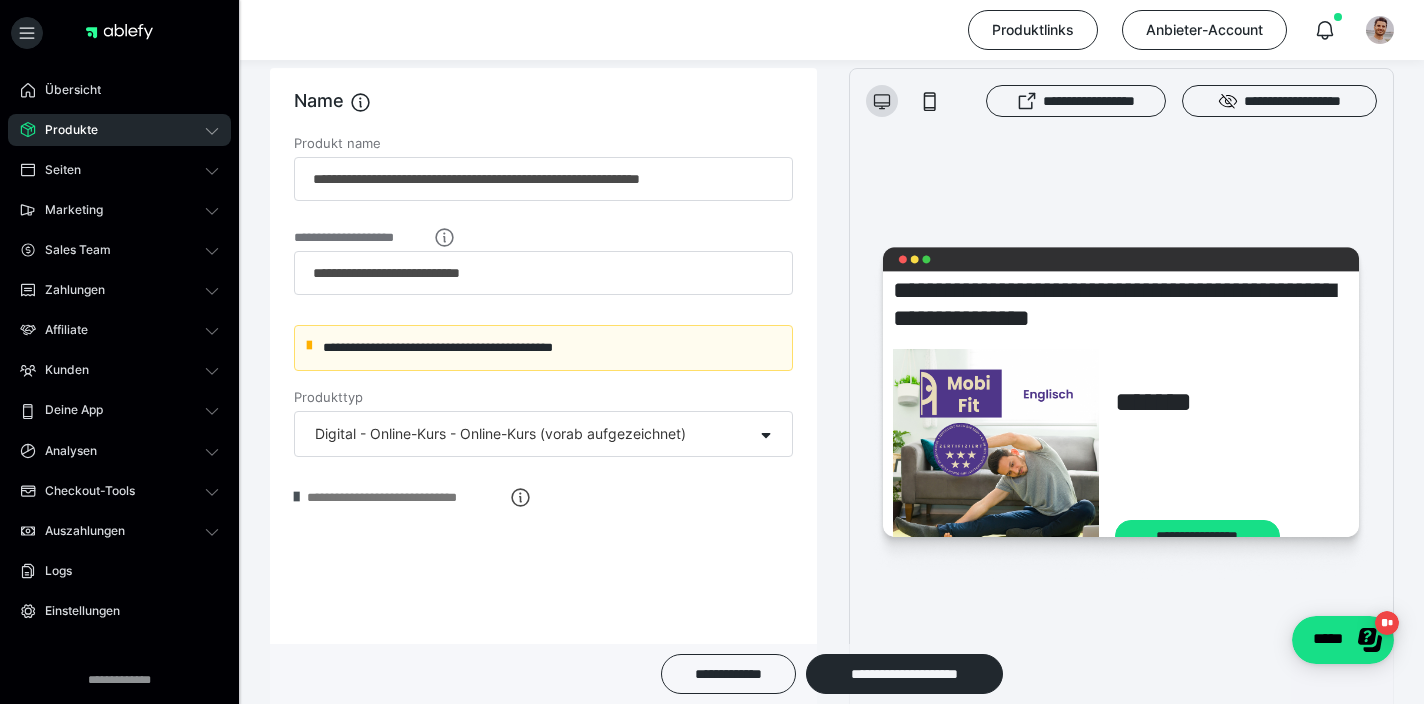 click at bounding box center (296, 497) 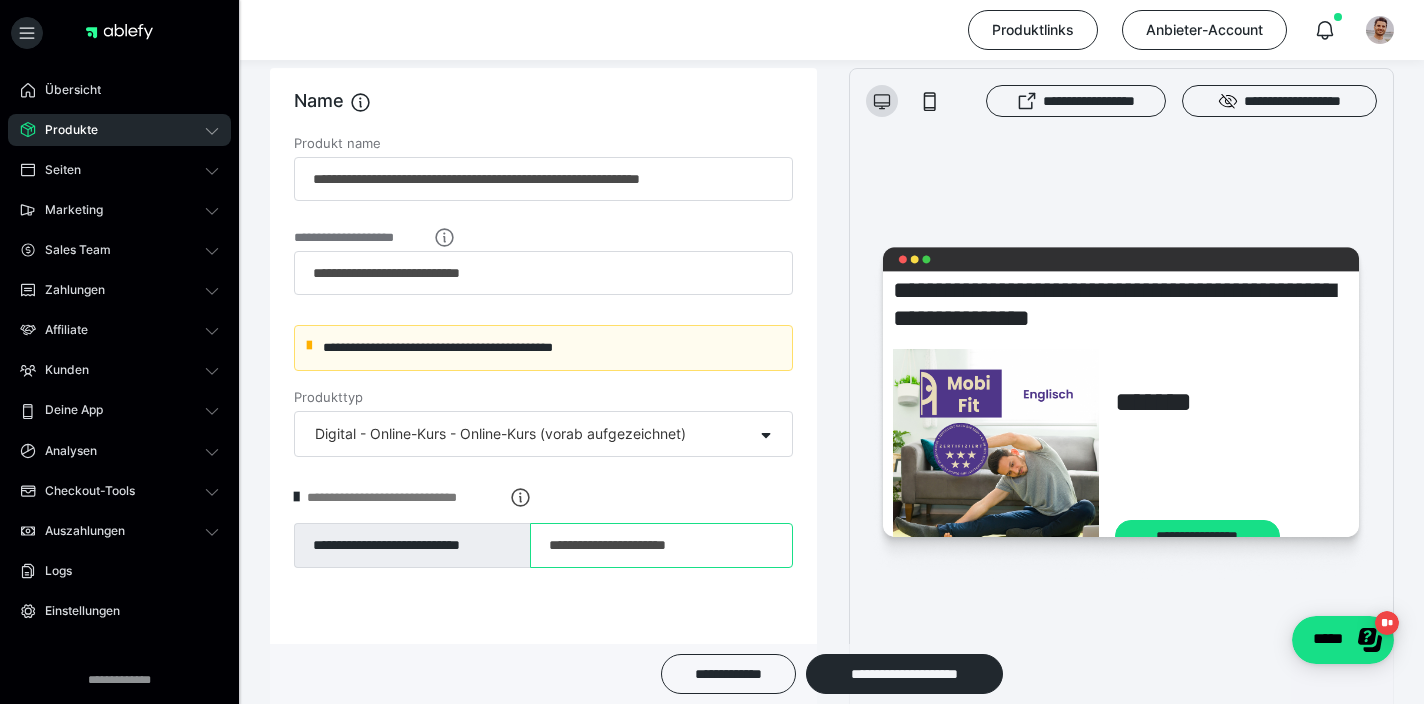 click on "**********" at bounding box center (661, 546) 